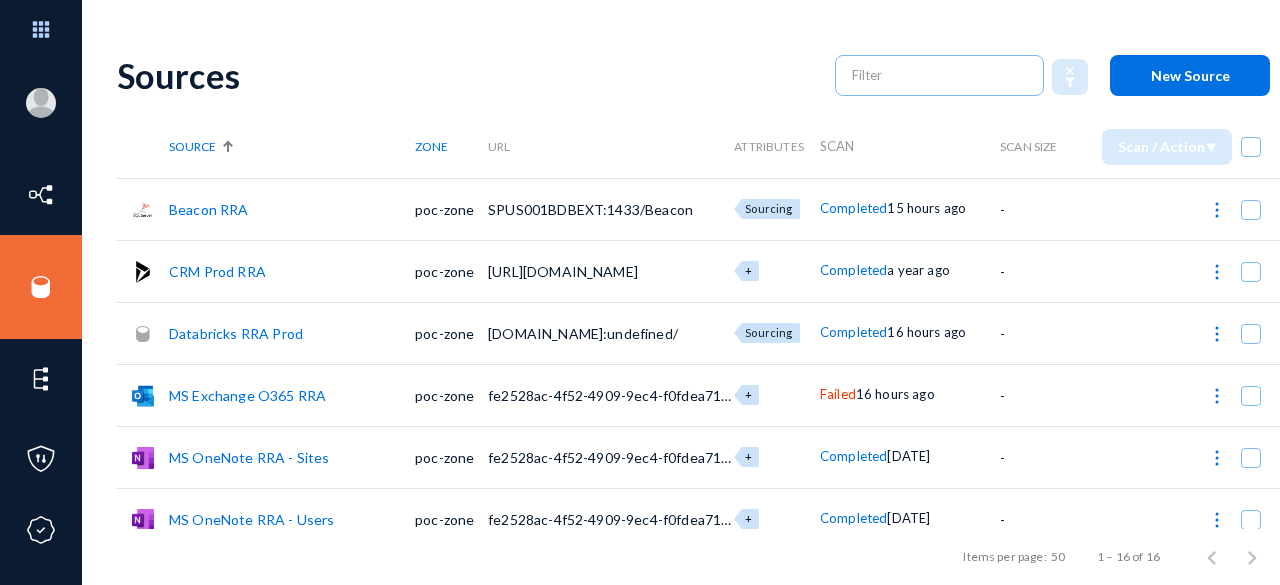 scroll, scrollTop: 0, scrollLeft: 0, axis: both 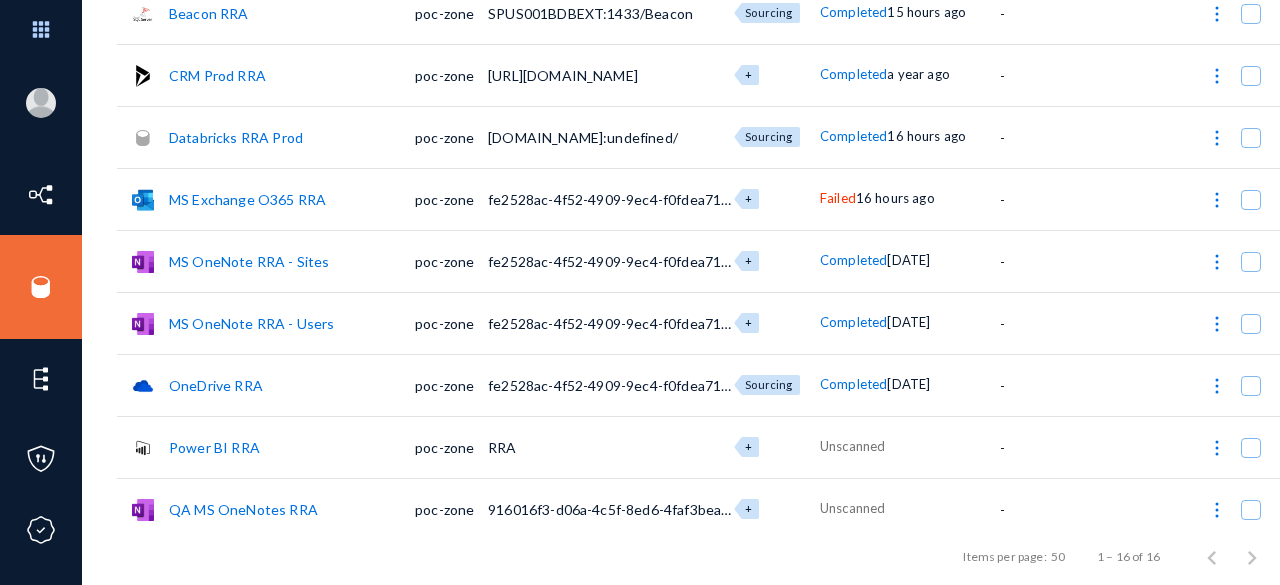 click on "Databricks RRA Prod" 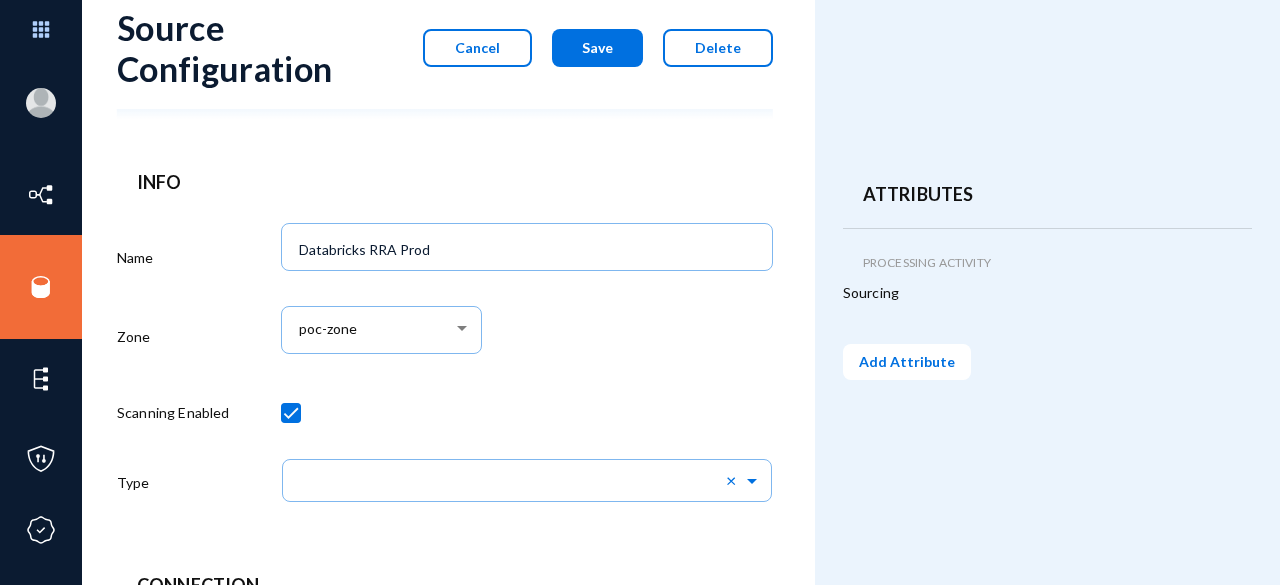 scroll, scrollTop: 220, scrollLeft: 0, axis: vertical 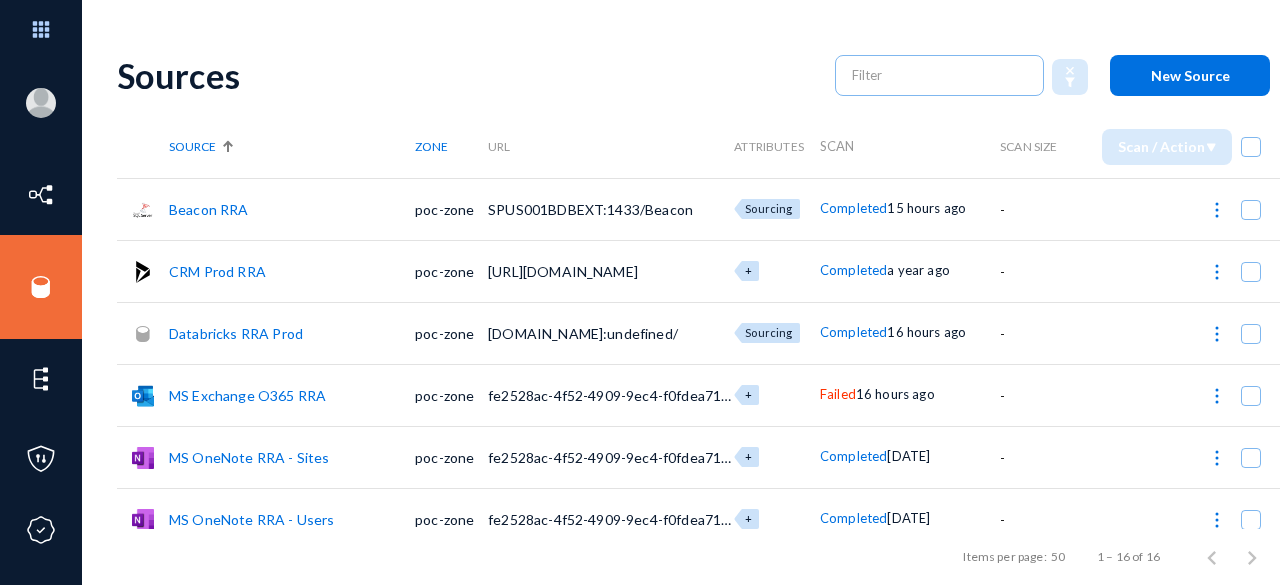 click on "Databricks RRA Prod" 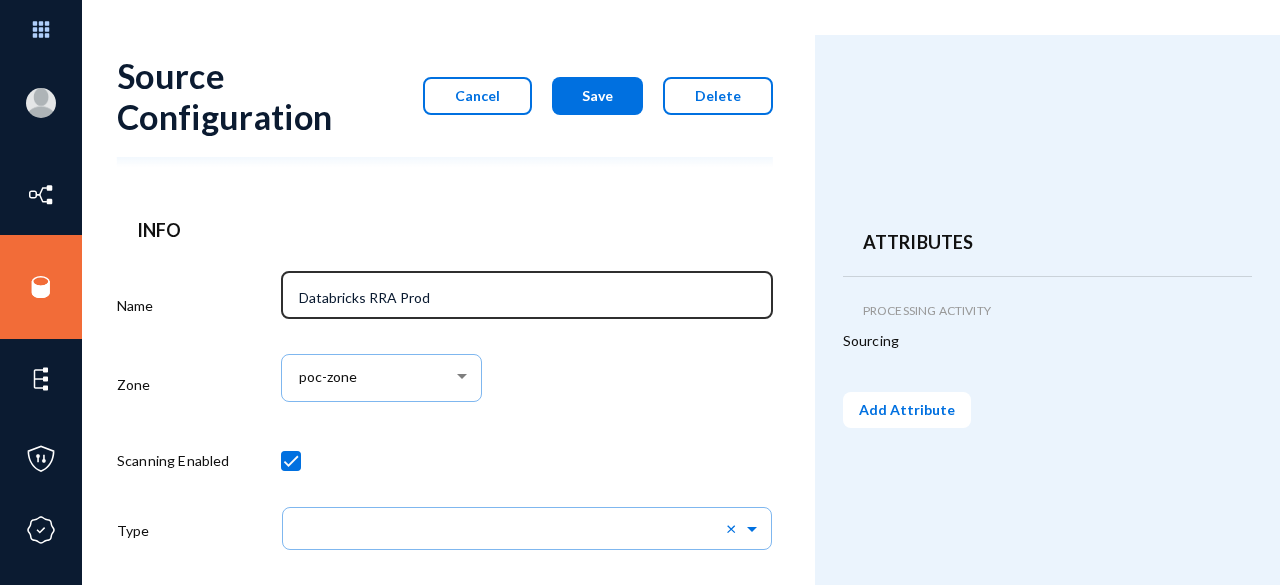 scroll, scrollTop: 220, scrollLeft: 0, axis: vertical 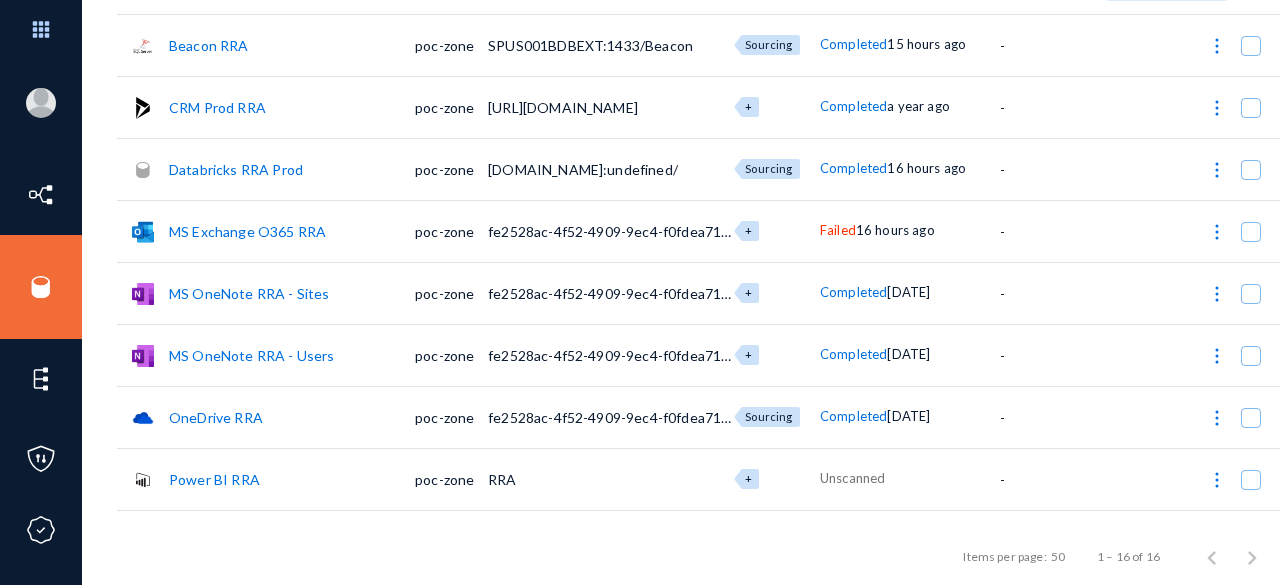 click on "MS Exchange  O365 RRA" 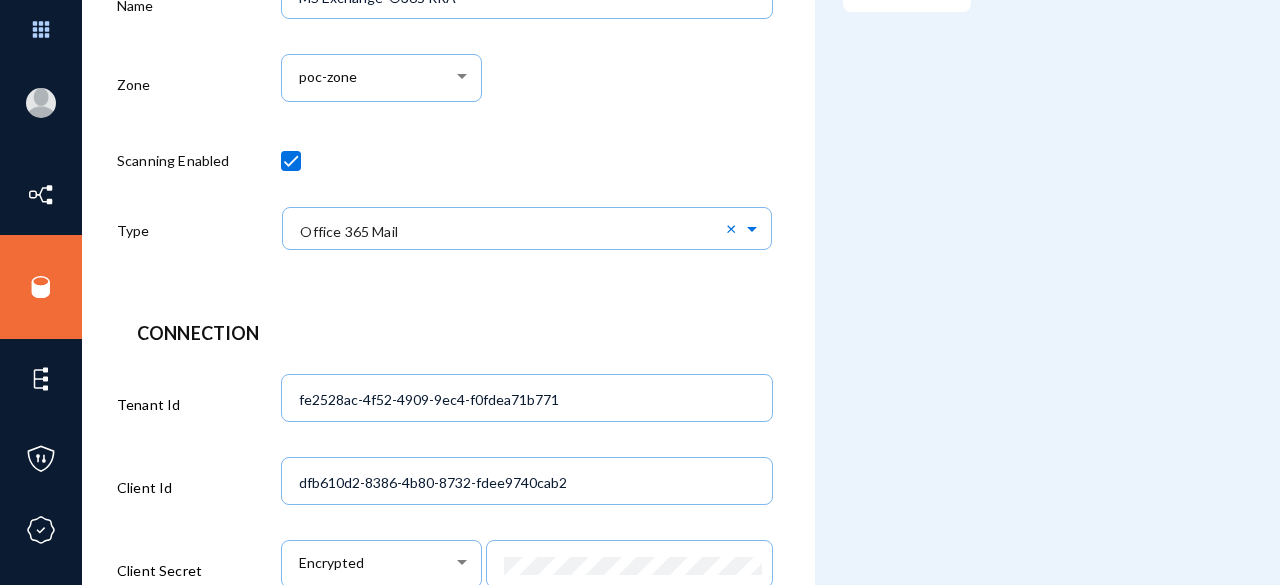 scroll, scrollTop: 350, scrollLeft: 0, axis: vertical 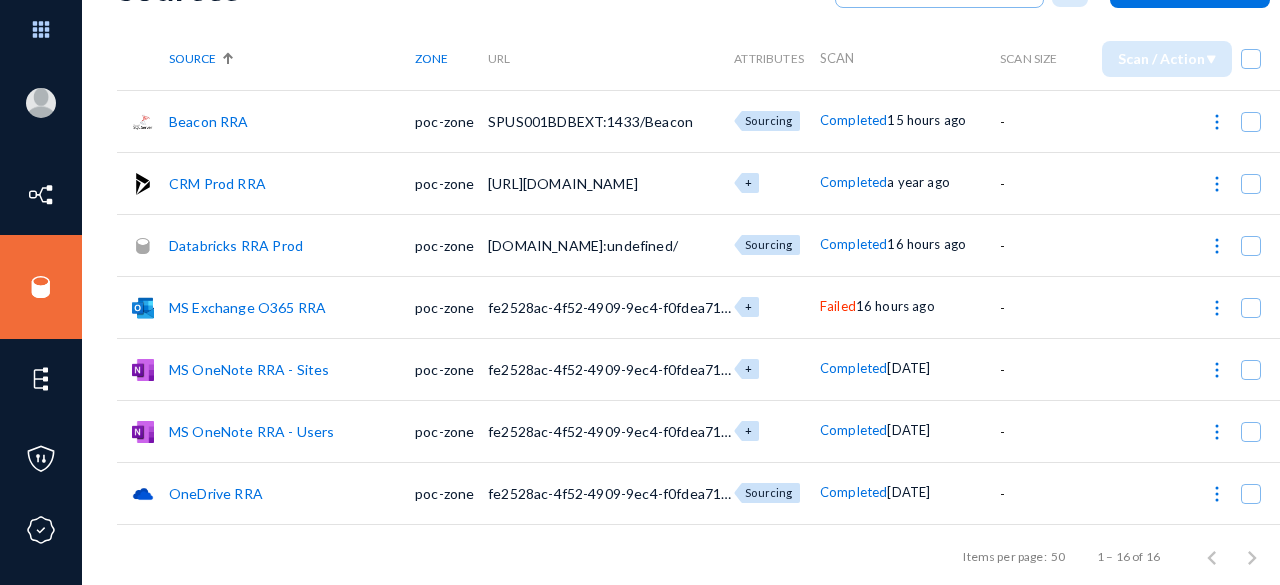 click on "Databricks RRA Prod" 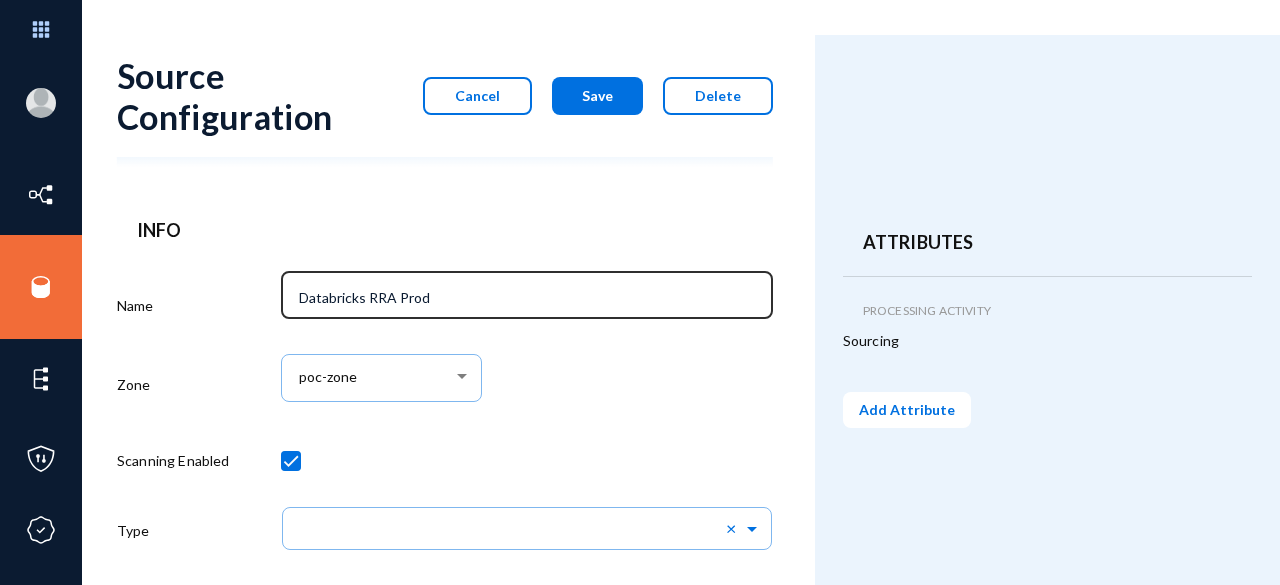 scroll, scrollTop: 220, scrollLeft: 0, axis: vertical 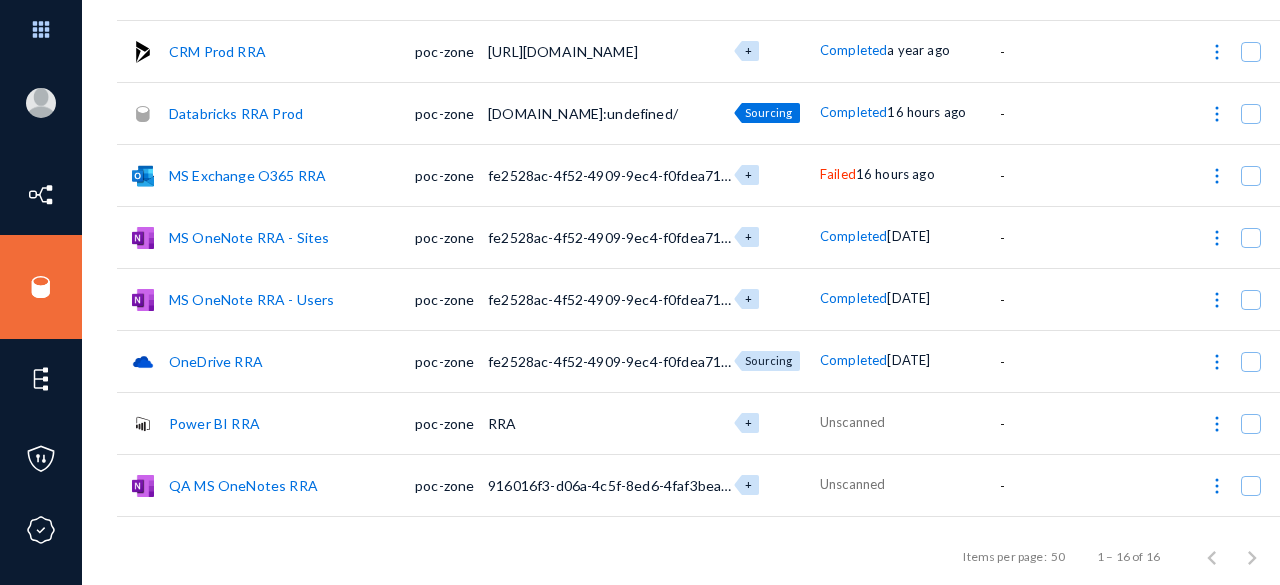 drag, startPoint x: 482, startPoint y: 109, endPoint x: 732, endPoint y: 121, distance: 250.28784 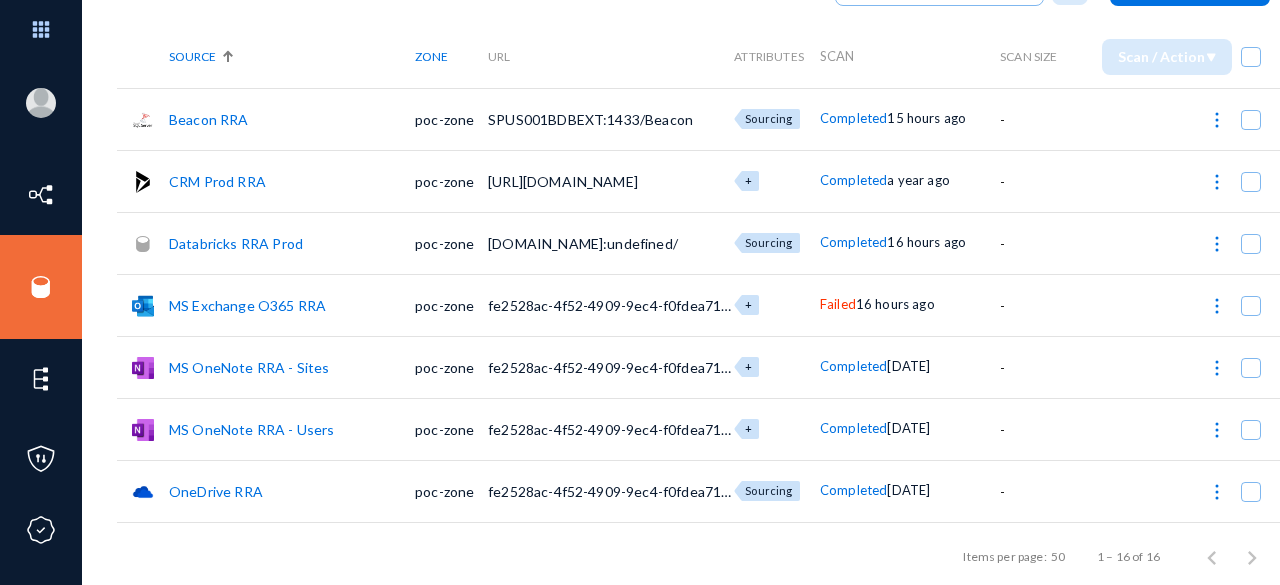 scroll, scrollTop: 90, scrollLeft: 0, axis: vertical 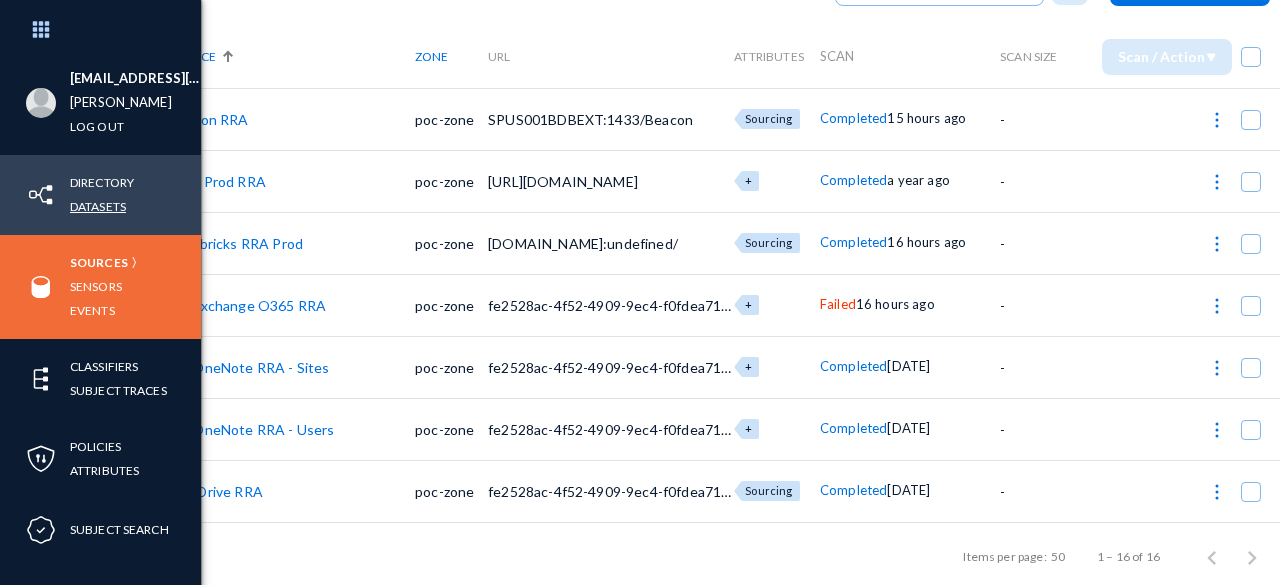 click on "Datasets" at bounding box center (98, 206) 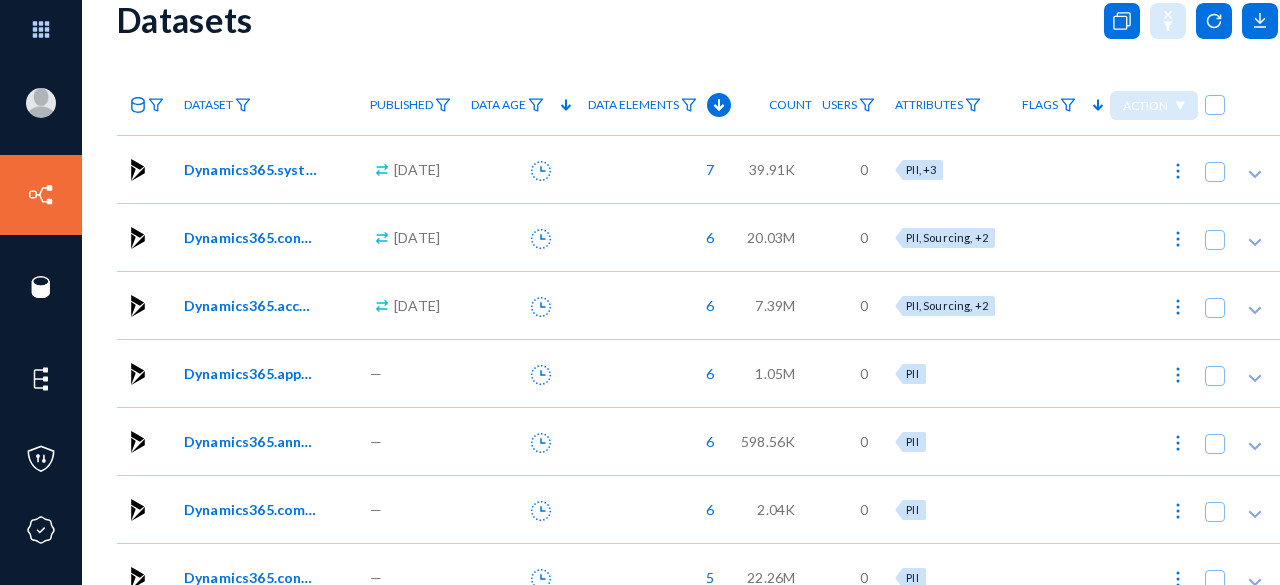 scroll, scrollTop: 90, scrollLeft: 0, axis: vertical 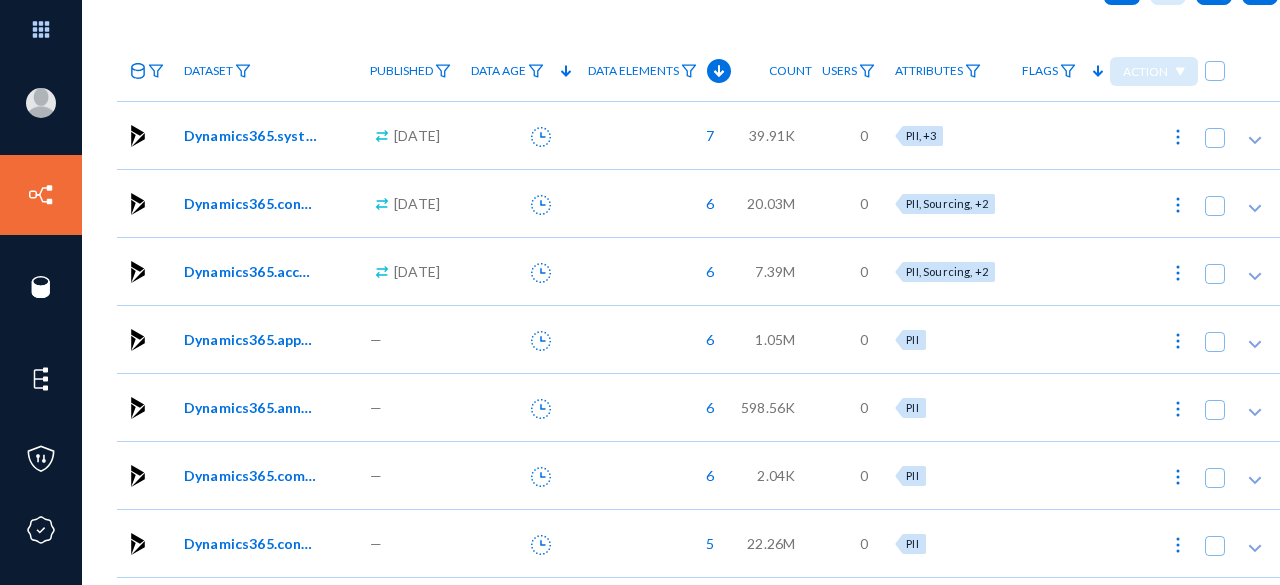 click 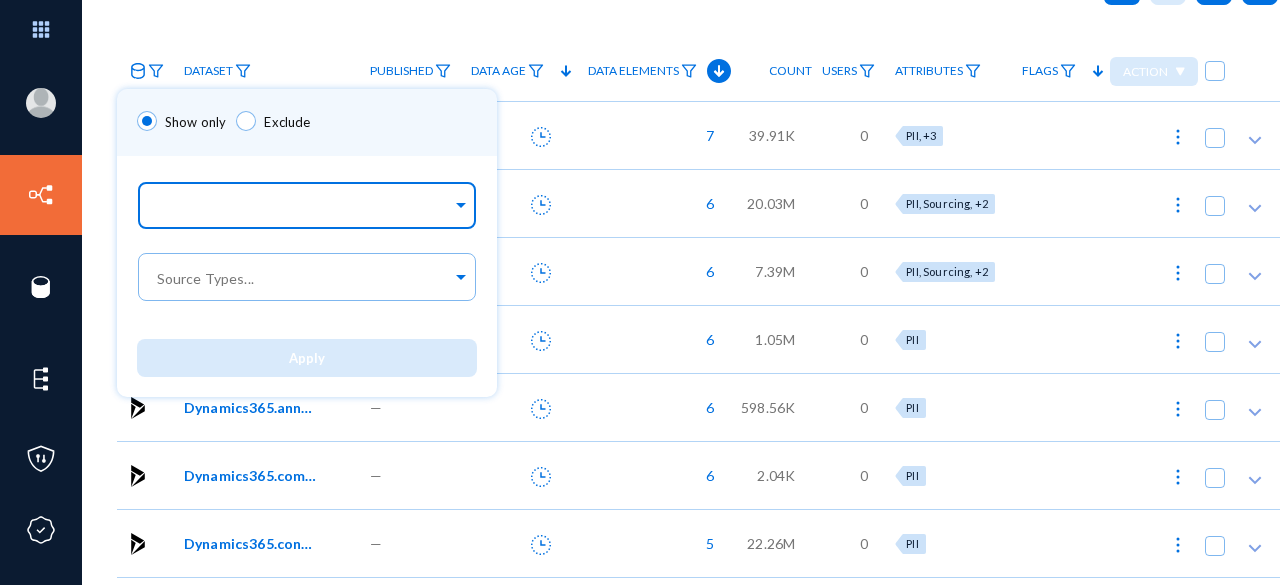 click at bounding box center (302, 208) 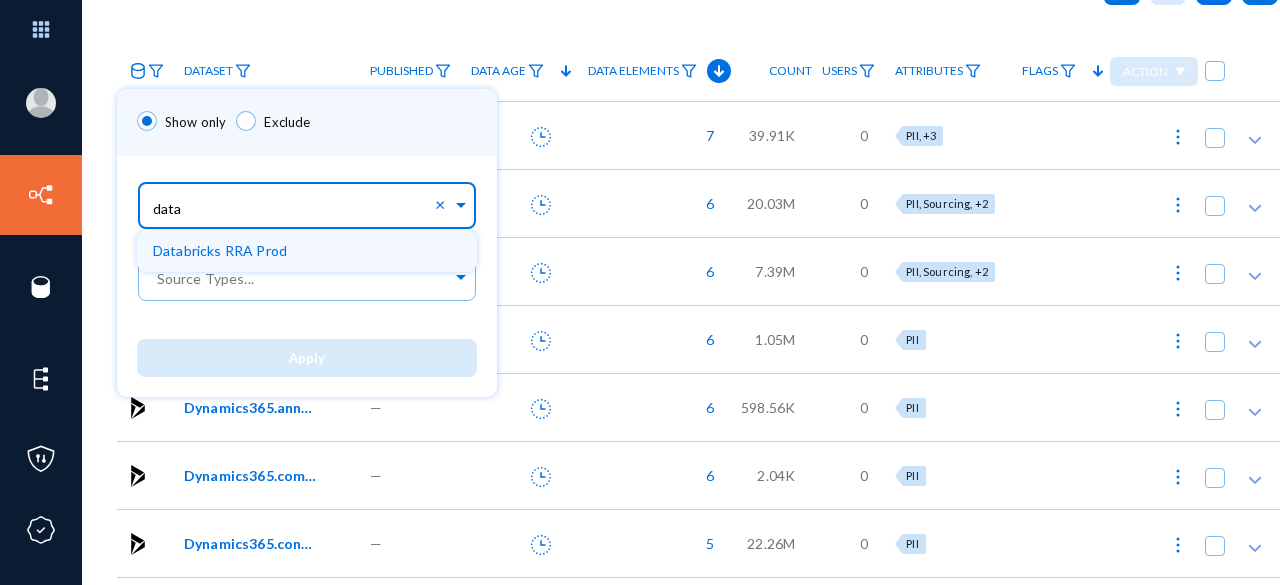 click on "Databricks RRA Prod" at bounding box center [220, 250] 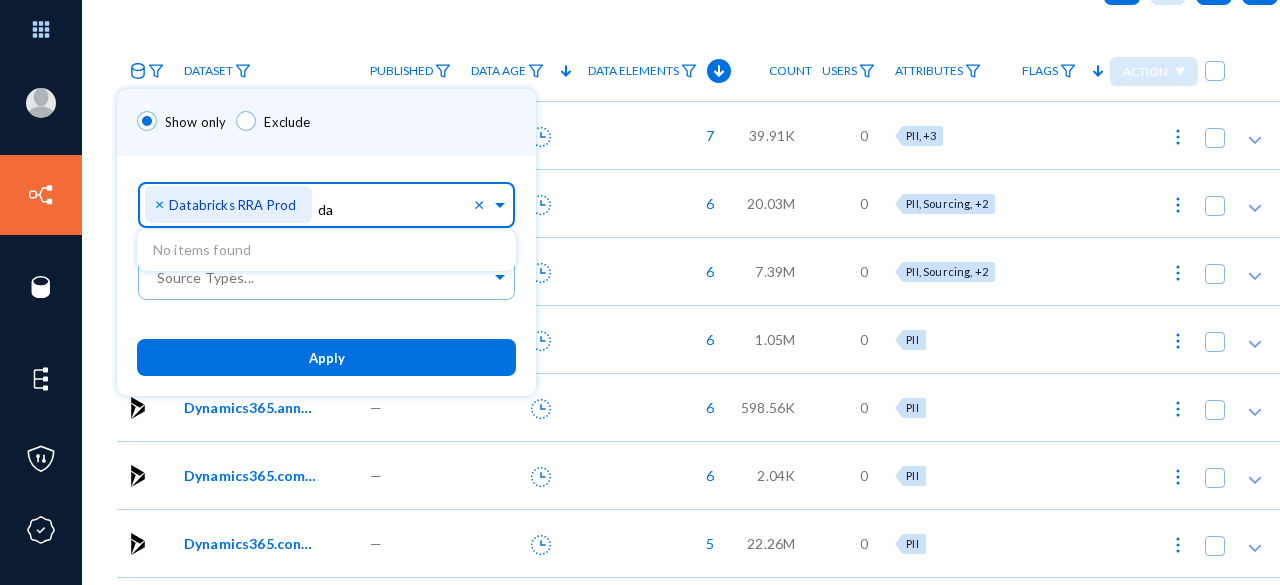 type on "d" 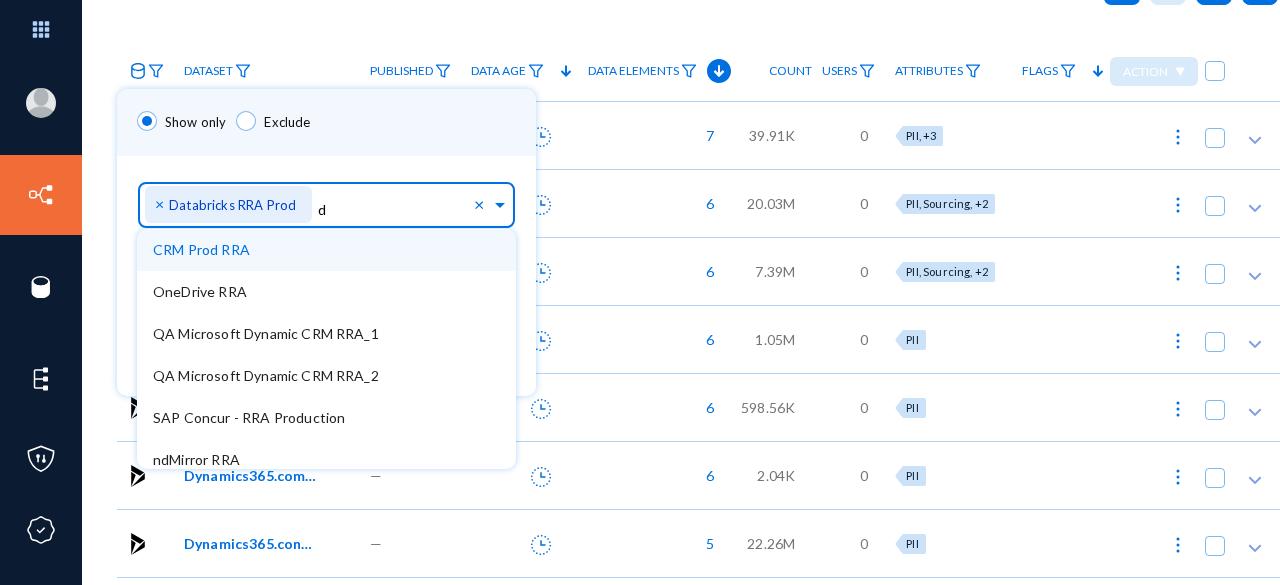 type 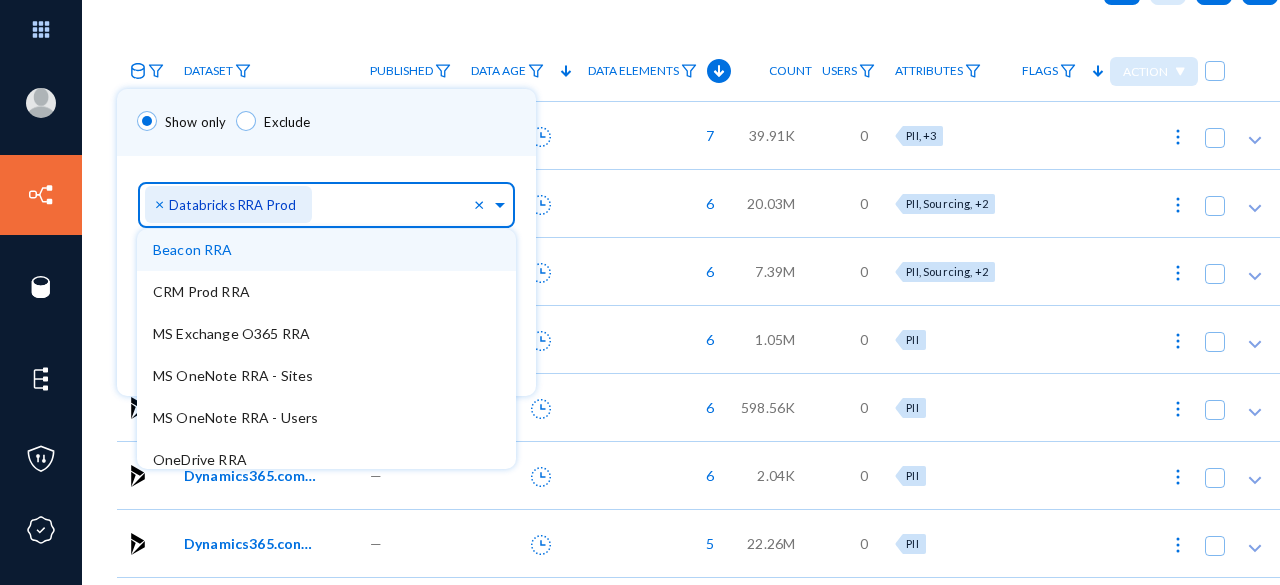 click on "Show only   Exclude" at bounding box center [326, 122] 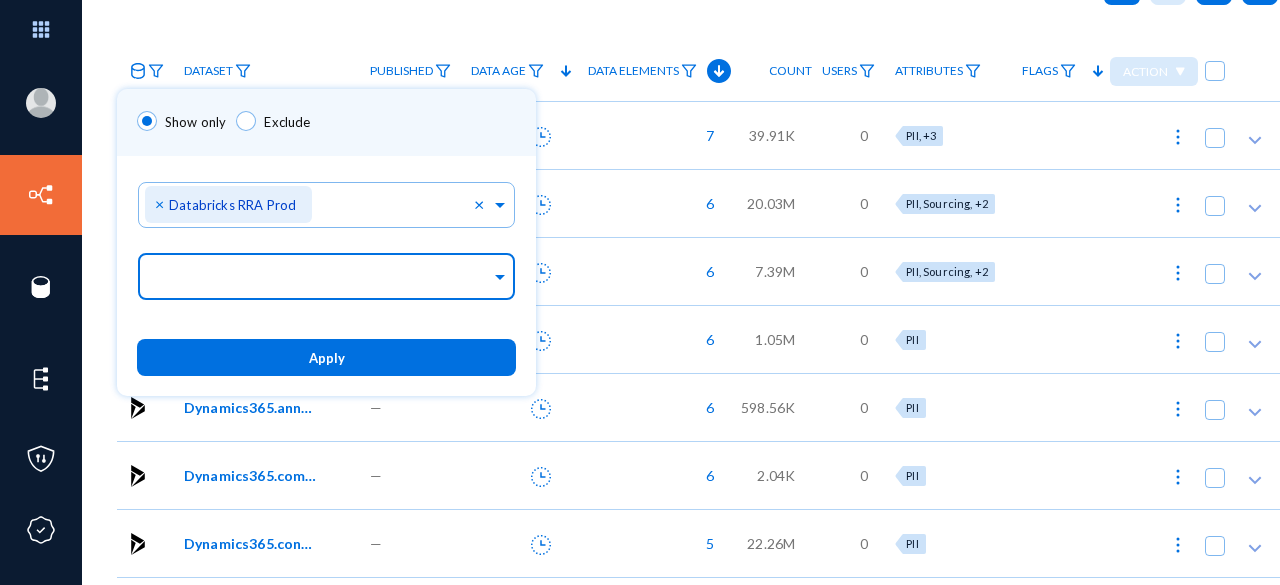 click at bounding box center [322, 279] 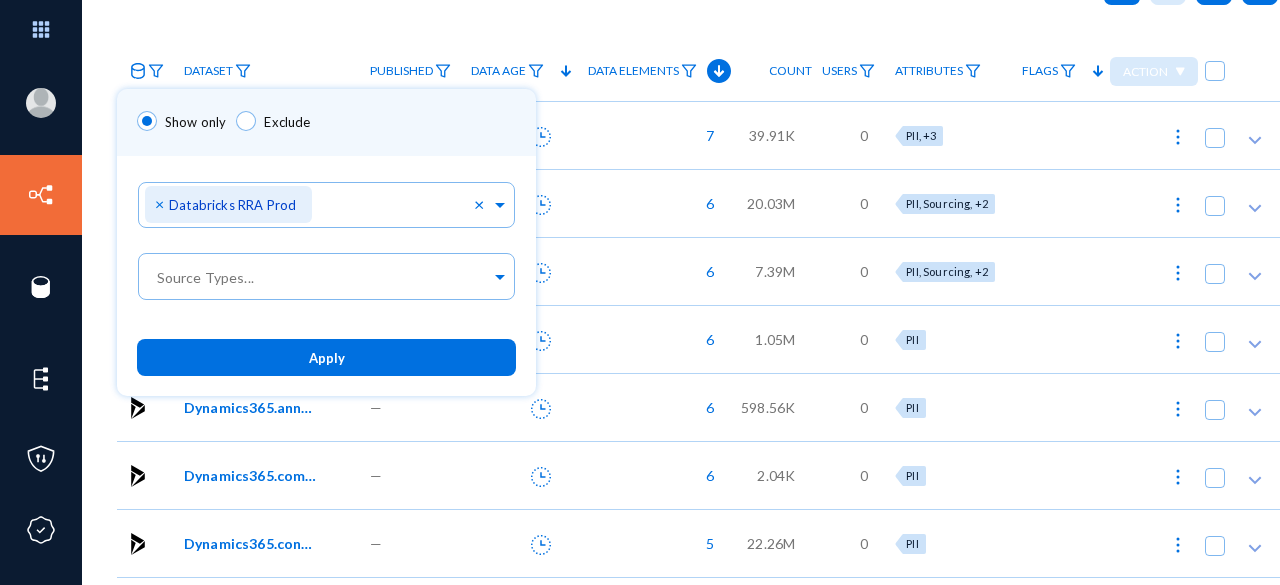 click on "Show only   Exclude" at bounding box center (326, 122) 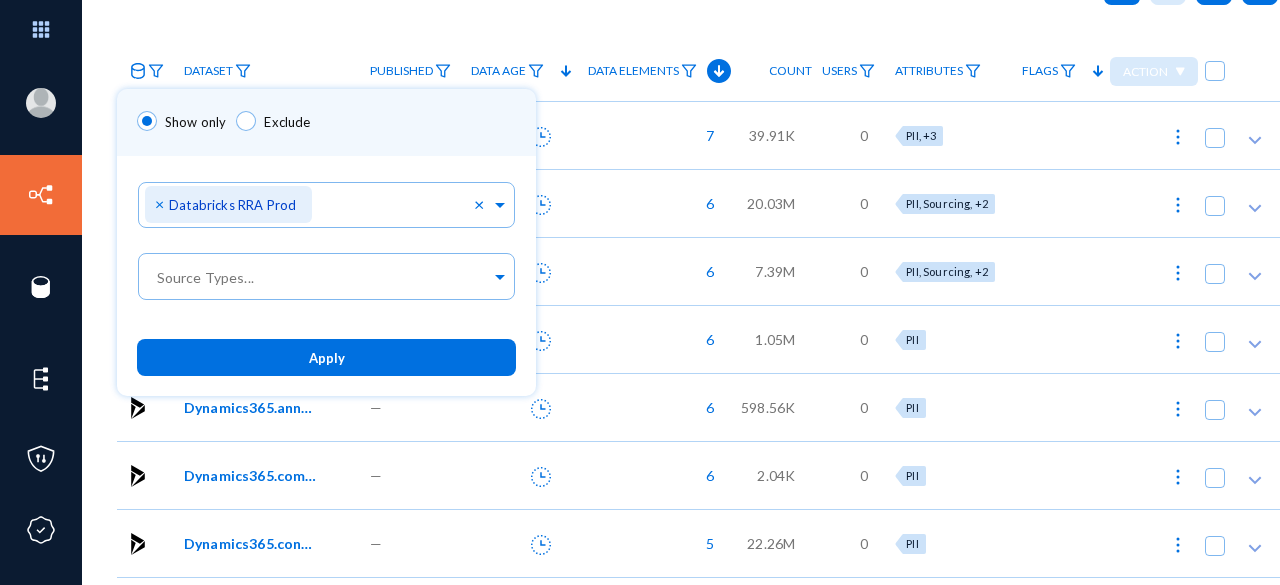 click on "Apply" at bounding box center (326, 357) 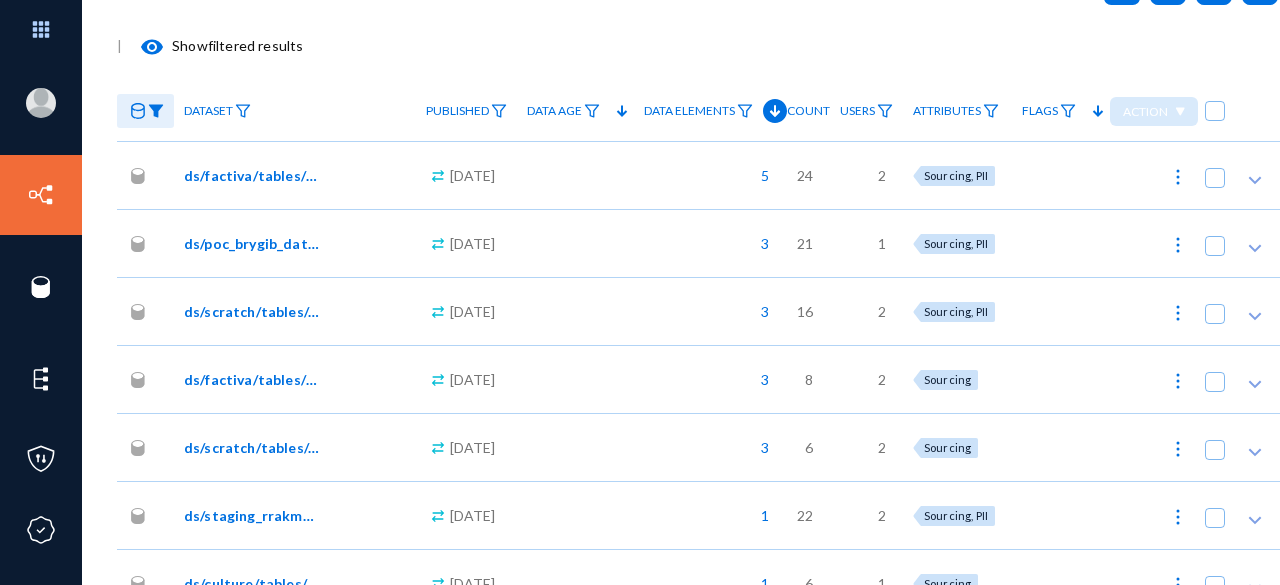 click on "ds/factiva/tables/factiva_mdm_match_demo.csv" 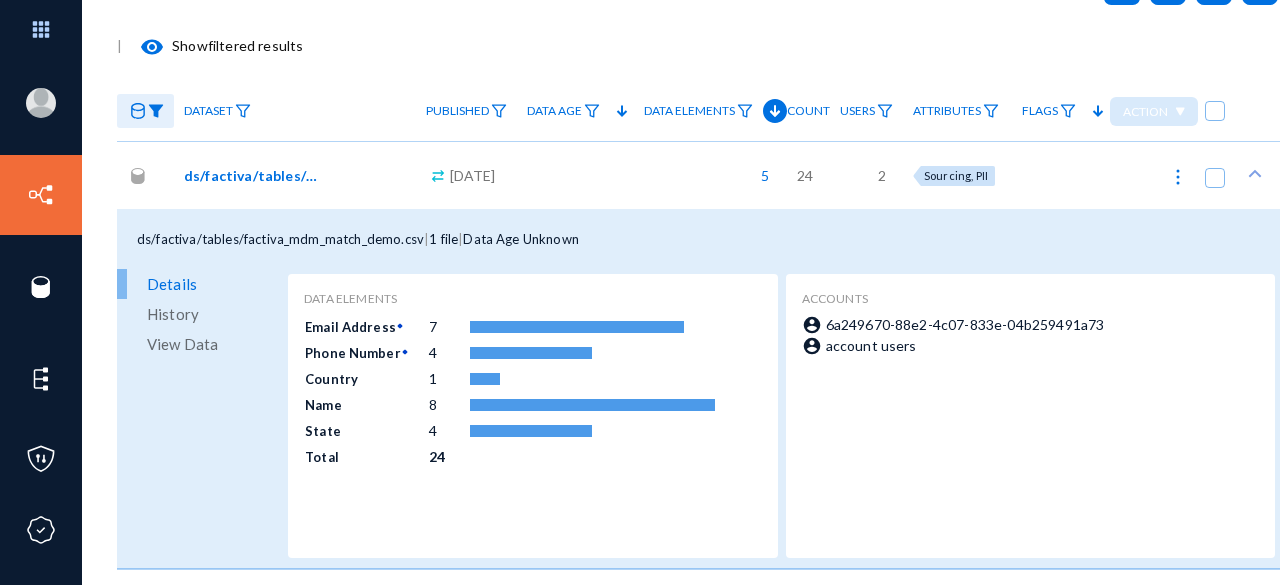 click on "View Data" 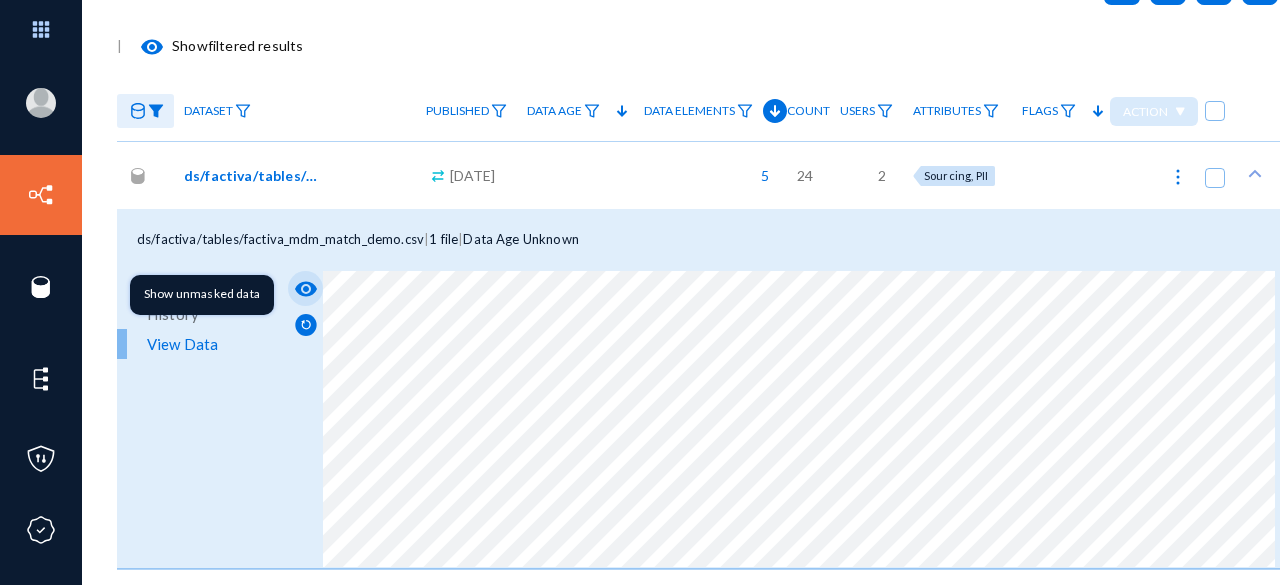 click on "visibility" 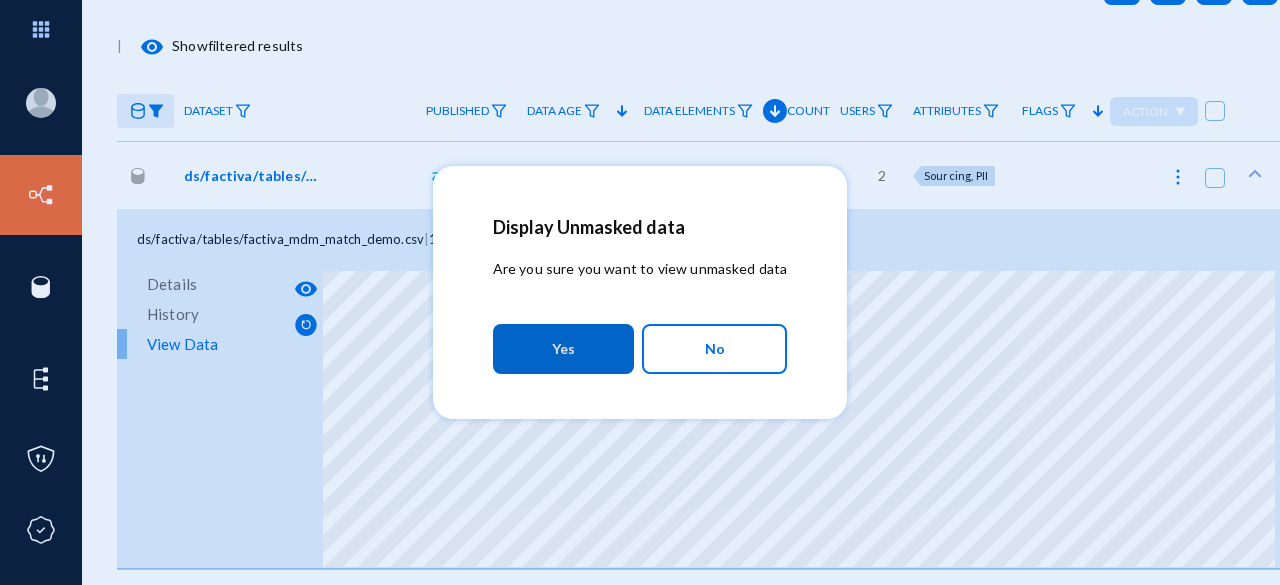 click on "Yes" at bounding box center (563, 349) 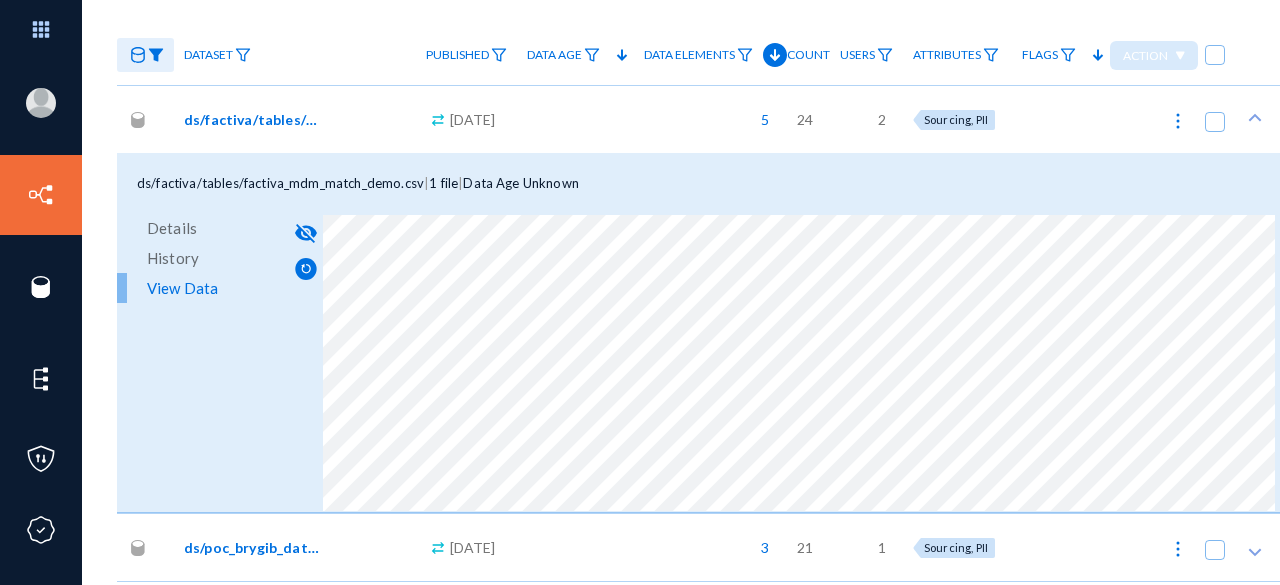 scroll, scrollTop: 536, scrollLeft: 0, axis: vertical 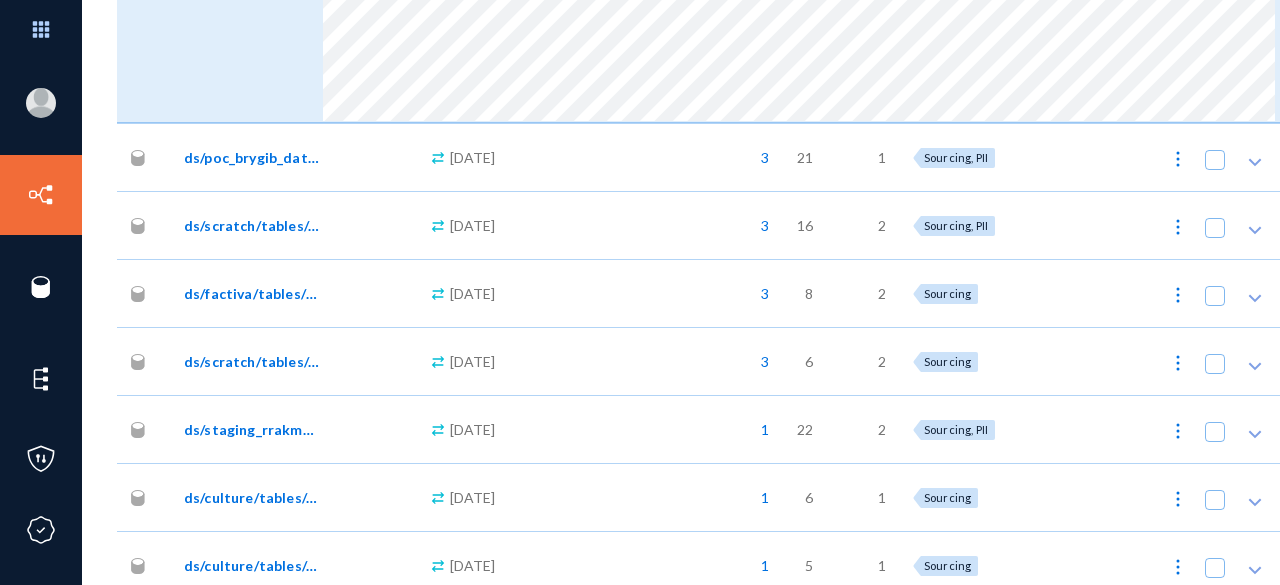click on "ds/poc_brygib_datamart/tables/execcompany_extract_feedback.csv" 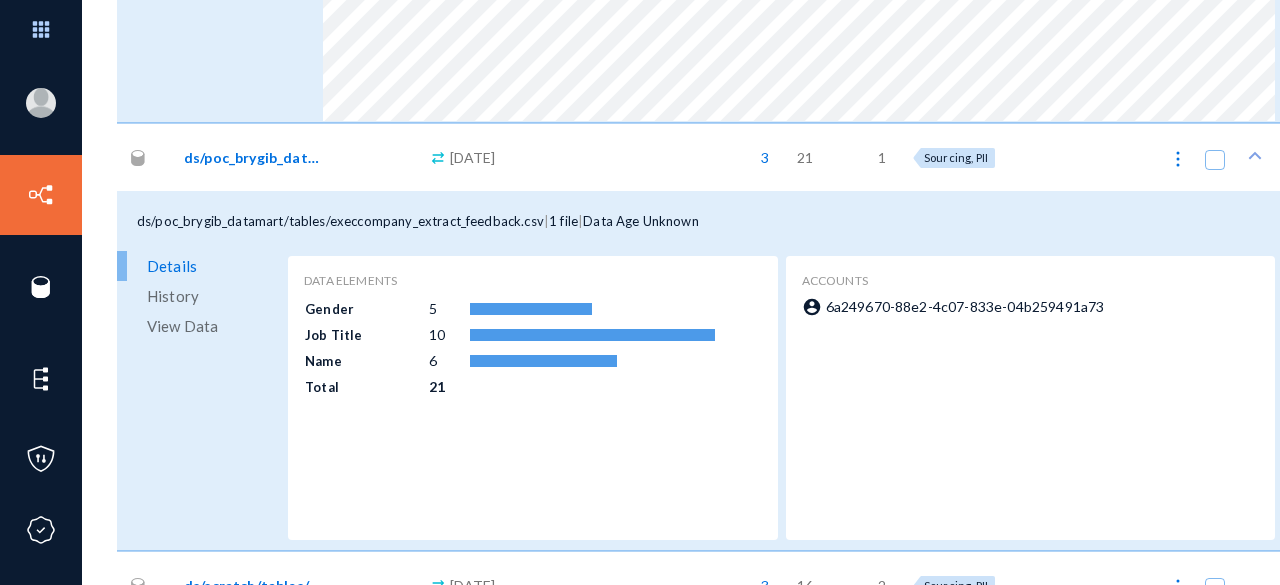 click on "History" 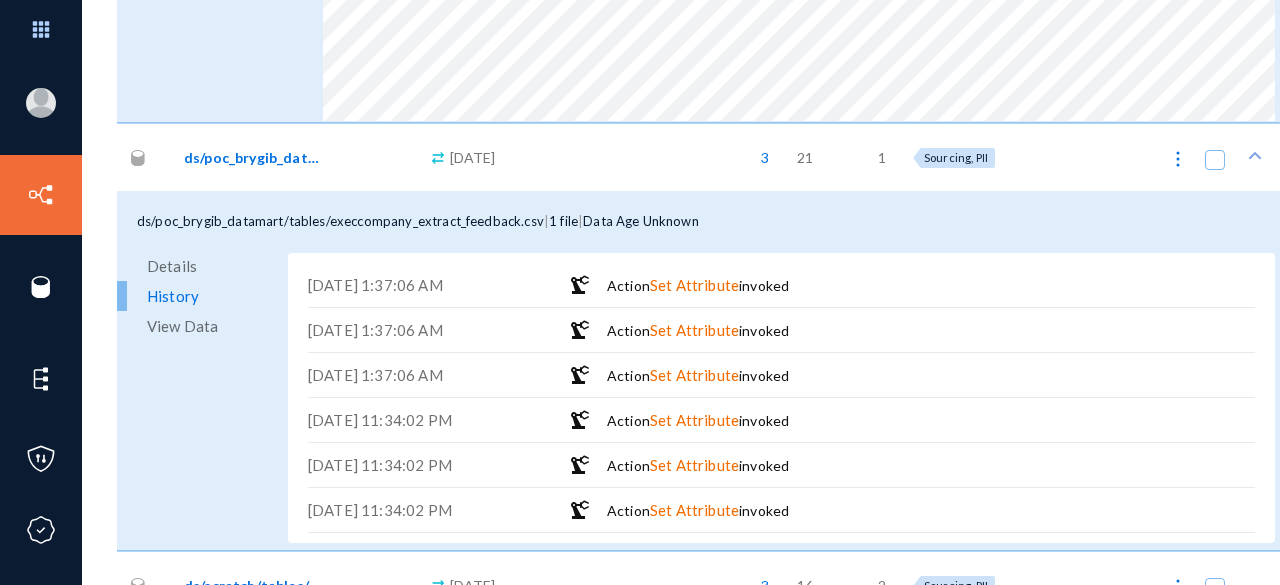 click on "View Data" 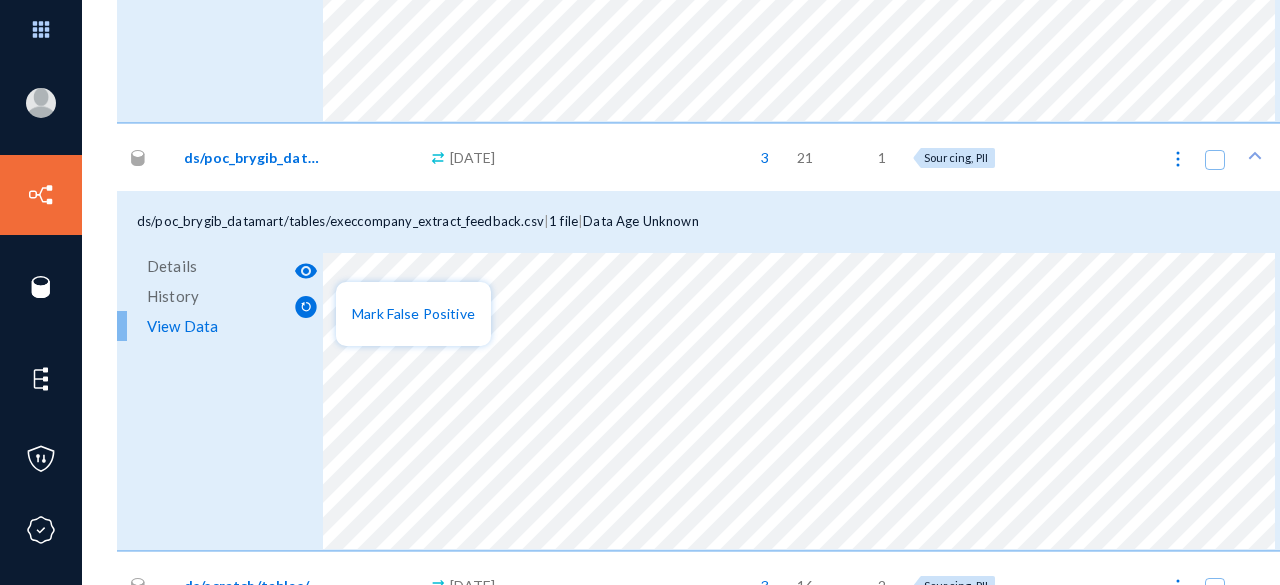 click at bounding box center [640, 292] 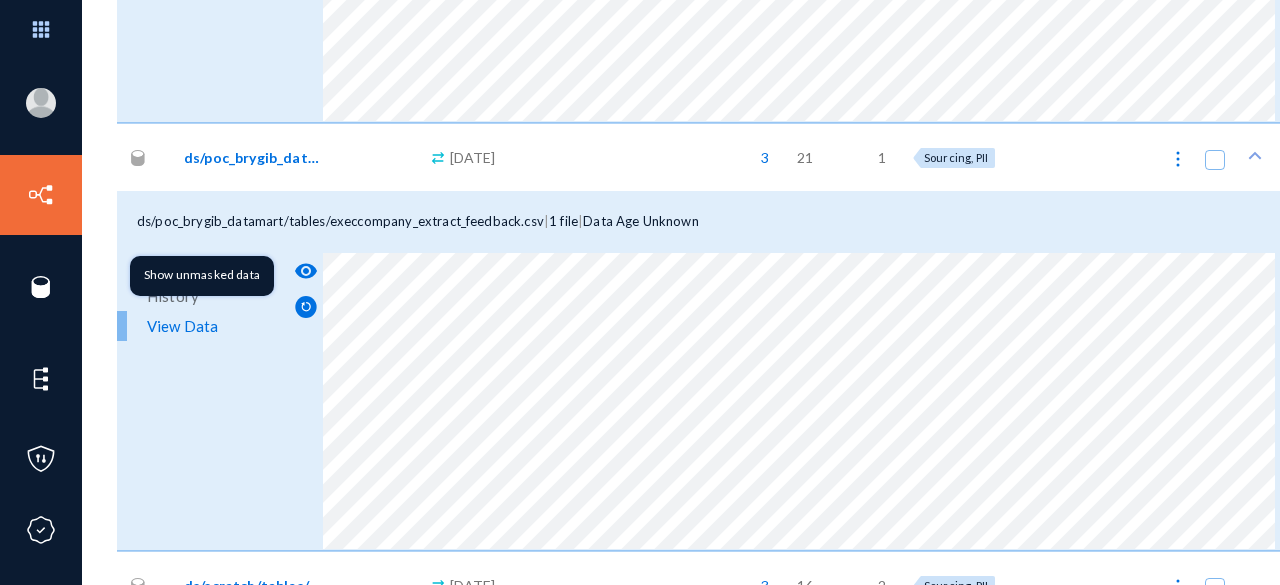 click on "visibility" 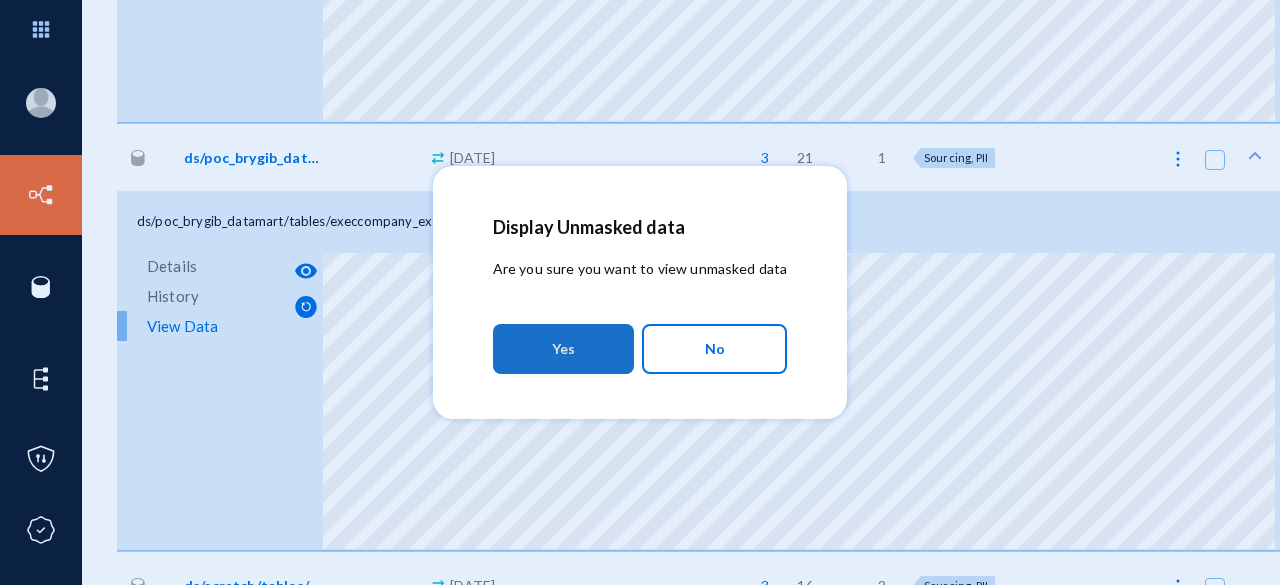 click on "Yes" at bounding box center [563, 349] 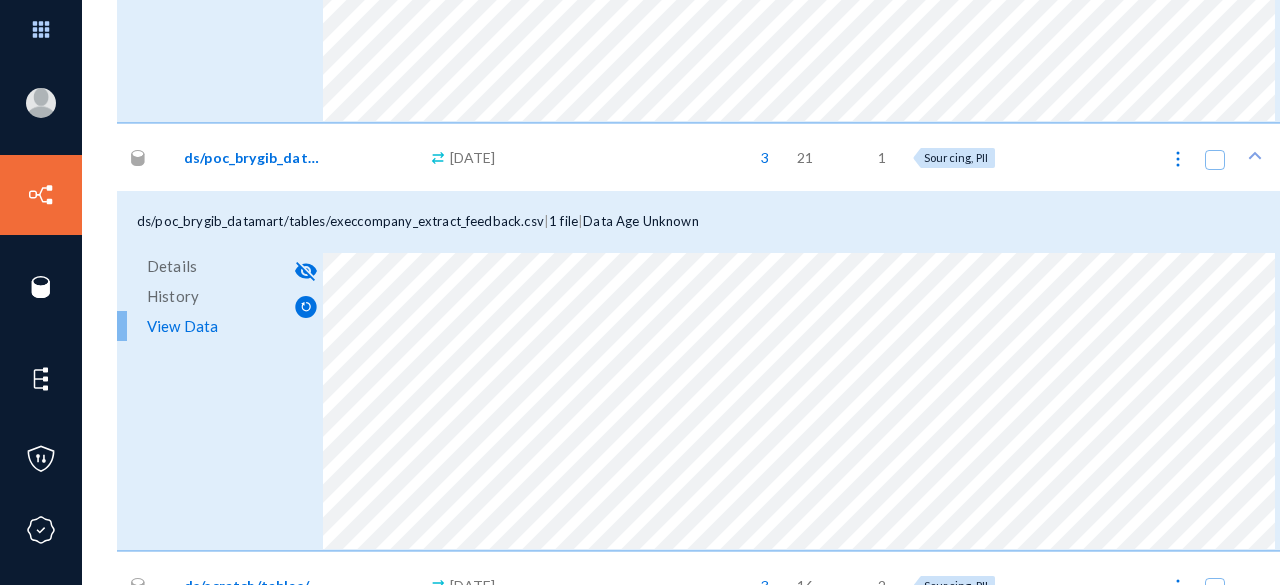 click on "visibility_off" 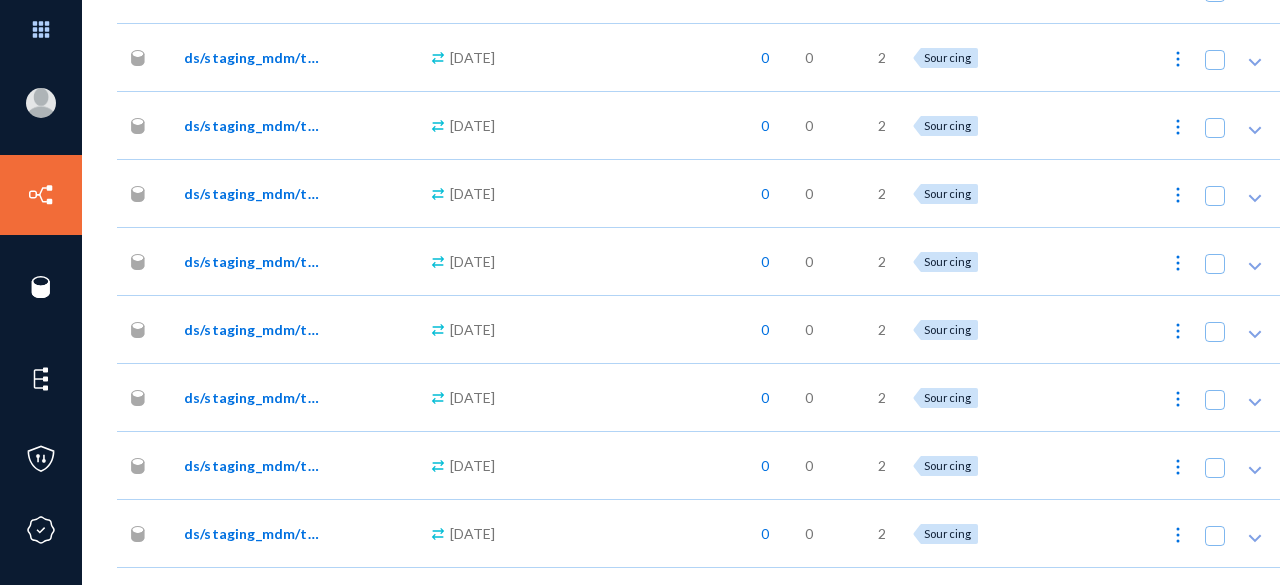 scroll, scrollTop: 4856, scrollLeft: 0, axis: vertical 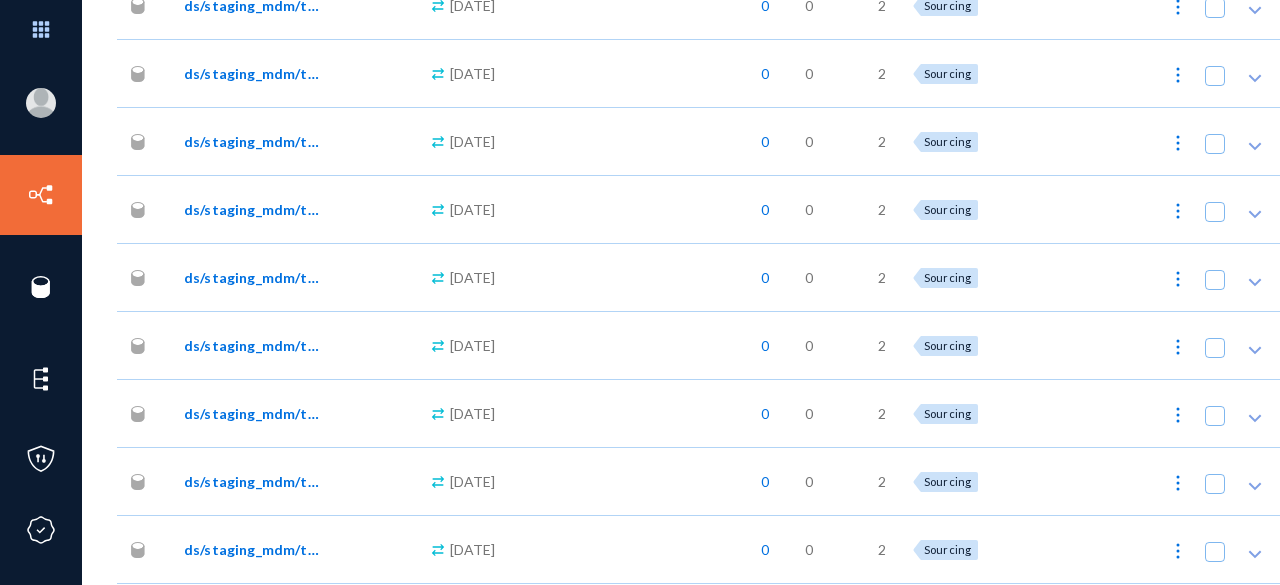 click on "ds/staging_mdm/tables/mstr_primary_industry_type.csv" 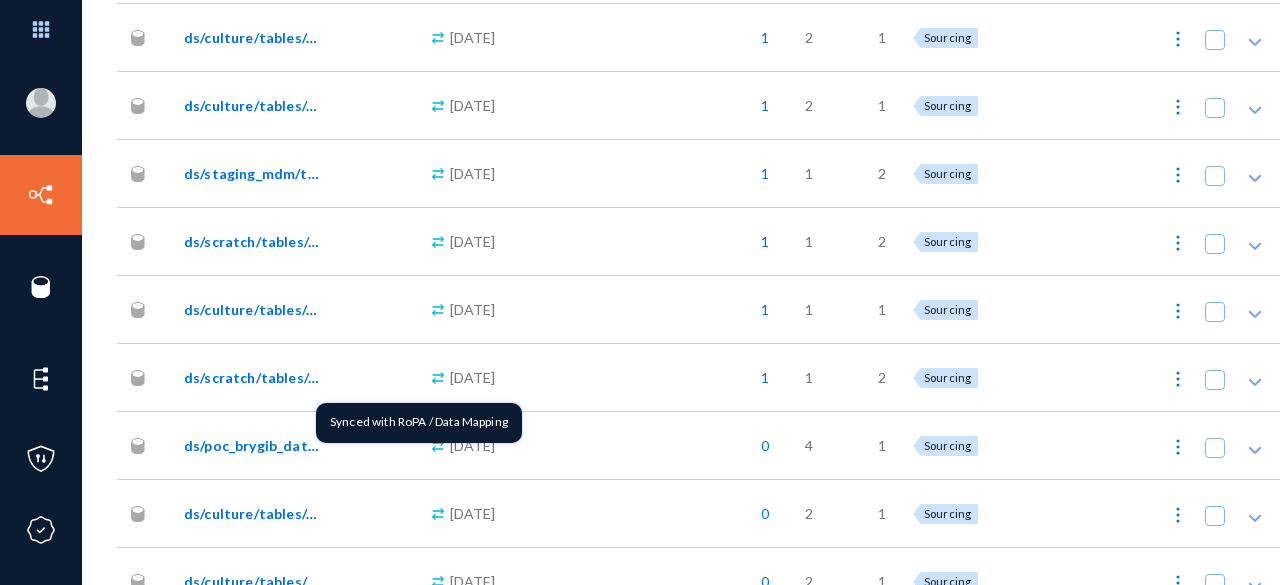 scroll, scrollTop: 1768, scrollLeft: 0, axis: vertical 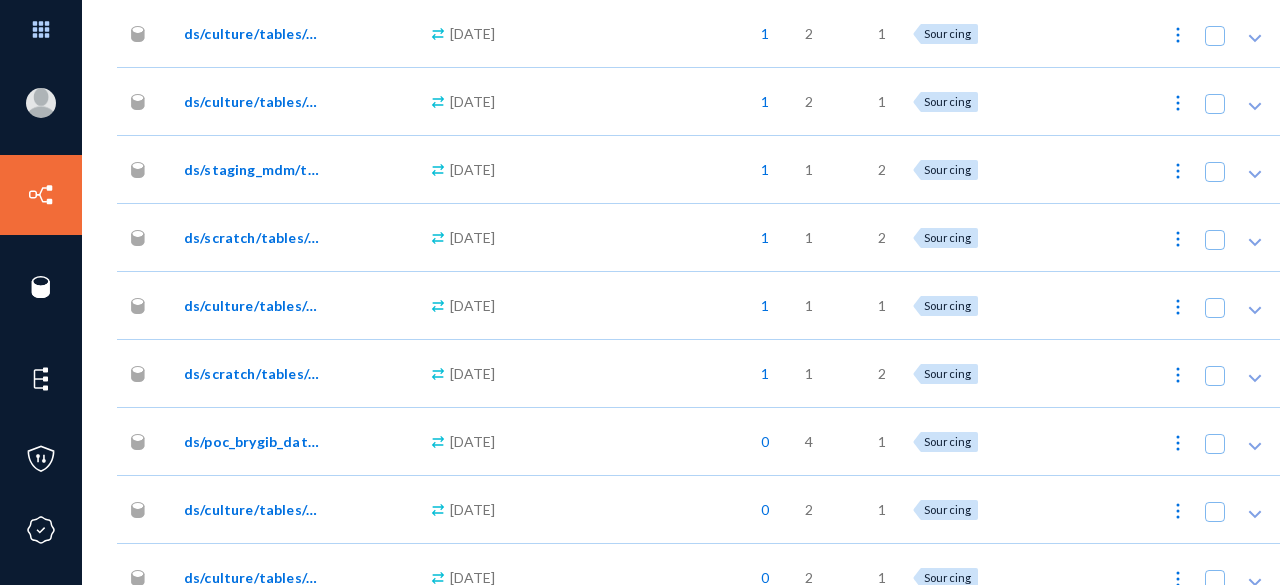 click on "ds/scratch/tables/askrra_vs_rag_chain_payload_request_logs.csv" 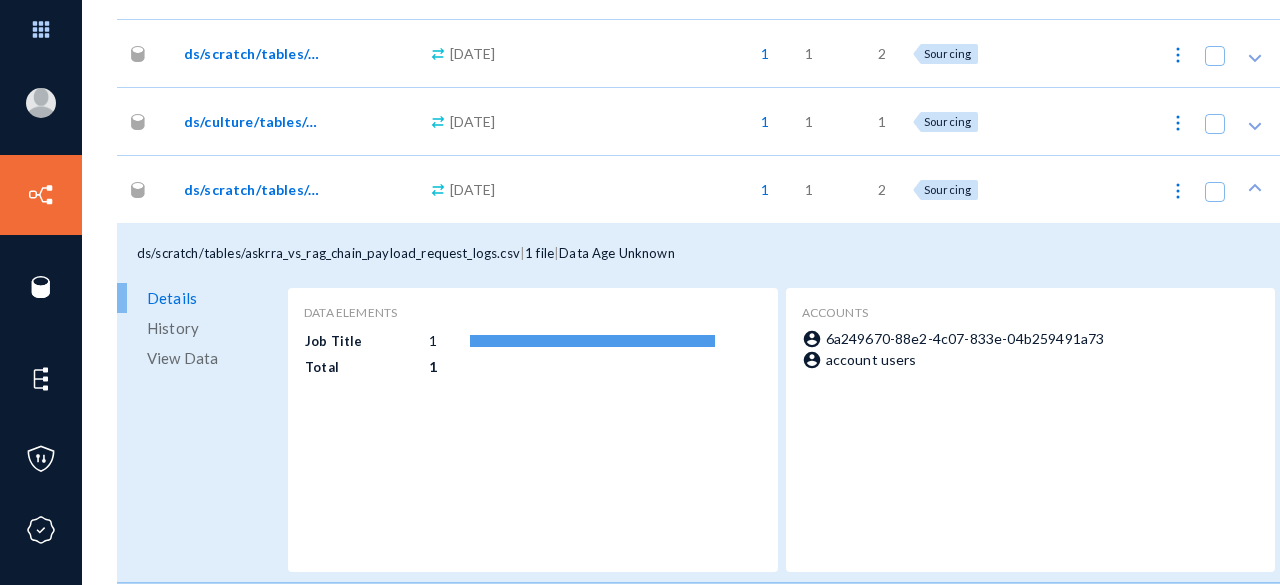 scroll, scrollTop: 1952, scrollLeft: 0, axis: vertical 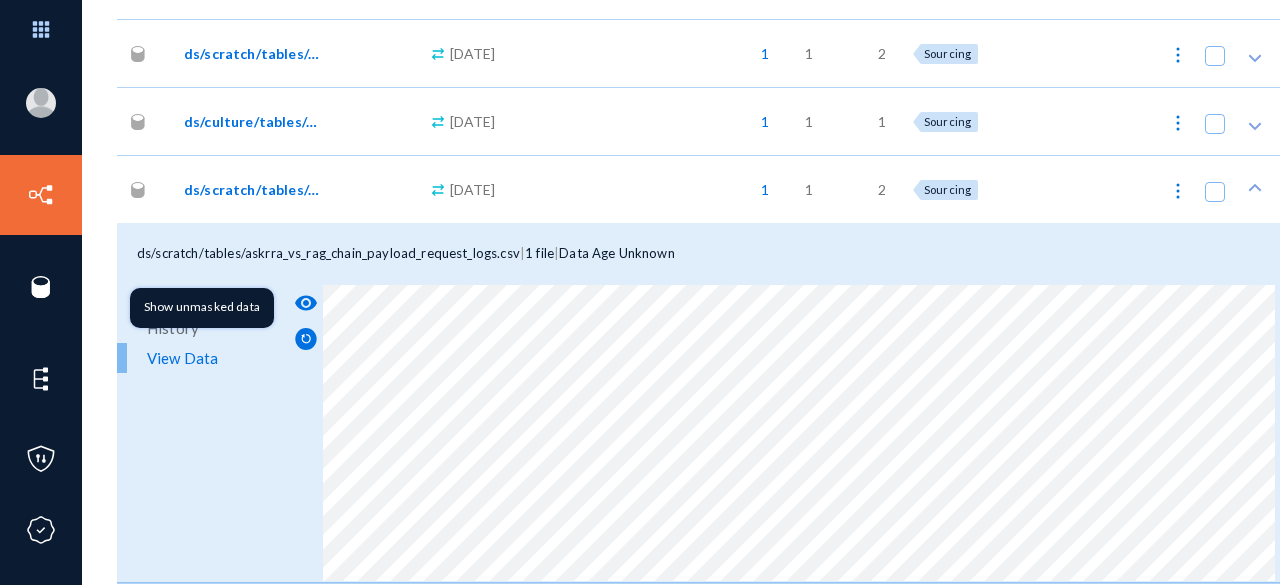 click on "[EMAIL_ADDRESS][PERSON_NAME][DOMAIN_NAME] [PERSON_NAME] Log out  Directory   Datasets   Sources   Sensors   Events   Classifiers   Subject Traces   Policies   Attributes   Subject Search  Datasets
| visibility  Show   filtered results
Dataset Published Data Age
Data Elements
Count Users Attributes Flags
Action   ds/factiva/tables/factiva_mdm_match_demo.csv
.cls-1 {
fill: #00bcd5;
stroke-width: 0px;
}
[DATE]  5   24  2 Sourcing, PII
ds/factiva/tables/factiva_mdm_match_demo.csv   |   1 file   |   Data Age Unknown Details History View Data visibility_off ds/poc_brygib_datamart/tables/execcompany_extract_feedback.csv
.cls-1 {
fill: #00bcd5;
stroke-width: 0px;
}
[DATE]  3   21  1 Sourcing, PII
|   1 file" at bounding box center (640, 292) 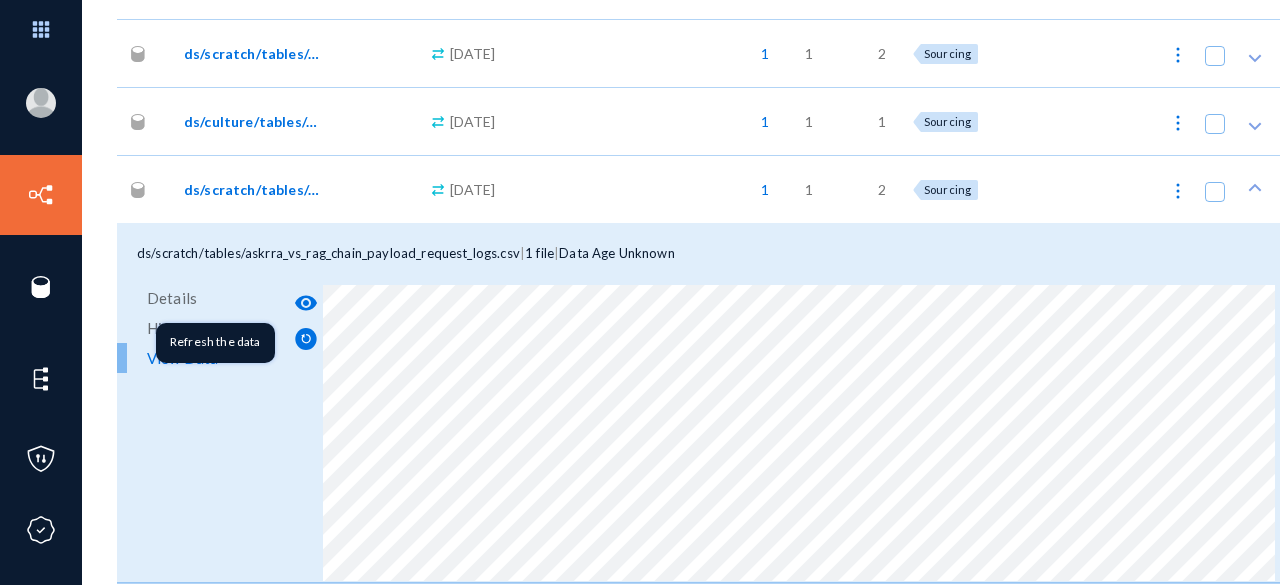 click on "visibility" 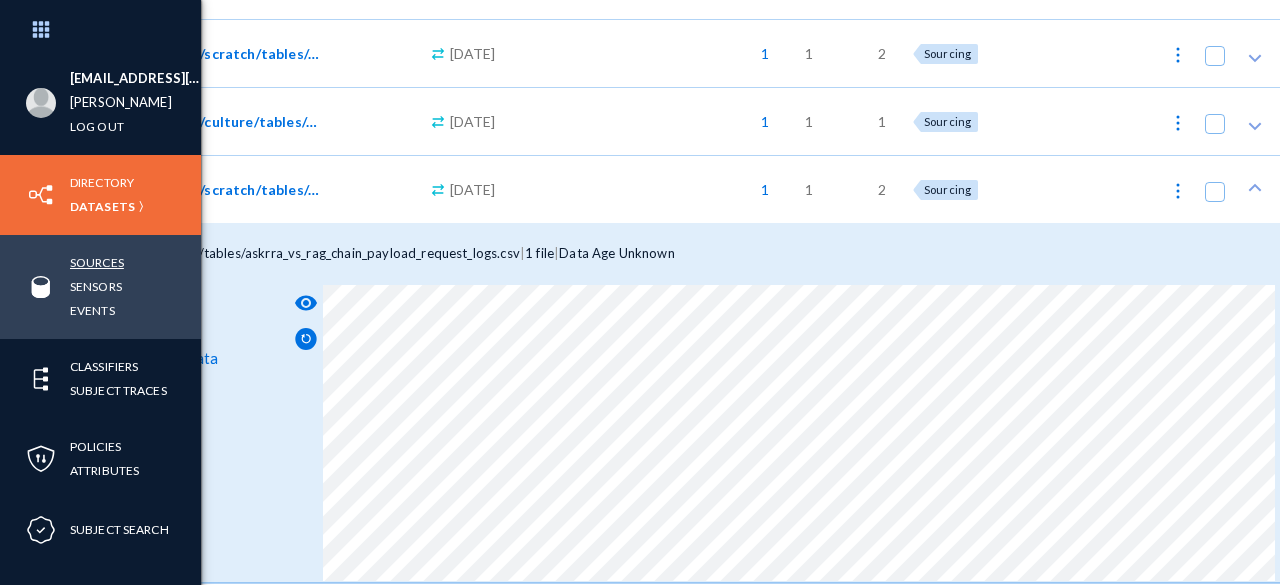 click on "Sources" at bounding box center (97, 262) 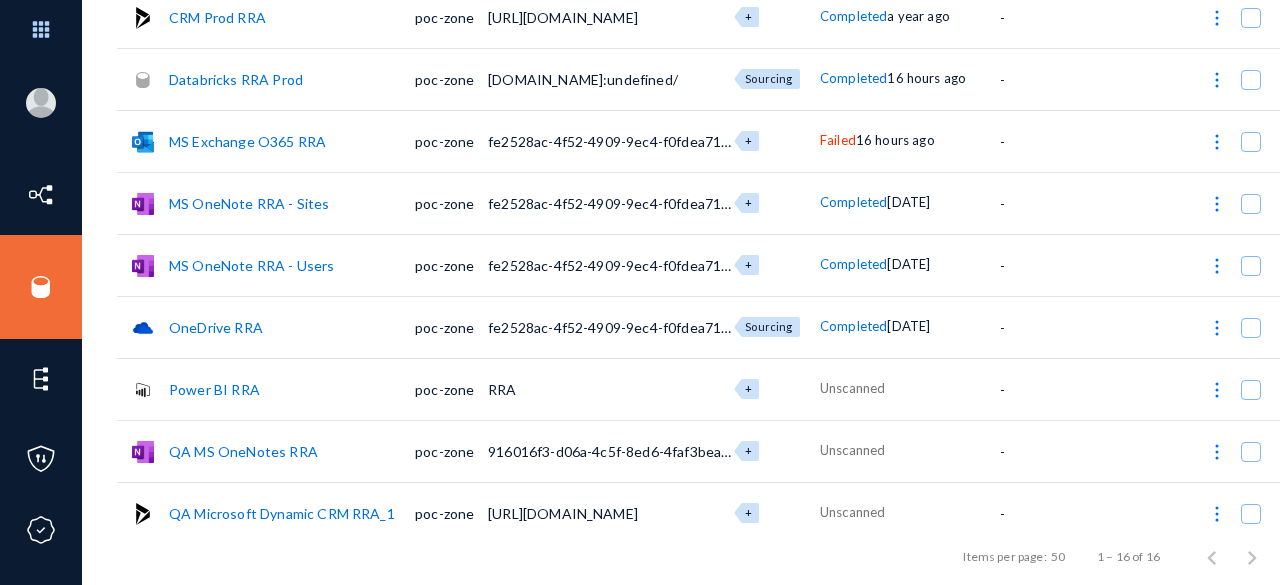 scroll, scrollTop: 0, scrollLeft: 0, axis: both 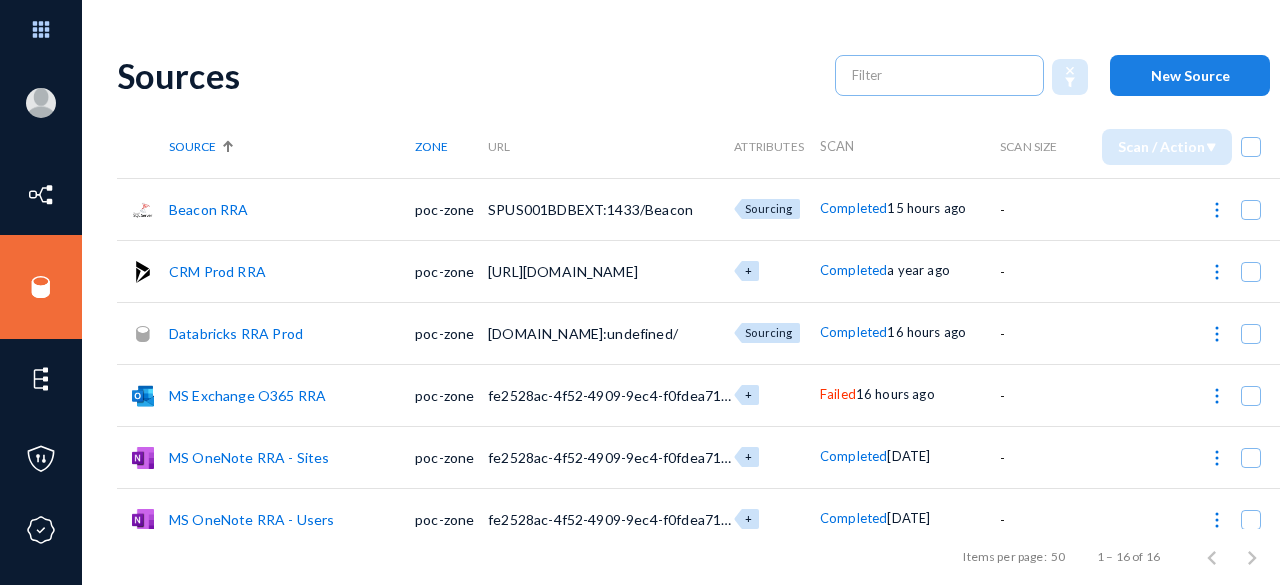 click on "New Source" 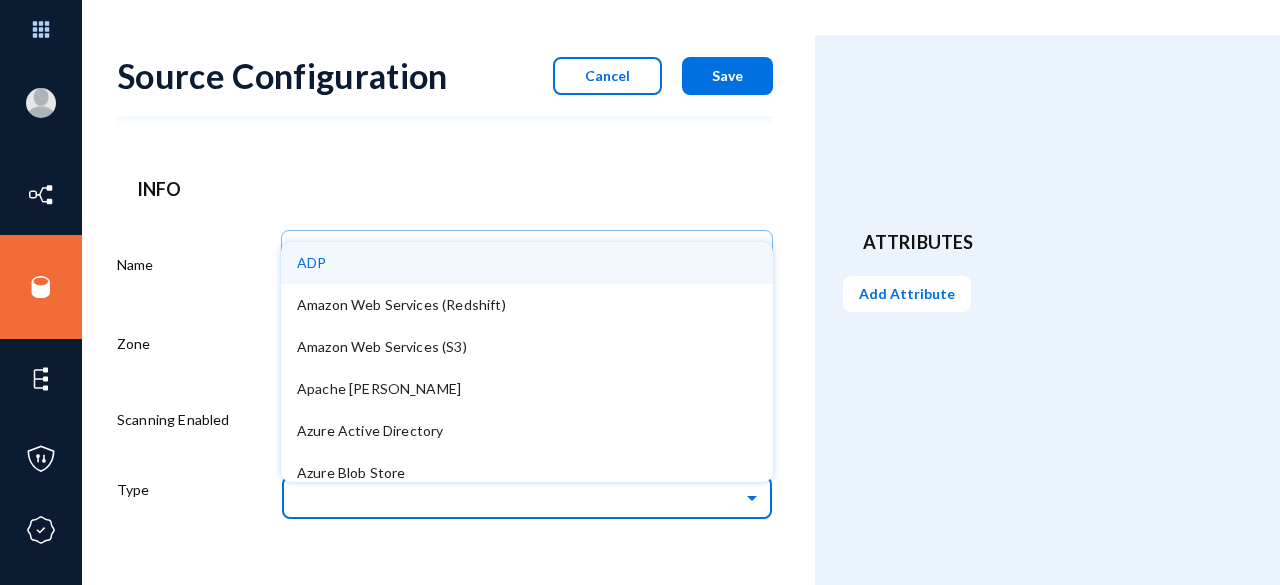 click 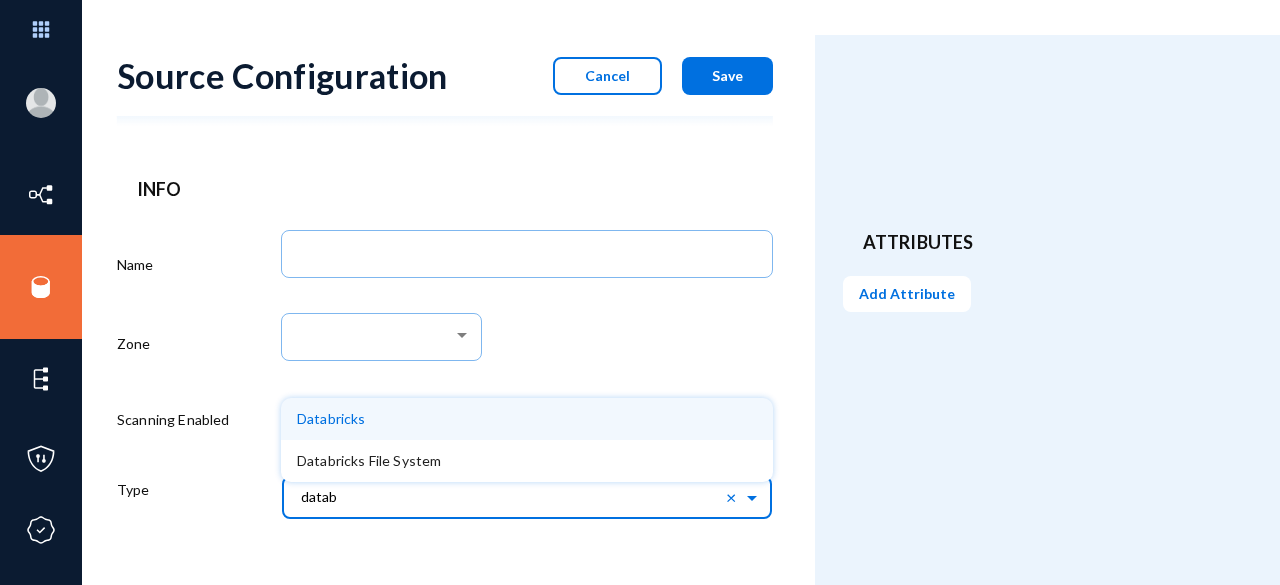 type on "databr" 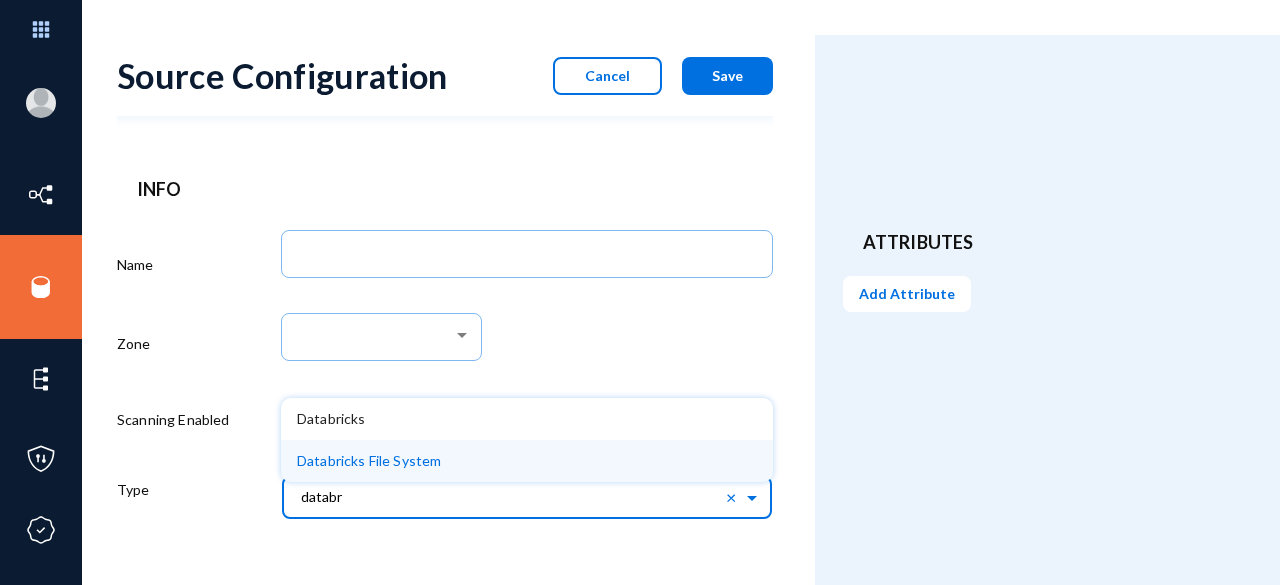 scroll, scrollTop: 56, scrollLeft: 0, axis: vertical 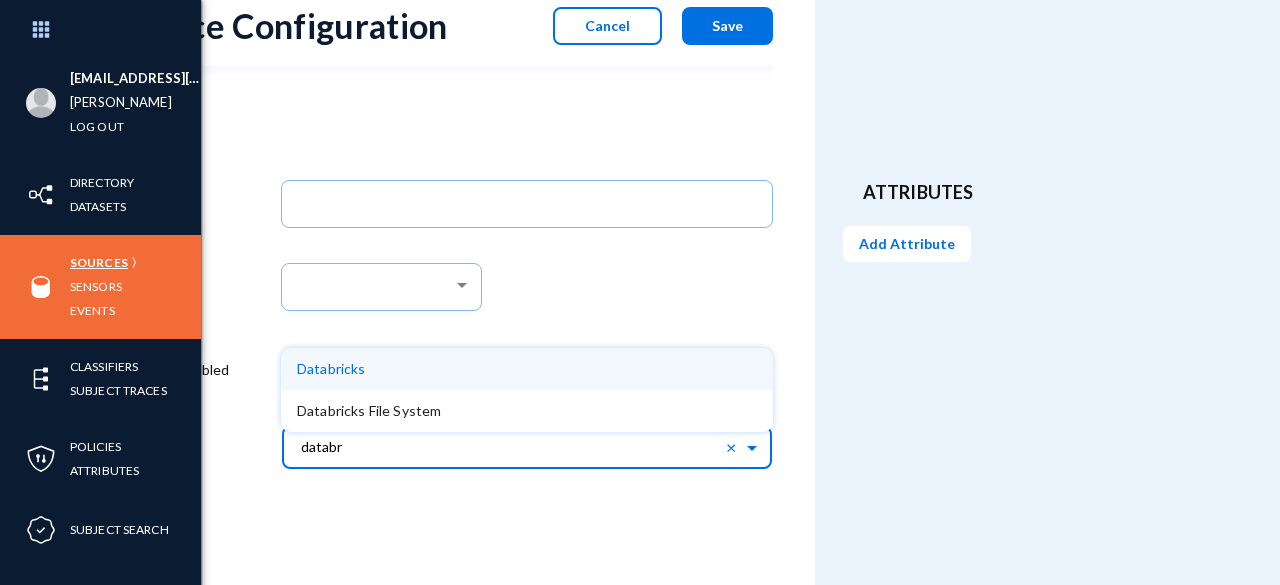 type 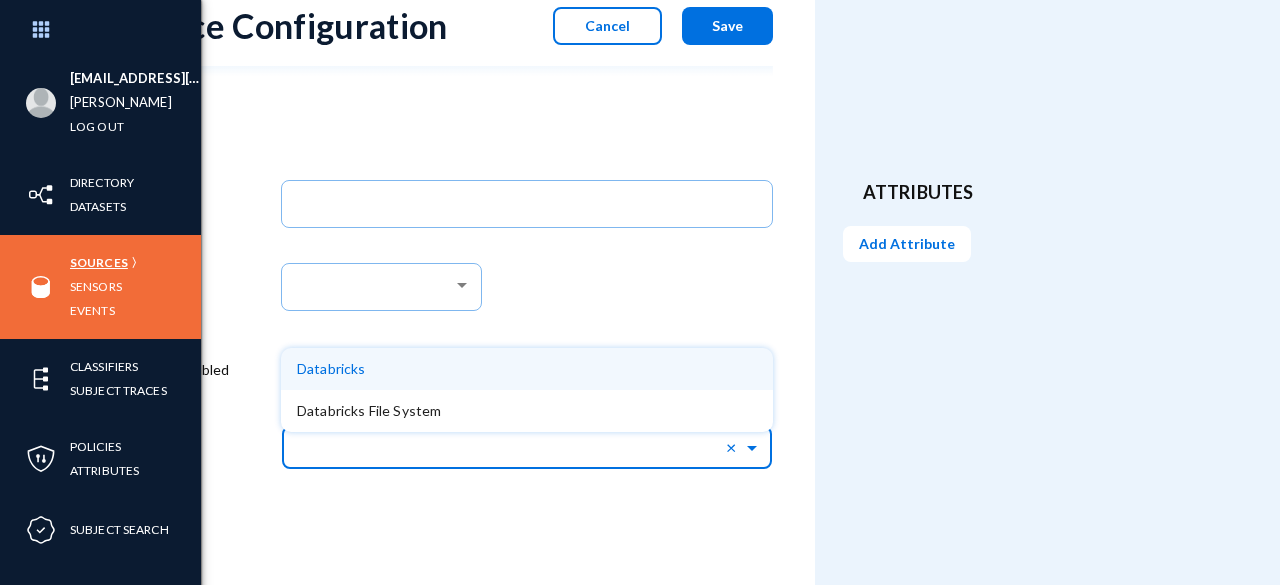 click on "Sources" at bounding box center (99, 262) 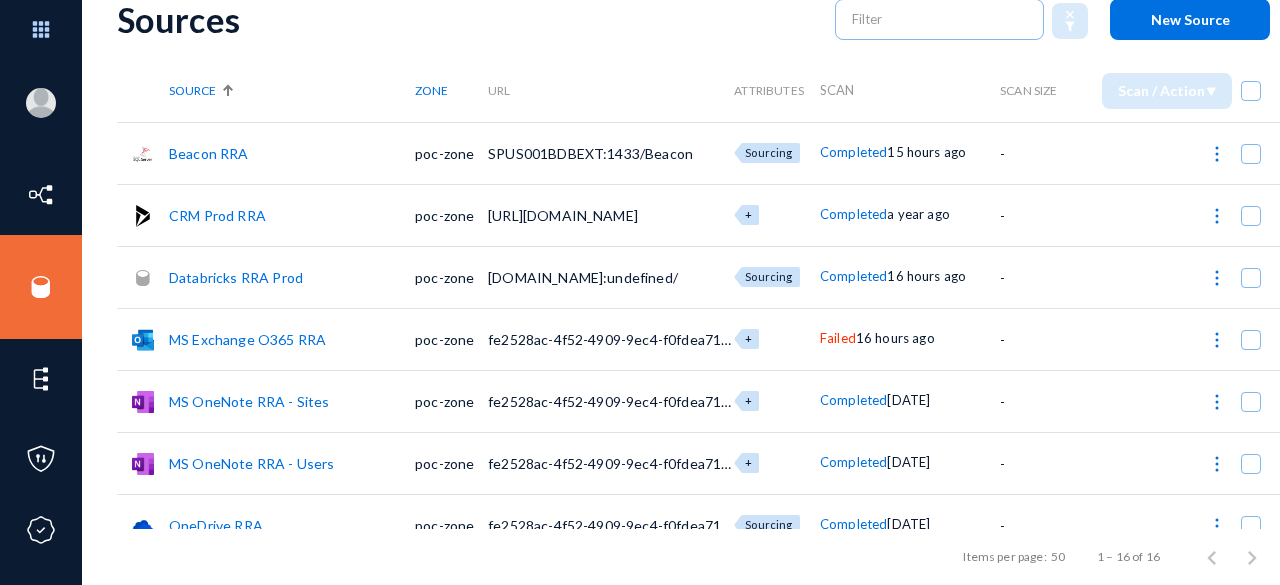 click on "Databricks RRA Prod" 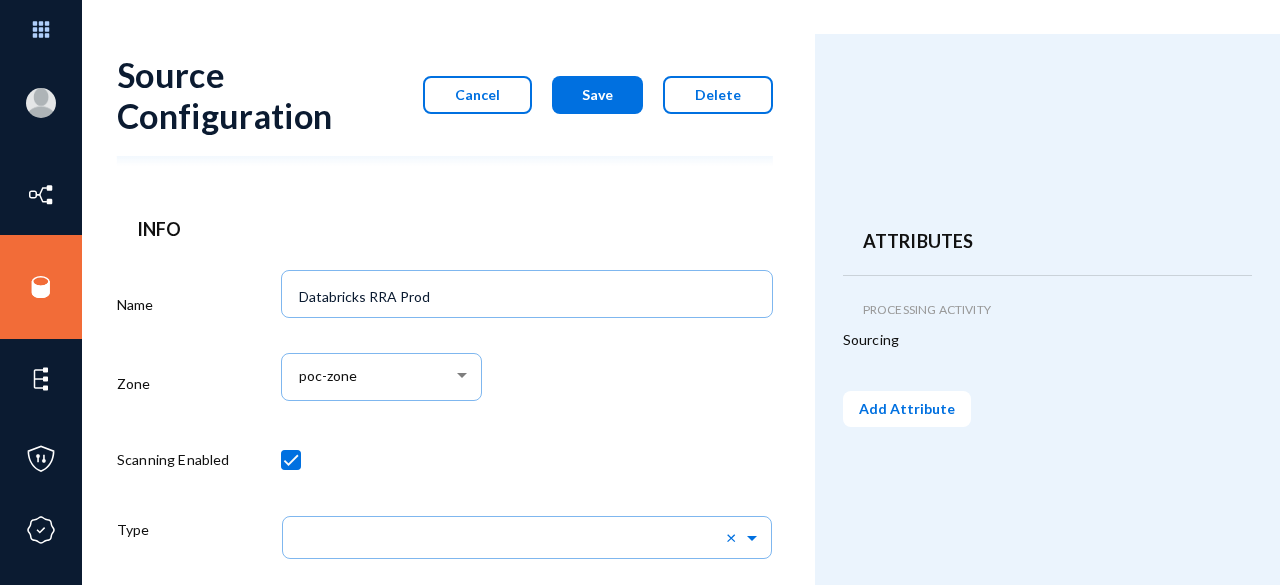scroll, scrollTop: 0, scrollLeft: 0, axis: both 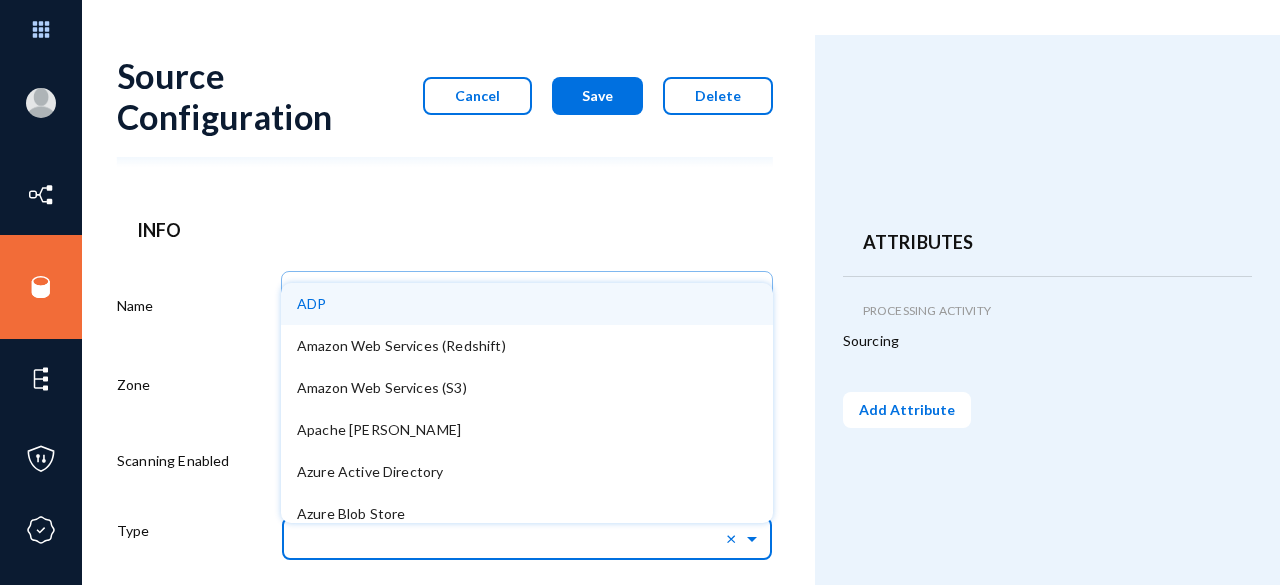 click 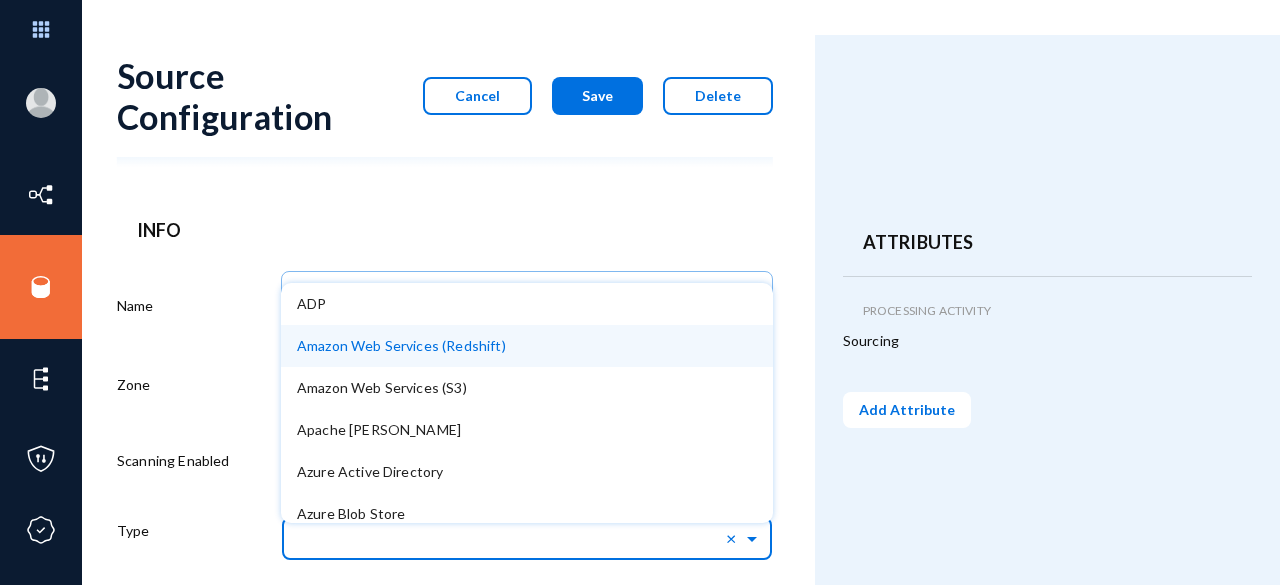click on "Source Configuration  Cancel   Save   Delete  Info Name Databricks RRA Prod Zone poc-zone Scanning Enabled   Type × × ADP Amazon Web Services (Redshift) Amazon Web Services (S3) Apache [PERSON_NAME] Active Directory Azure Blob Store Box Bullhorn CRM Cloudera Databricks Databricks File System Dropbox Github Gmail Google BigQuery Google Cloud Storage Google Drive HubSpot CRM IBM DB2 Intersystems Caché Jira Local FS Microsoft Dynamics 365 Microsoft One Drive Microsoft SQL Server Microsoft Teams MongoDb MySql Database Netsuite Network File Sharing (SMB Protocol) Office 365 Mail Office 365 Note Oracle Database Oracle ERP Cloud Fusion Oracle HCM Cloud Fusion Postgres Database Power BI XMLA Salesforce CRM SAP ASE SAP Concur SAP HANA Service Now Slack Snowflake Workday Connection Test" 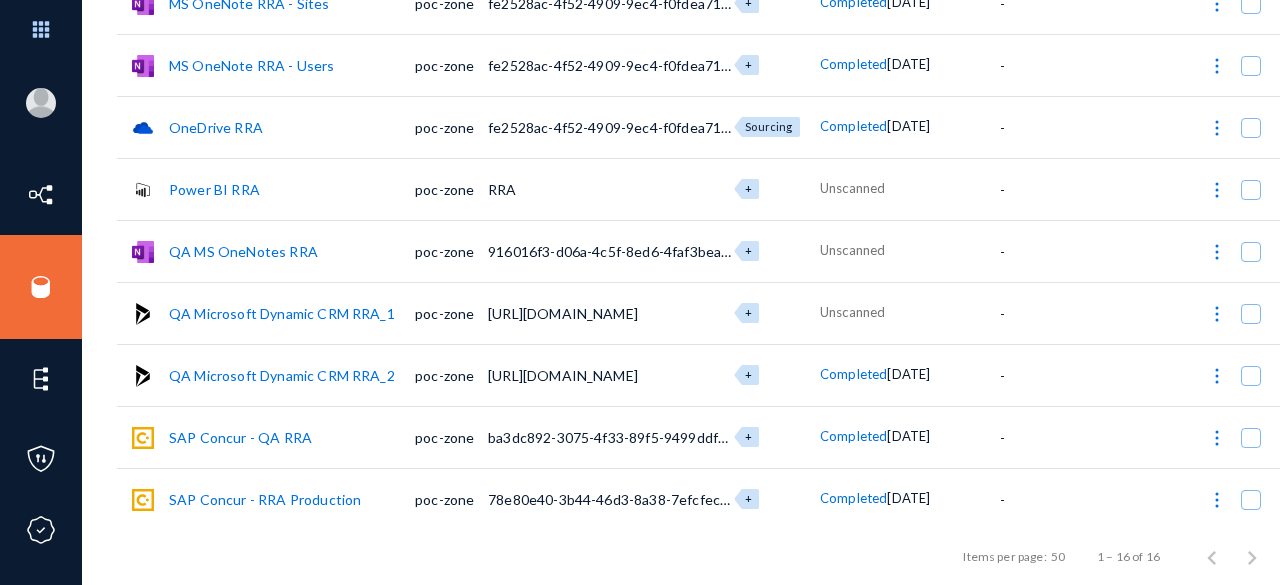 scroll, scrollTop: 648, scrollLeft: 0, axis: vertical 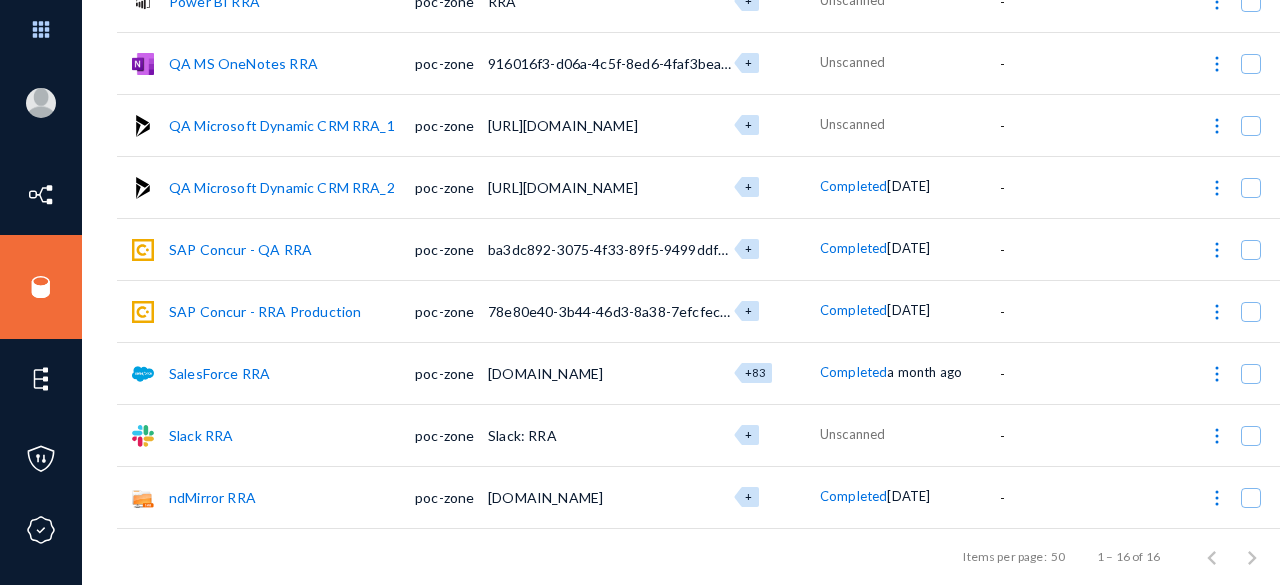 click on "SAP Concur - QA RRA" 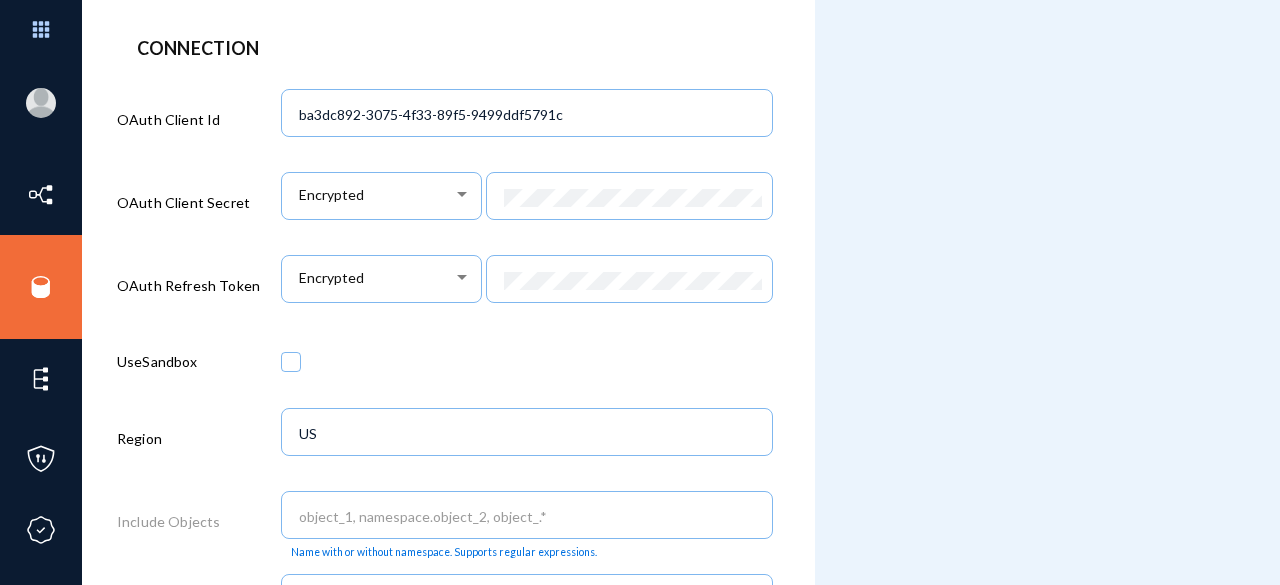scroll, scrollTop: 601, scrollLeft: 0, axis: vertical 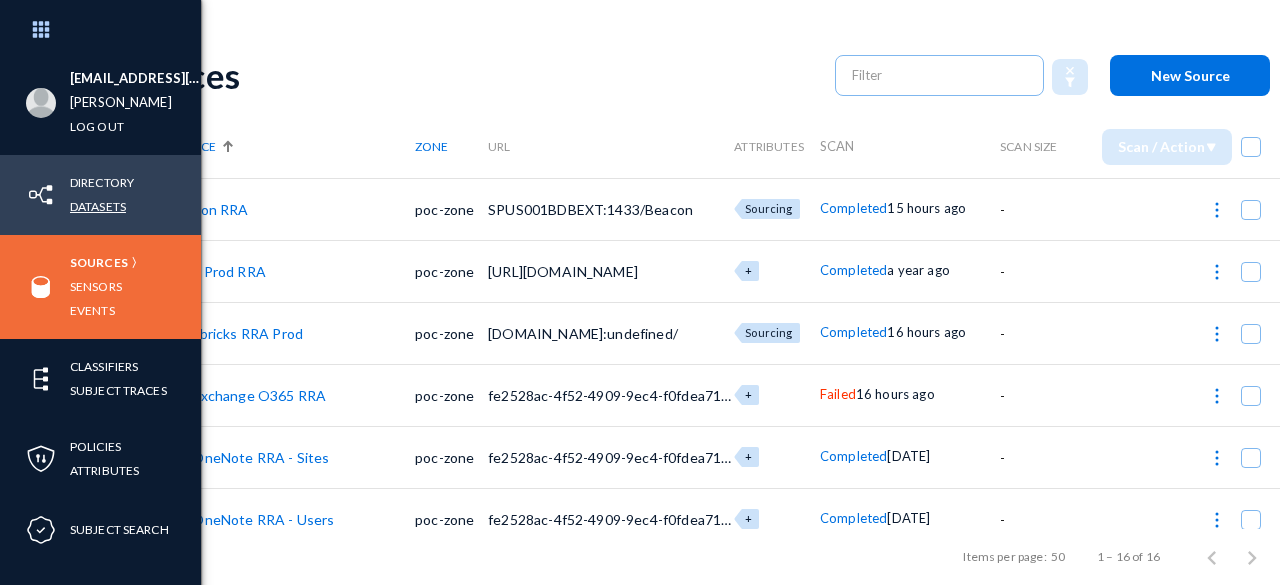 click on "Datasets" at bounding box center [98, 206] 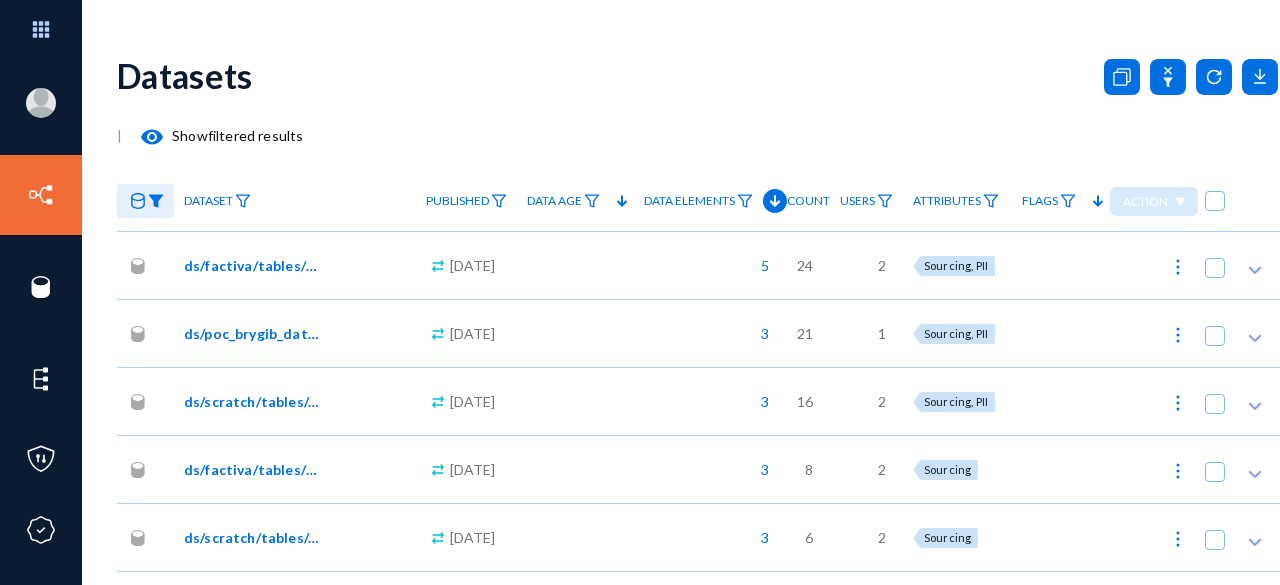 click on "ds/factiva/tables/factiva_mdm_match_demo.csv" 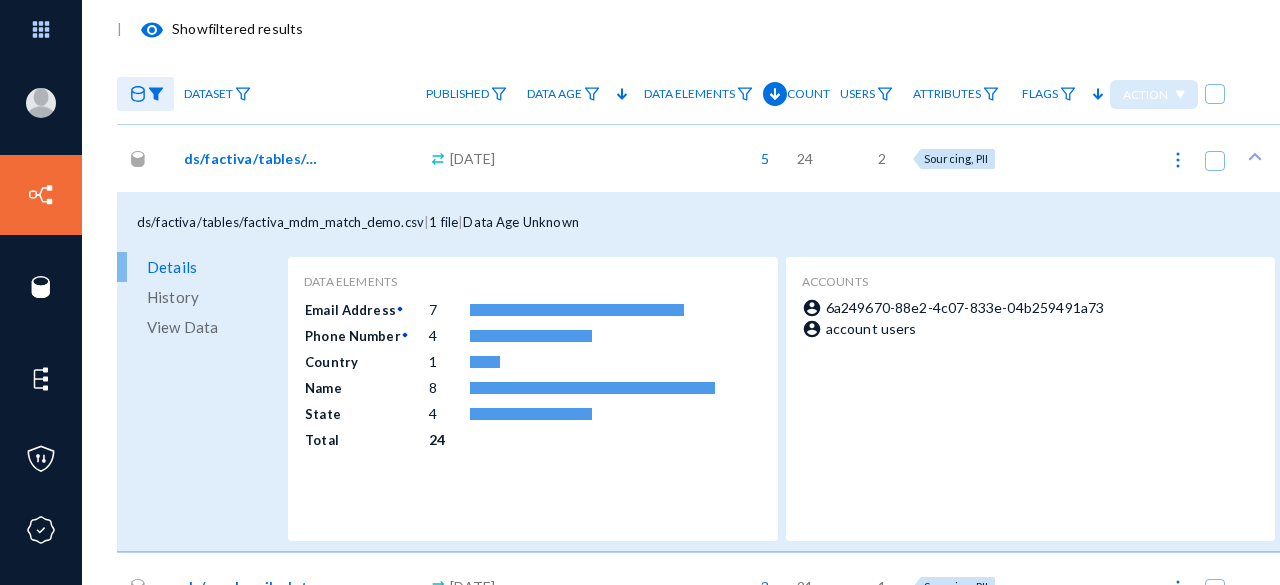 scroll, scrollTop: 108, scrollLeft: 0, axis: vertical 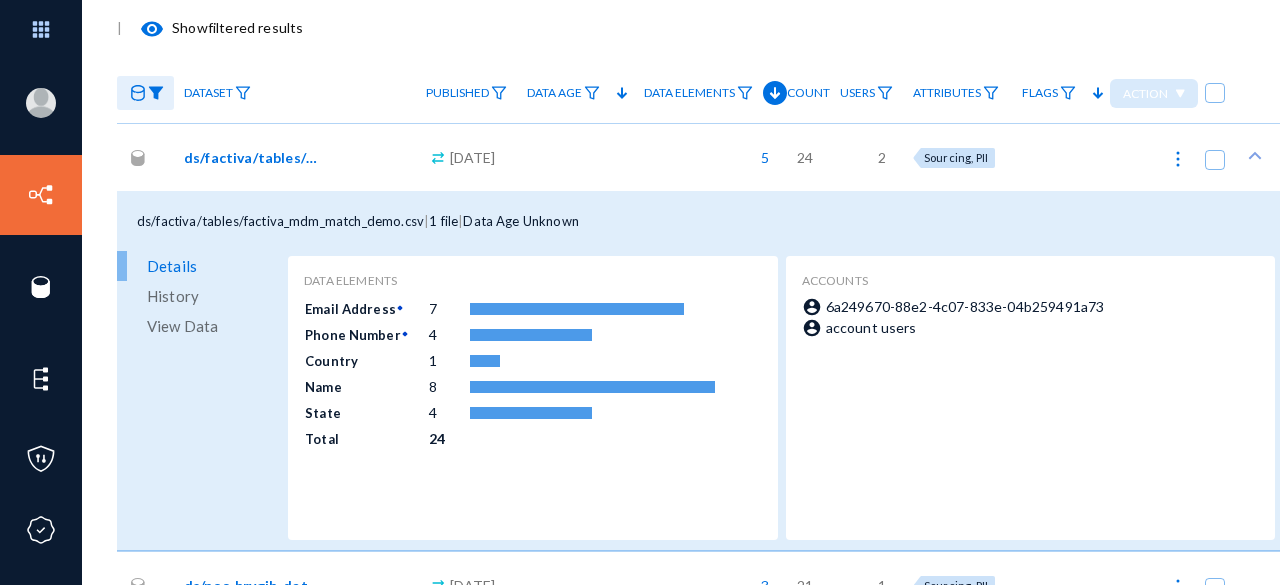 click on "| visibility  Show   filtered results" 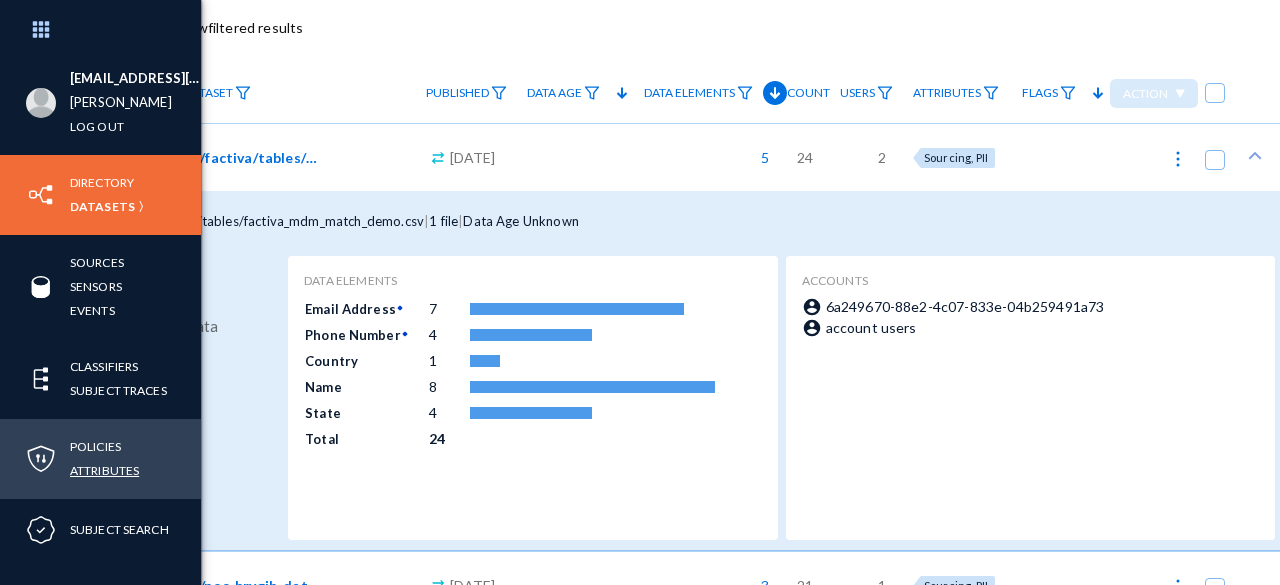 click on "Attributes" at bounding box center (104, 470) 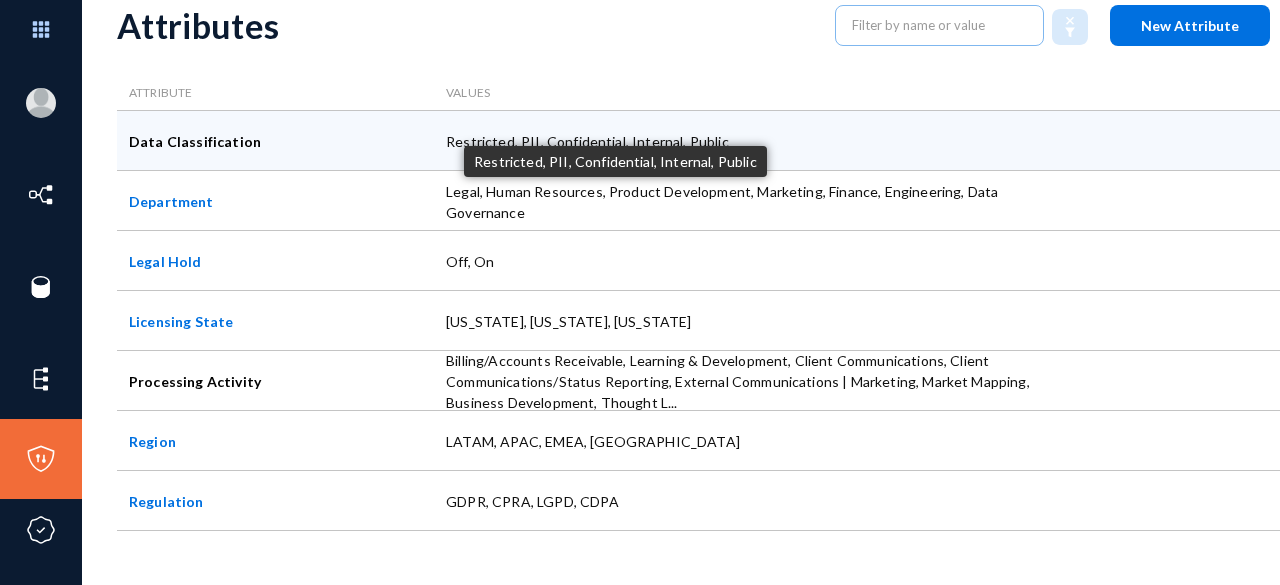 scroll, scrollTop: 56, scrollLeft: 0, axis: vertical 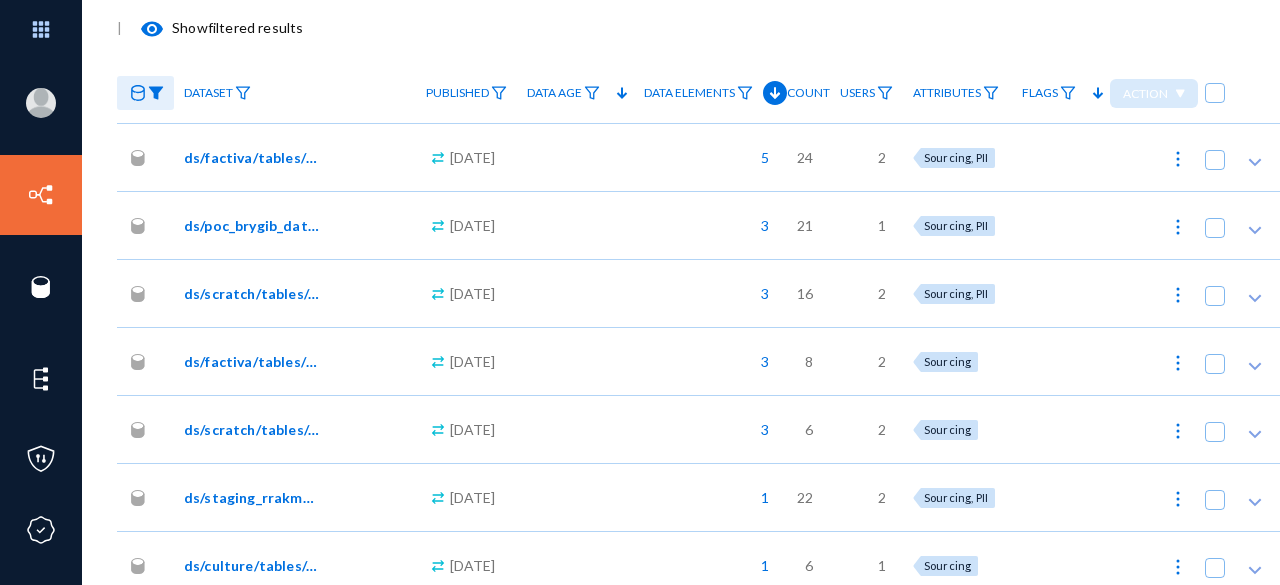 click on "ds/factiva/tables/factiva_mdm_match_demo.csv" 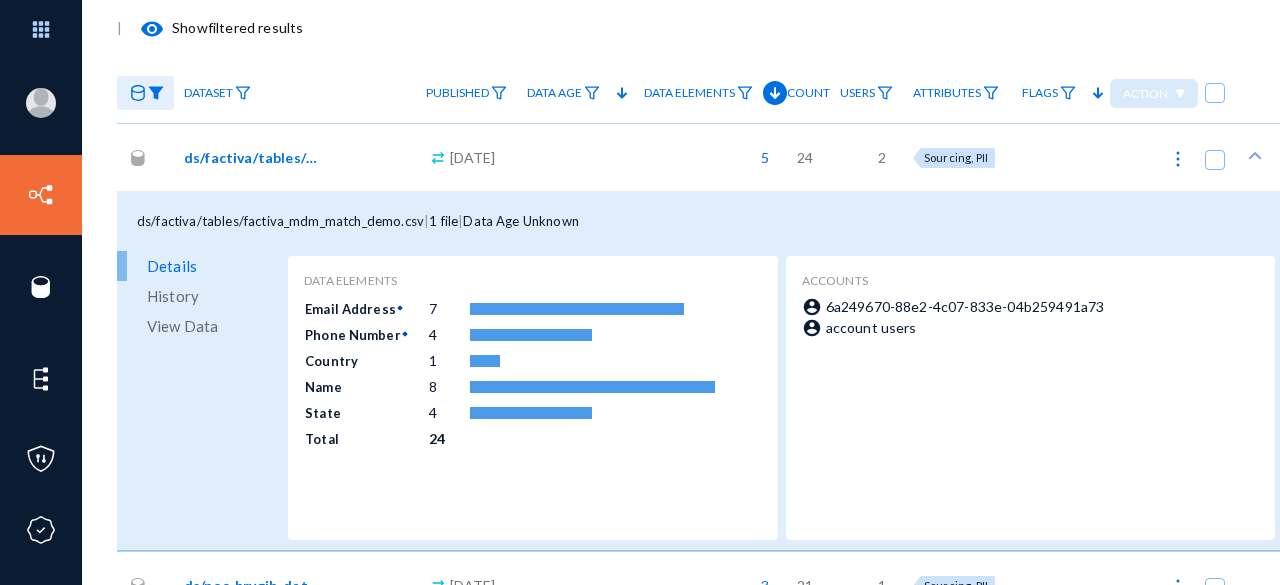 click on "View Data" 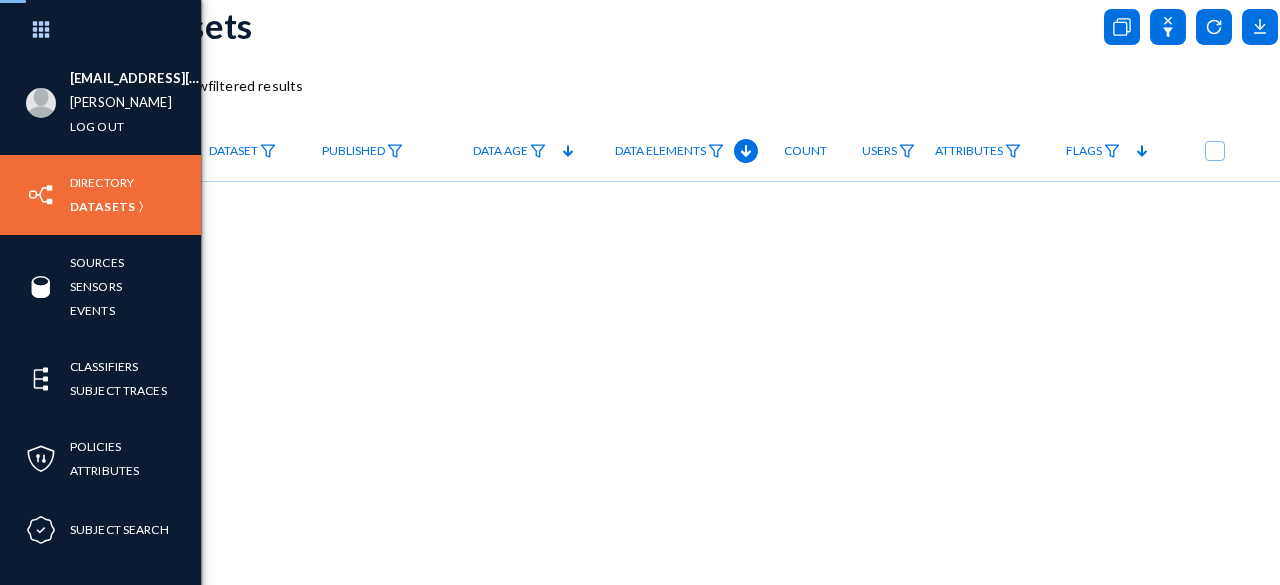 scroll, scrollTop: 56, scrollLeft: 0, axis: vertical 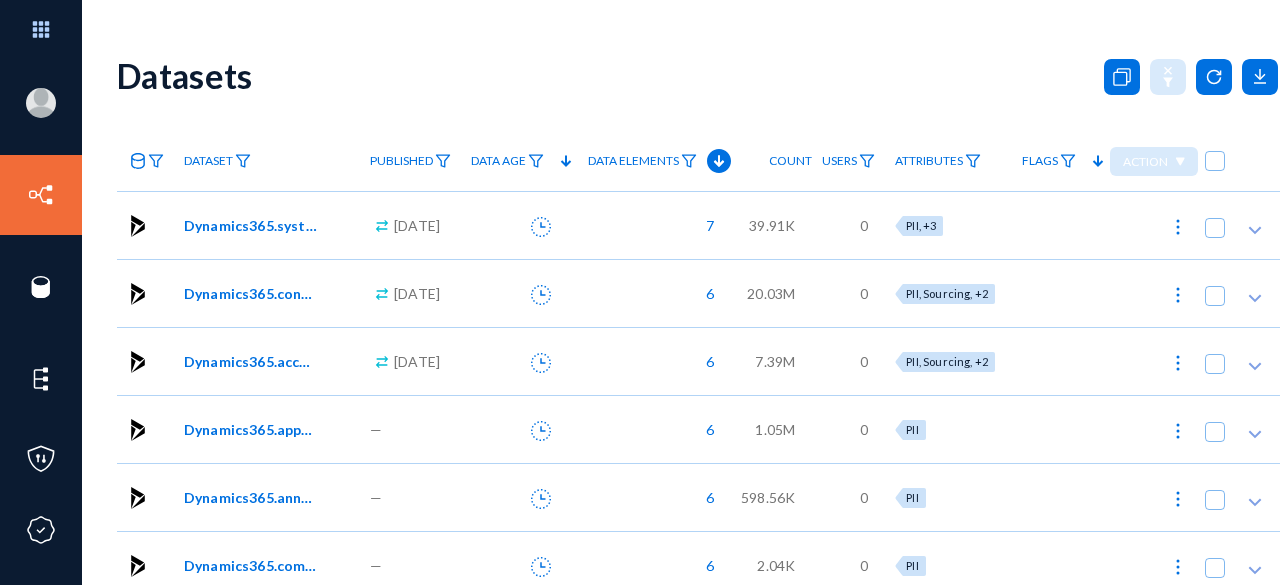 click 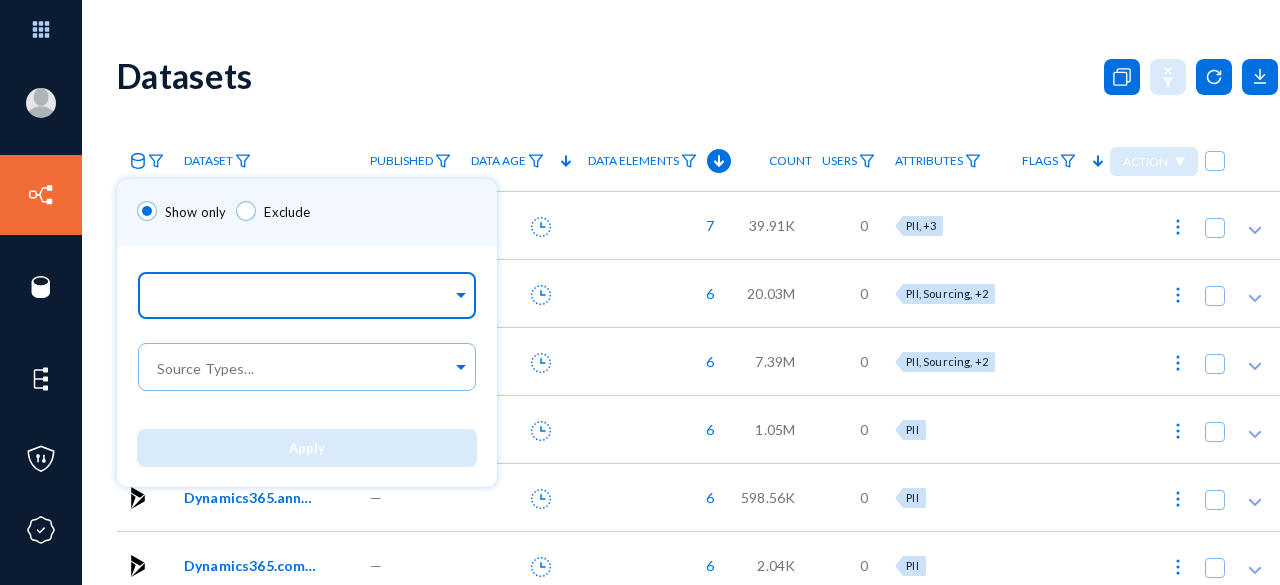 click at bounding box center [302, 297] 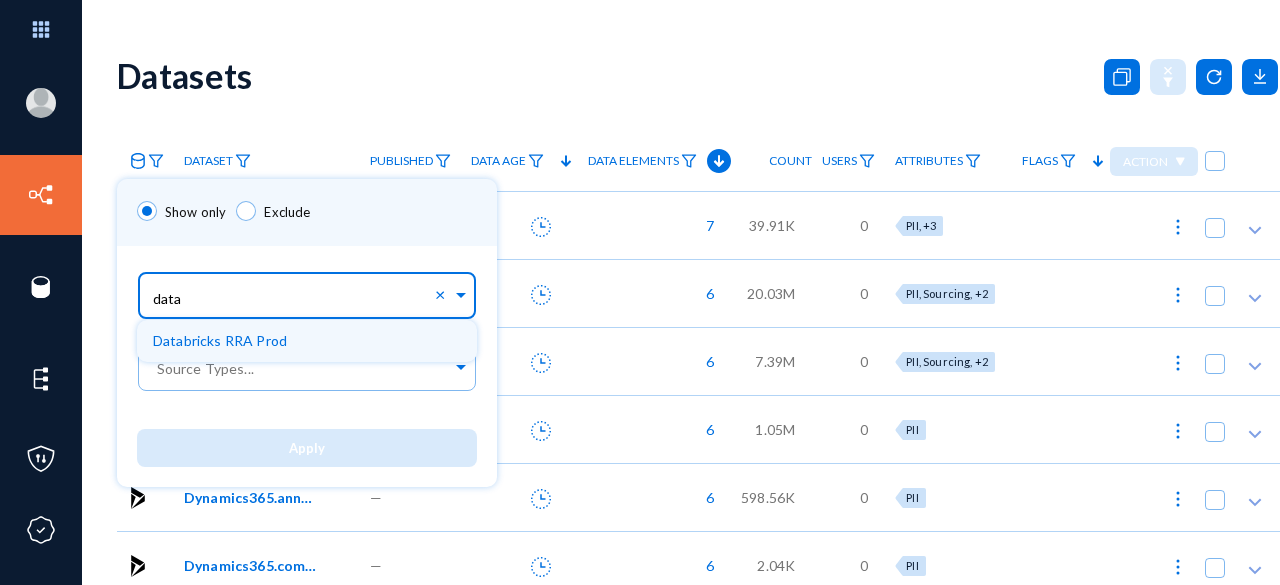 type on "data" 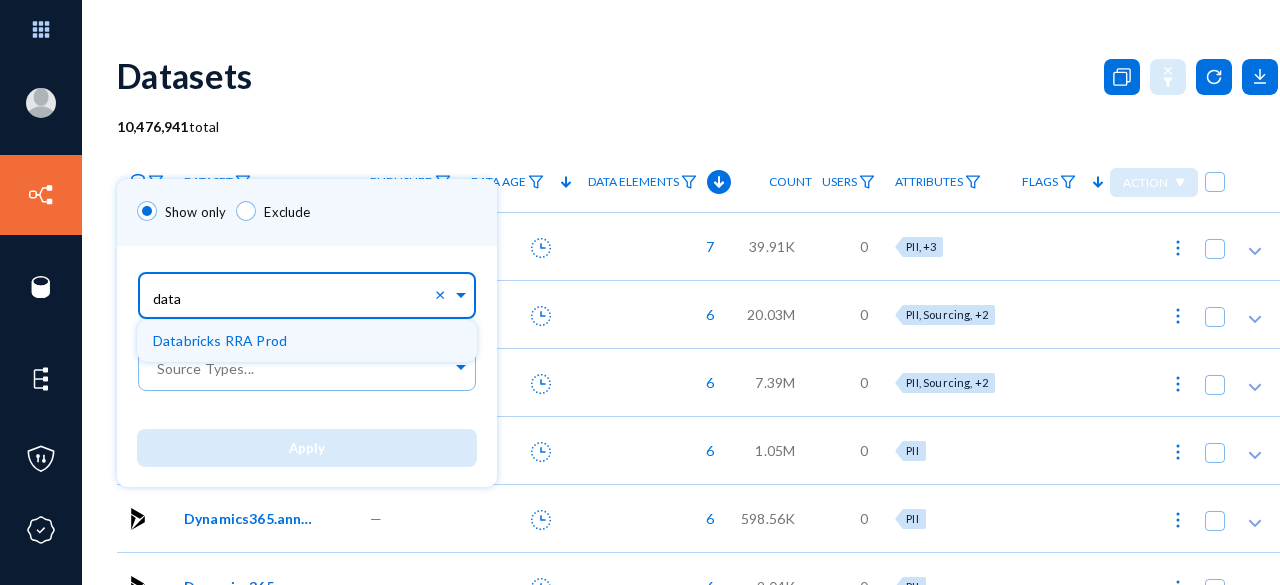 type 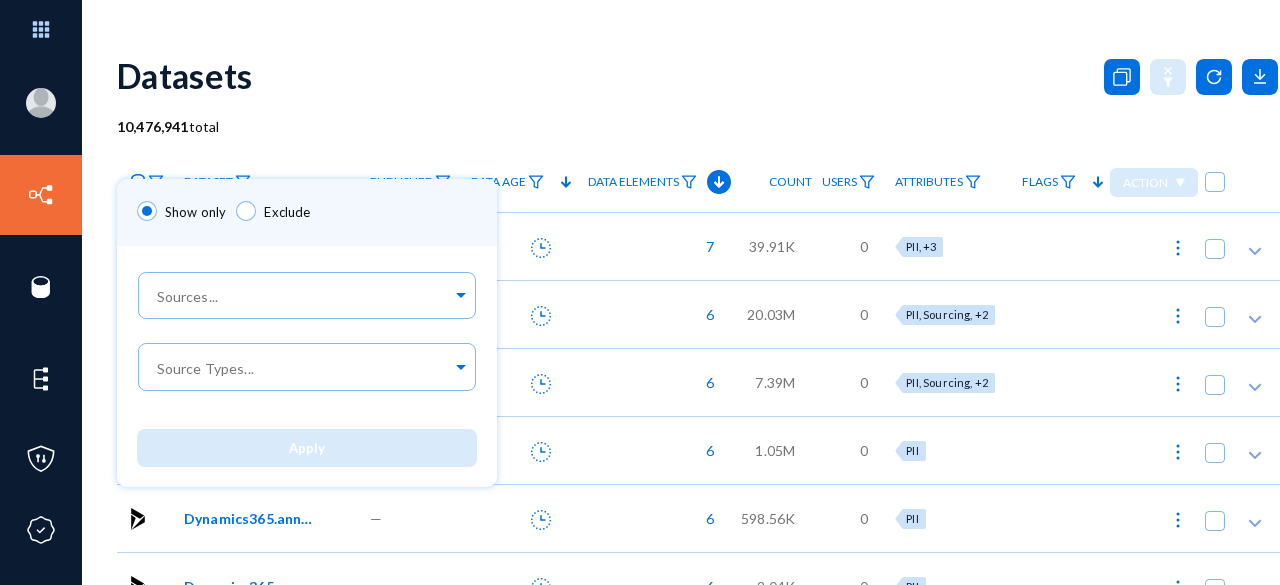click at bounding box center (640, 292) 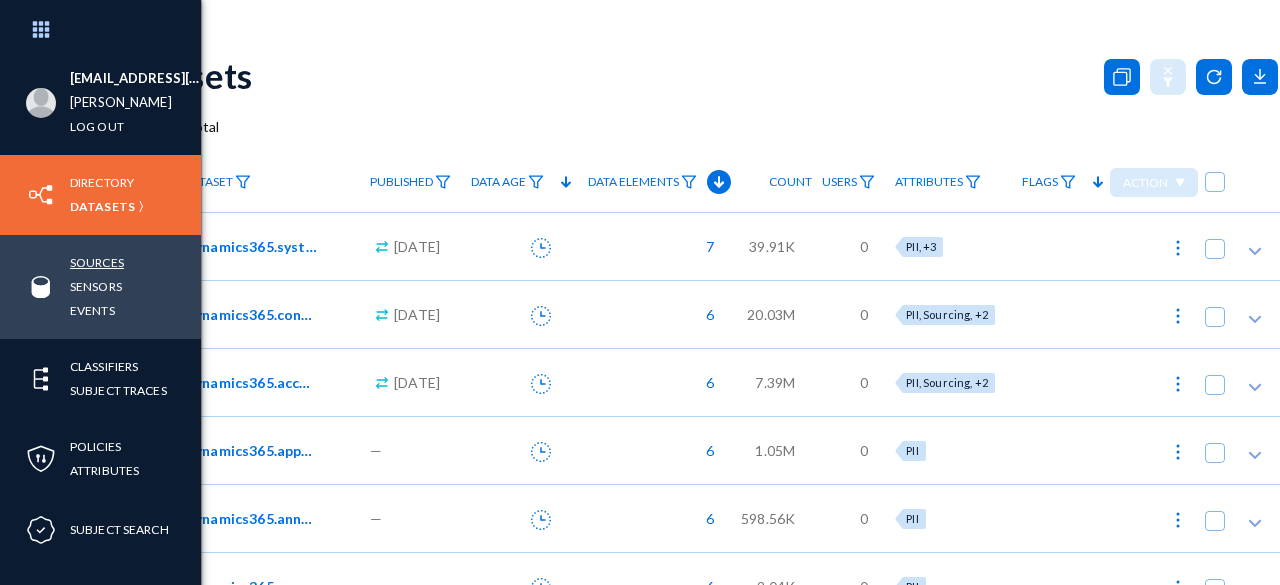 click on "Sources" at bounding box center (97, 262) 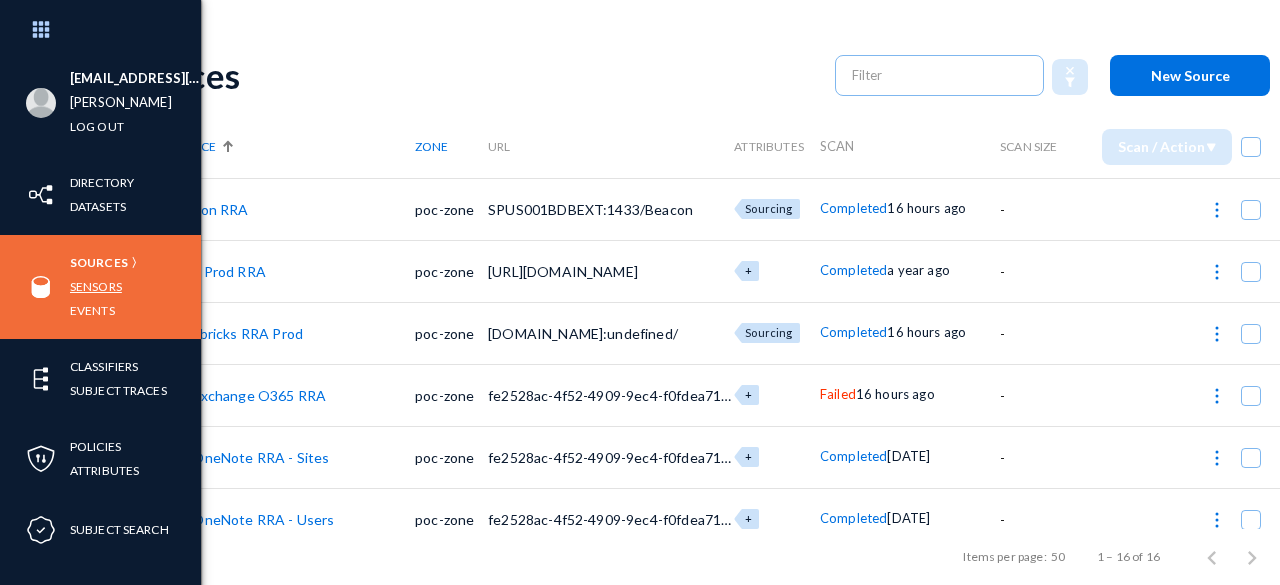 click on "Sensors" at bounding box center (96, 286) 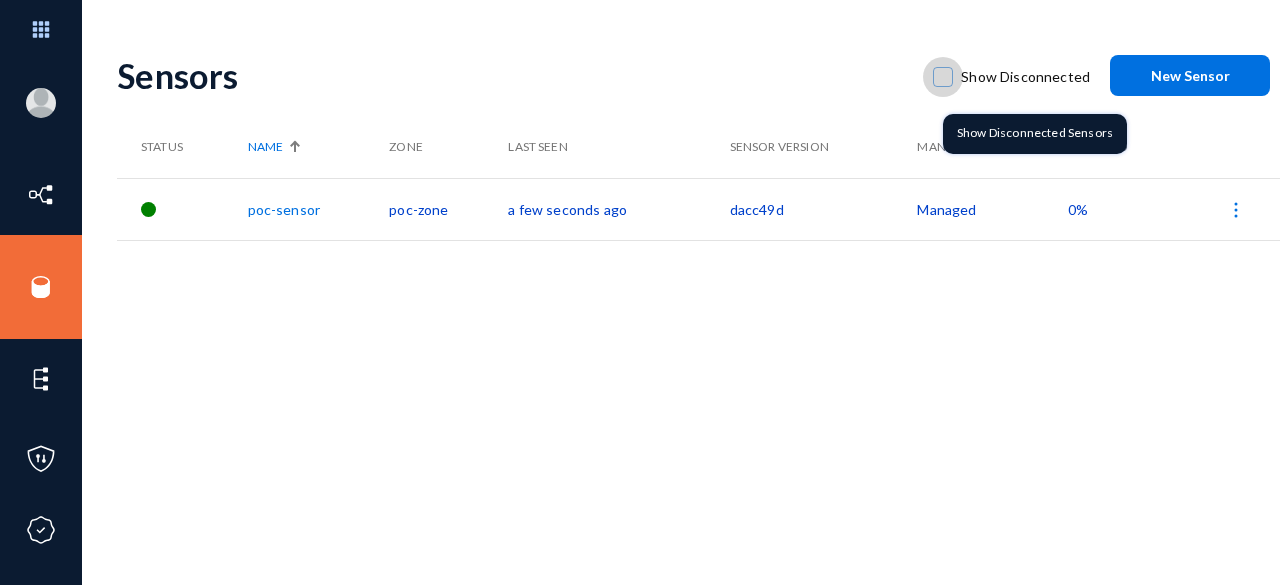 click at bounding box center (943, 77) 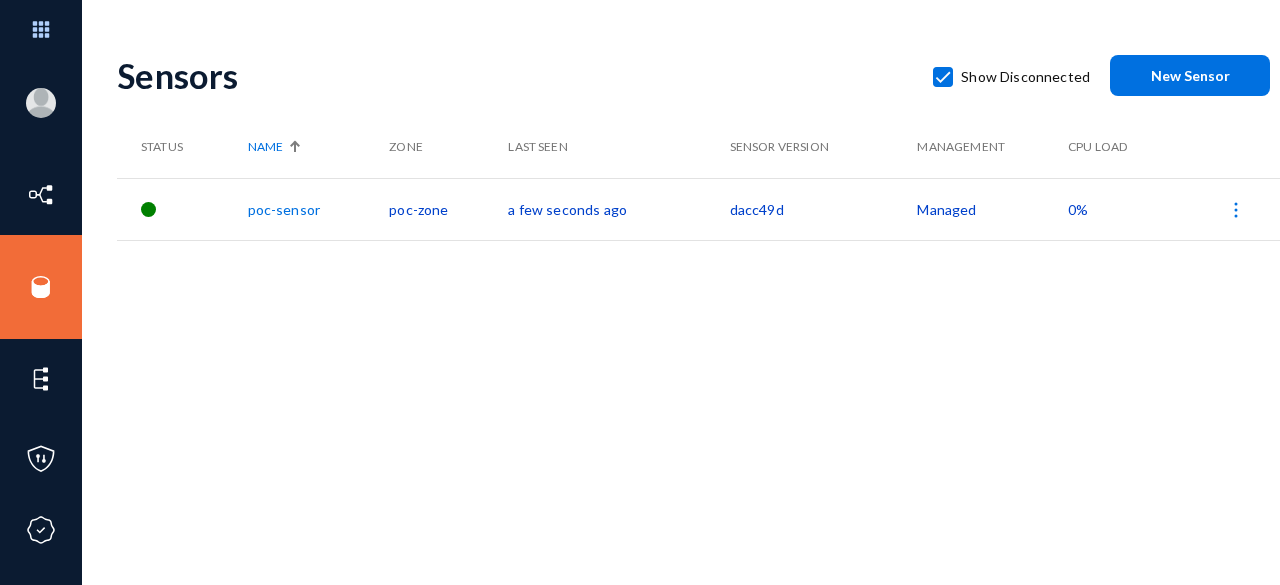 drag, startPoint x: 878, startPoint y: 63, endPoint x: 859, endPoint y: 34, distance: 34.669872 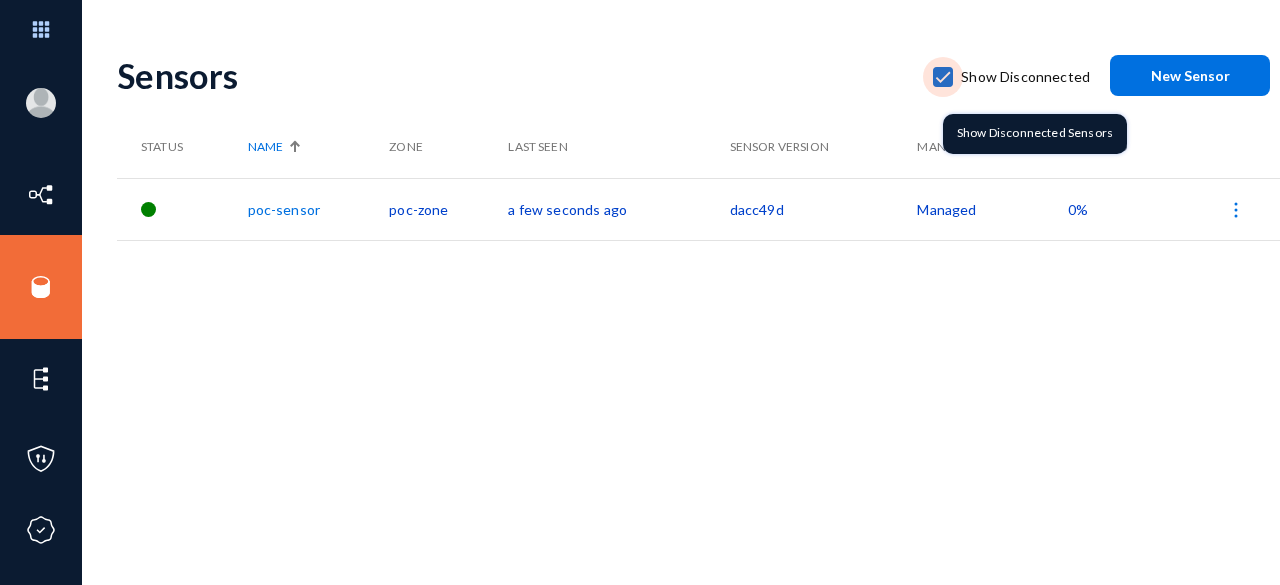 click at bounding box center [943, 77] 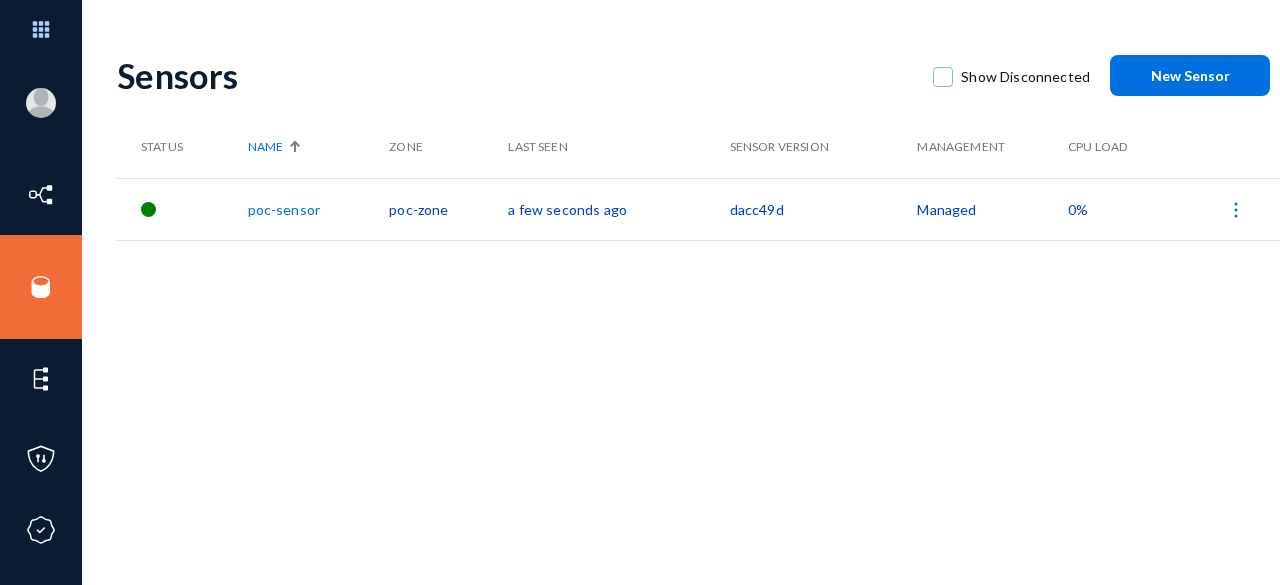 click on "Sensors" 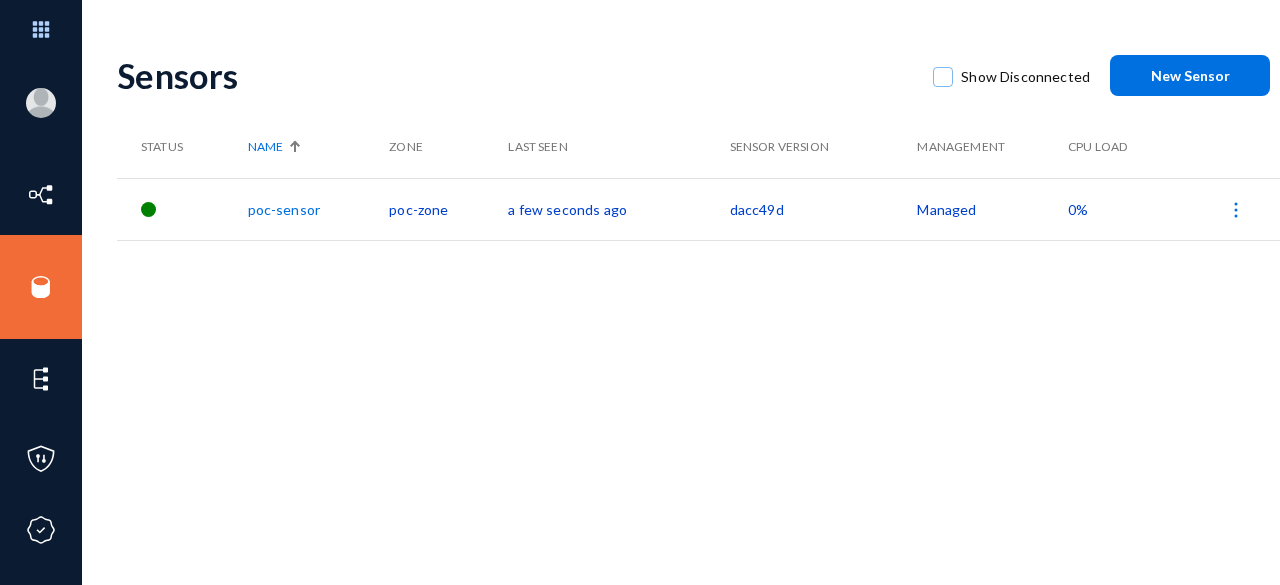 click 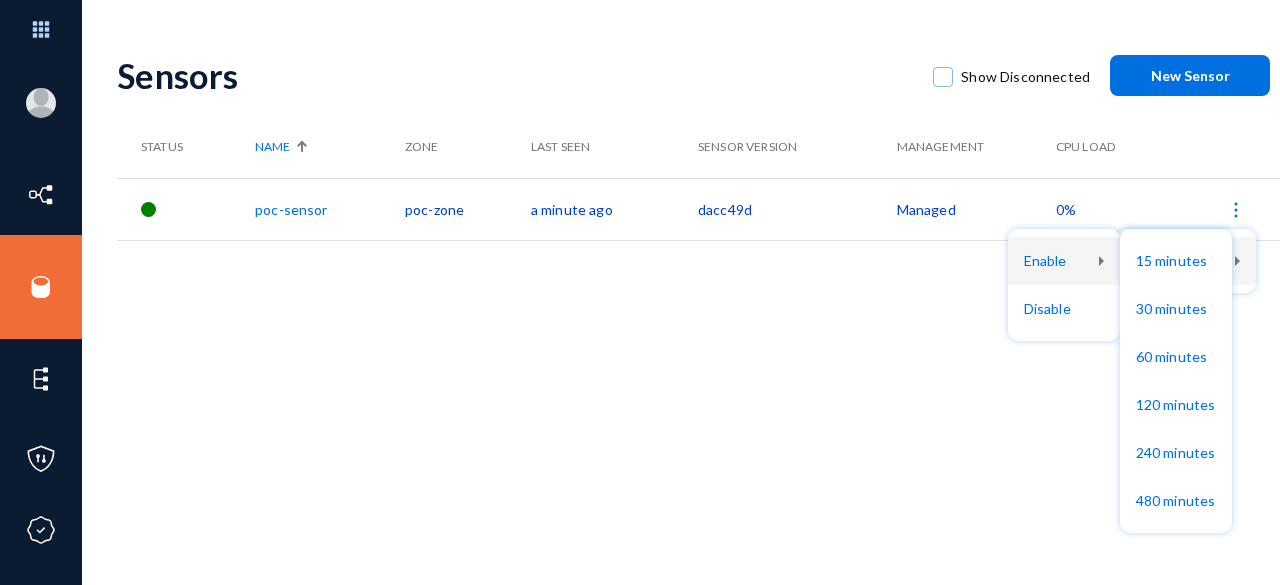 drag, startPoint x: 1170, startPoint y: 309, endPoint x: 721, endPoint y: 344, distance: 450.3621 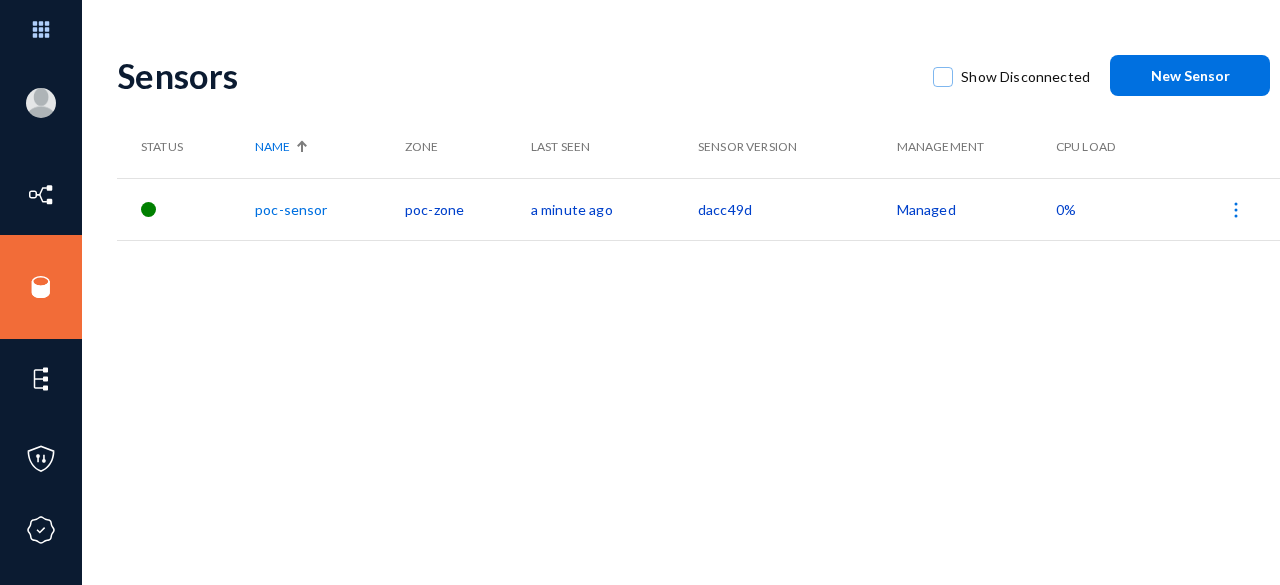click 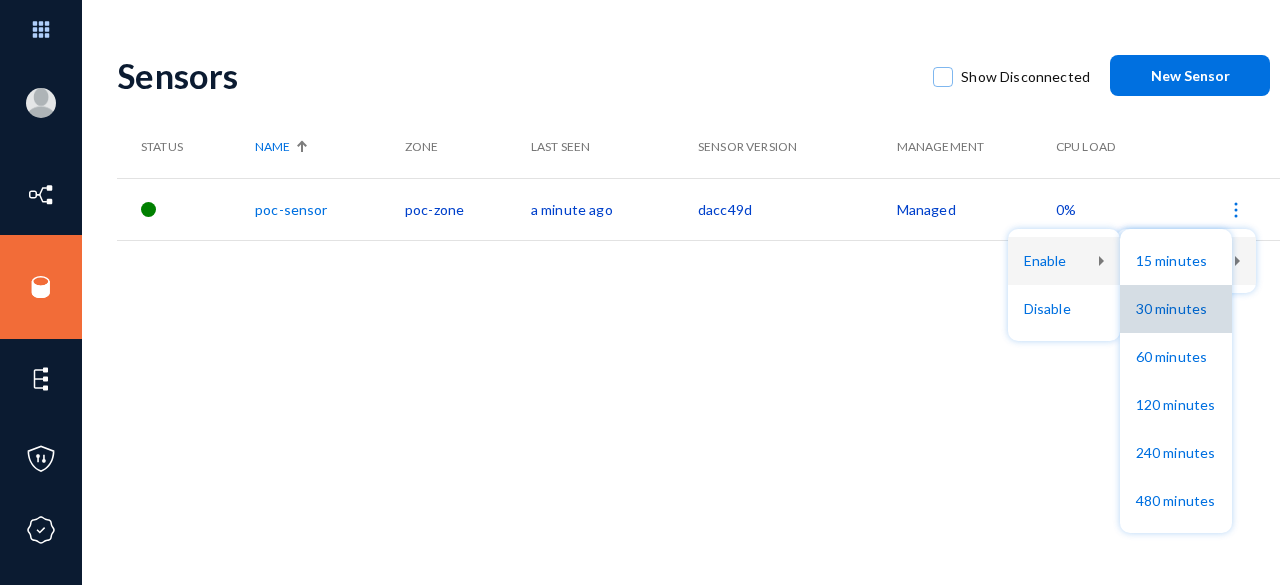 click on "30 minutes" at bounding box center [1176, 309] 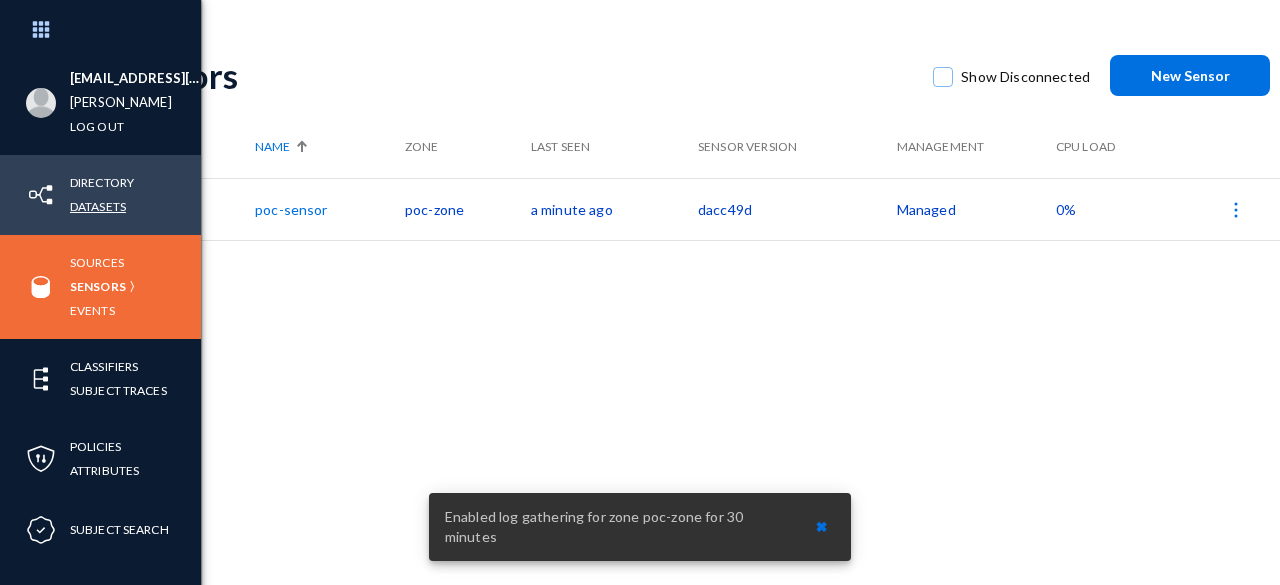 click on "Datasets" at bounding box center (98, 206) 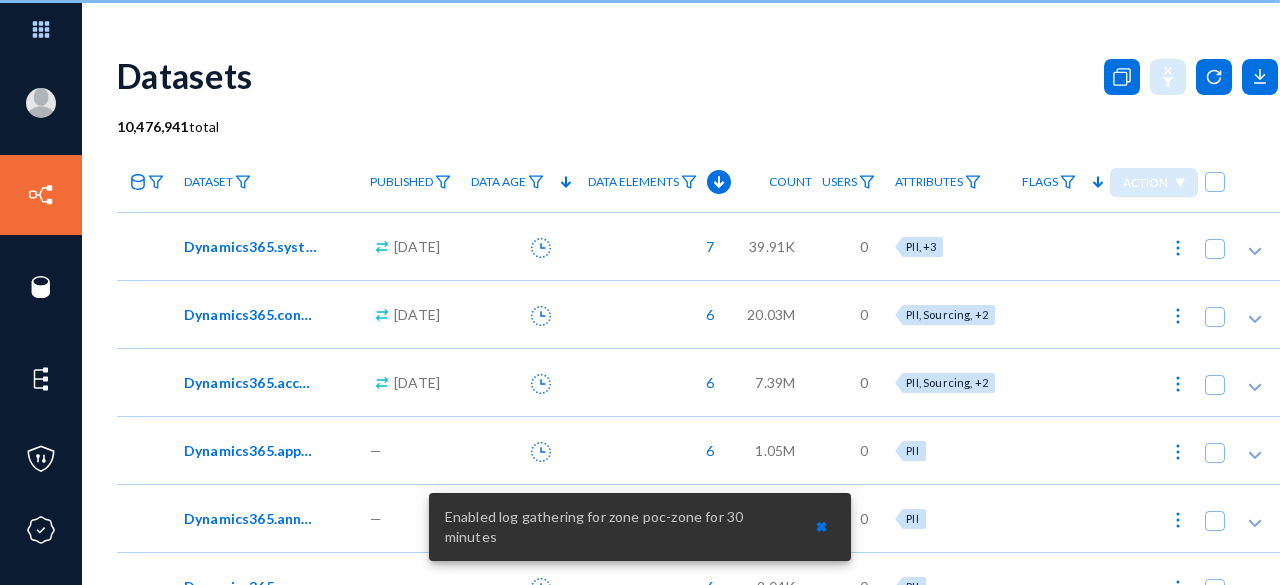click 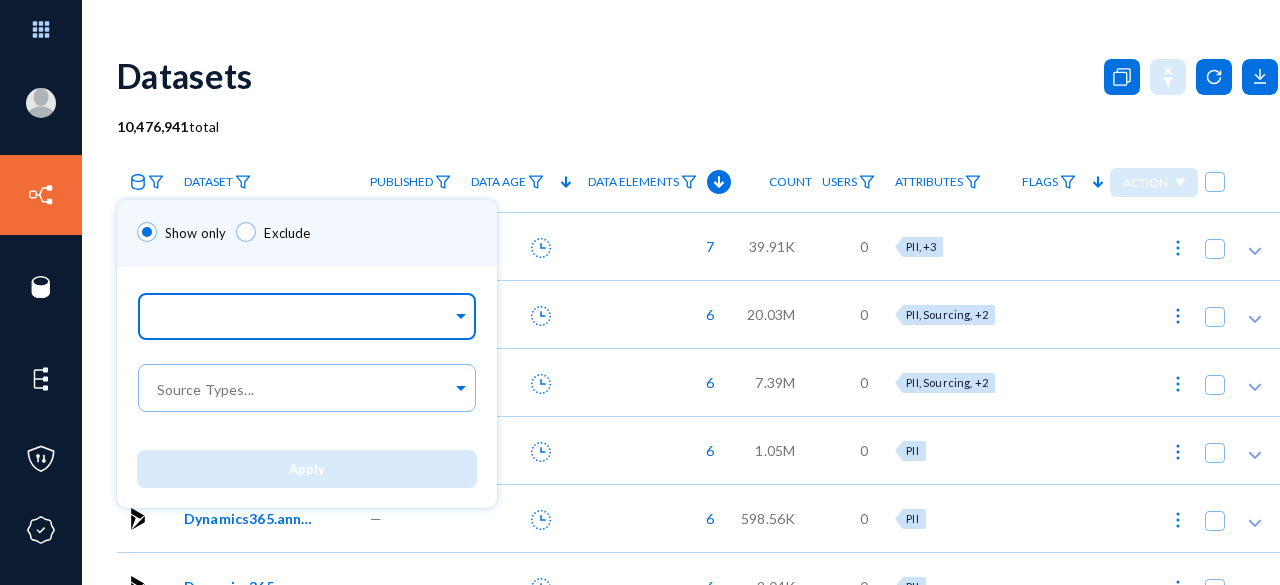 click at bounding box center (302, 319) 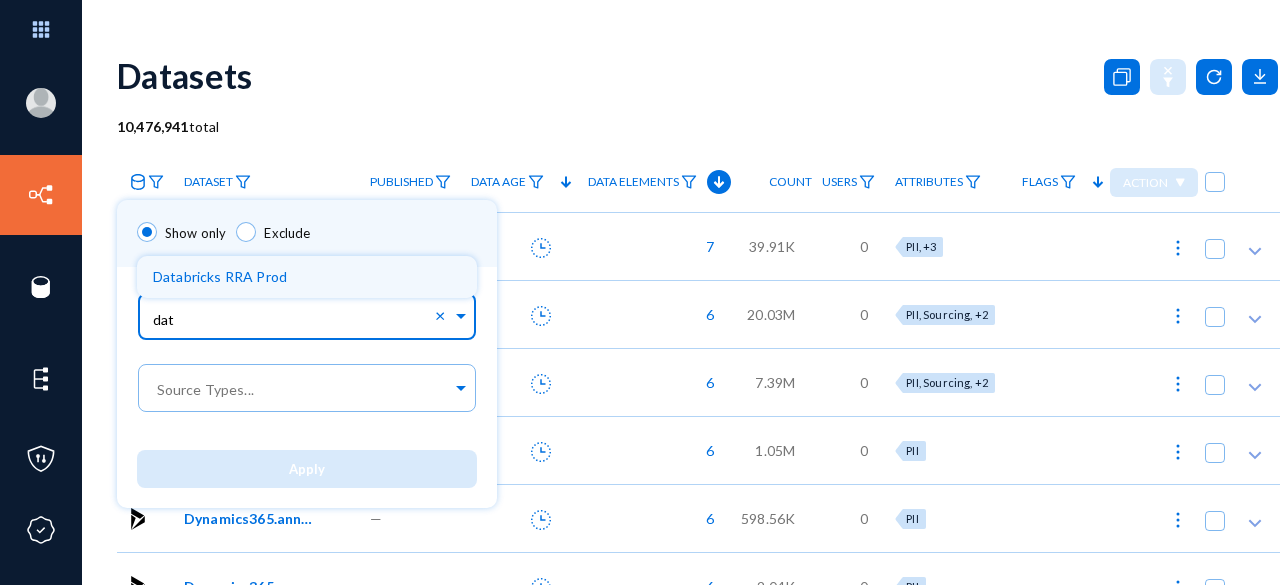 type on "data" 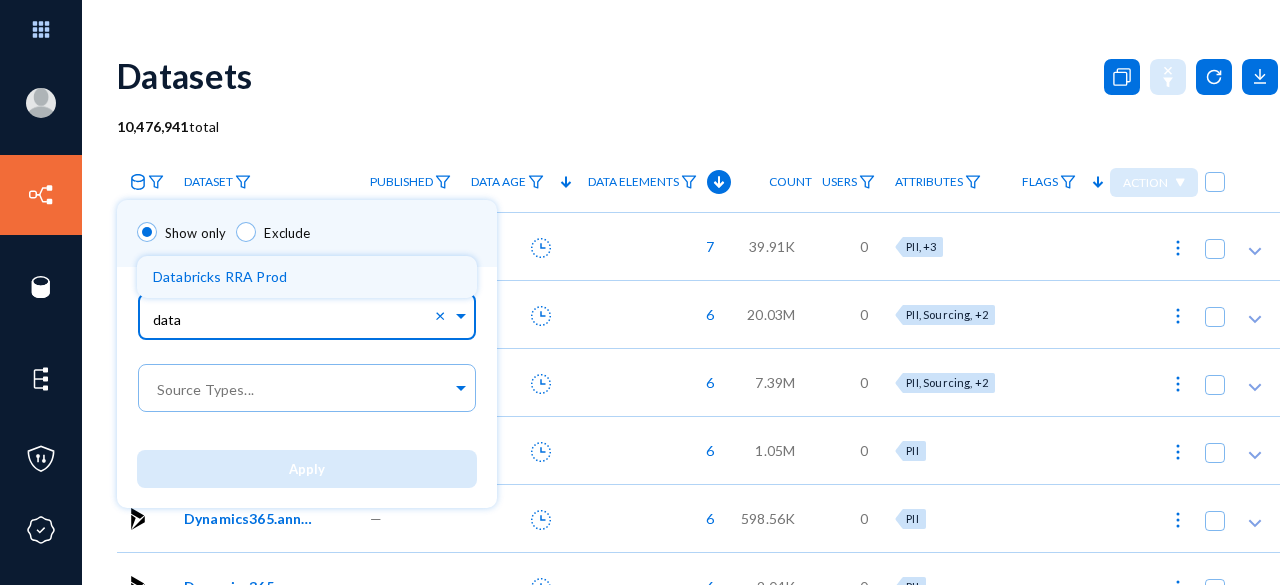 click on "Databricks RRA Prod" at bounding box center (220, 276) 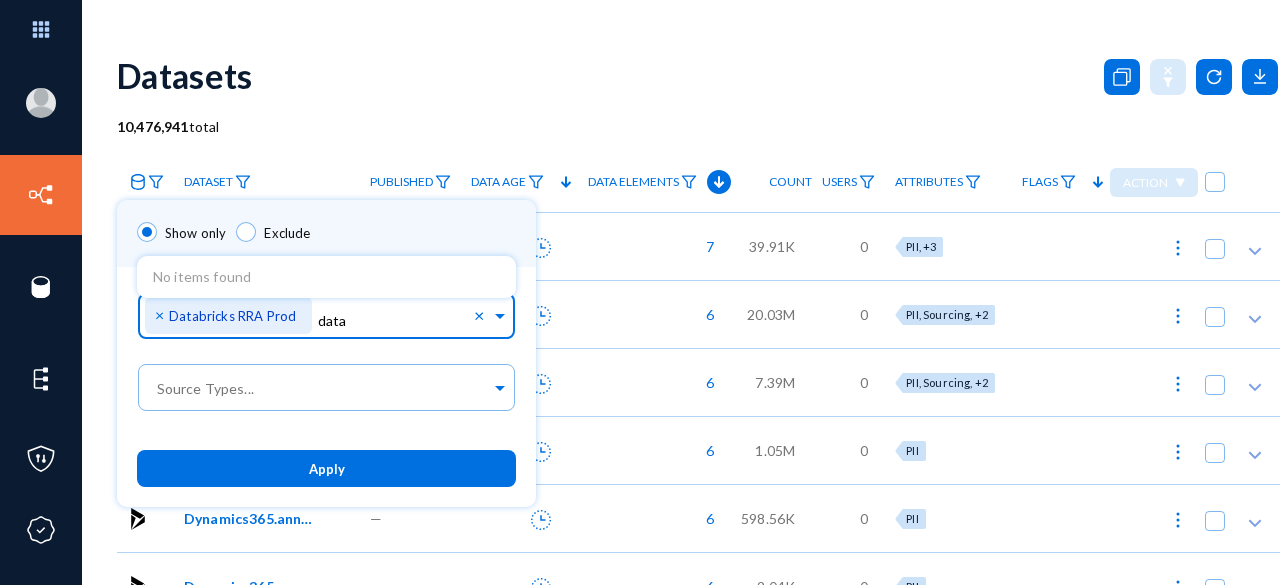 click on "Apply" at bounding box center (326, 468) 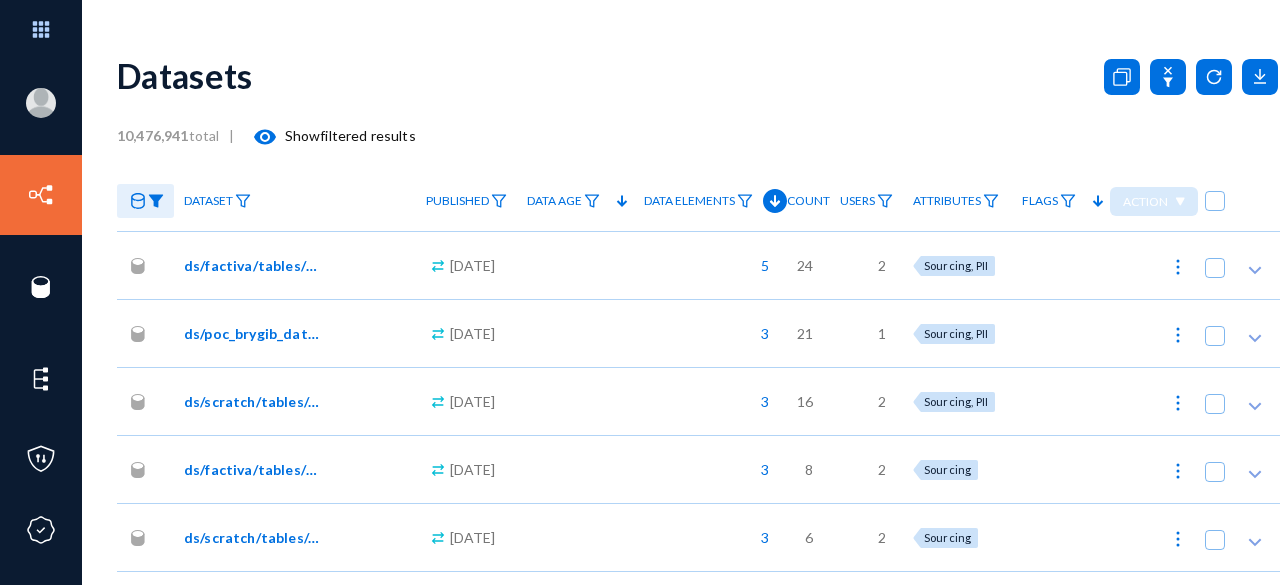 click on "ds/factiva/tables/factiva_mdm_match_demo.csv" 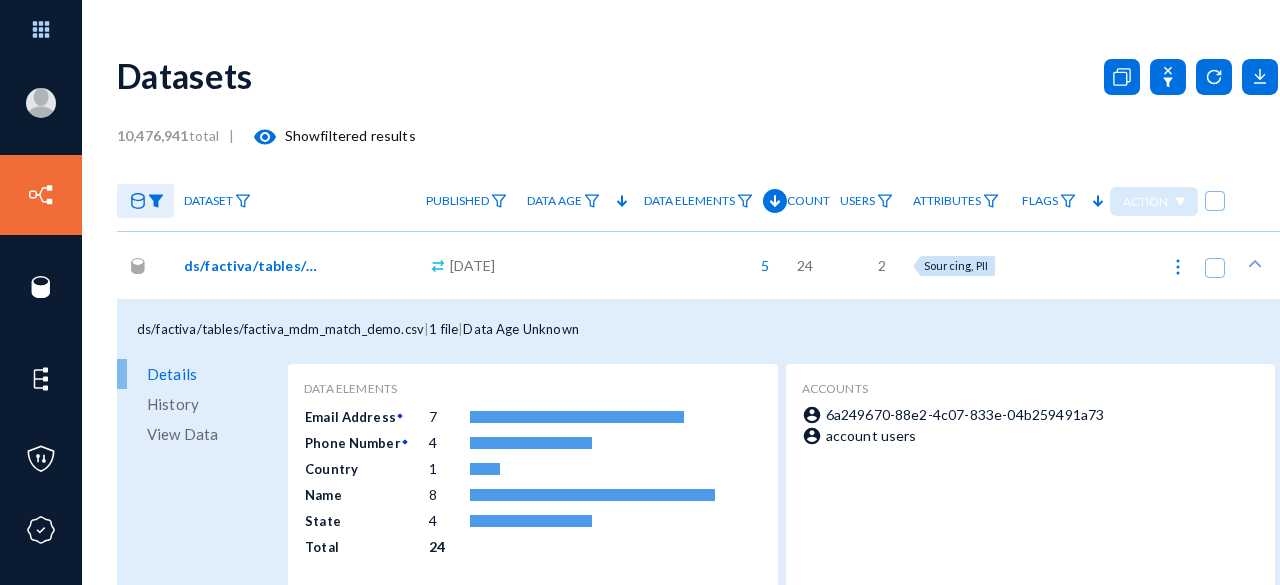 click on "View Data" 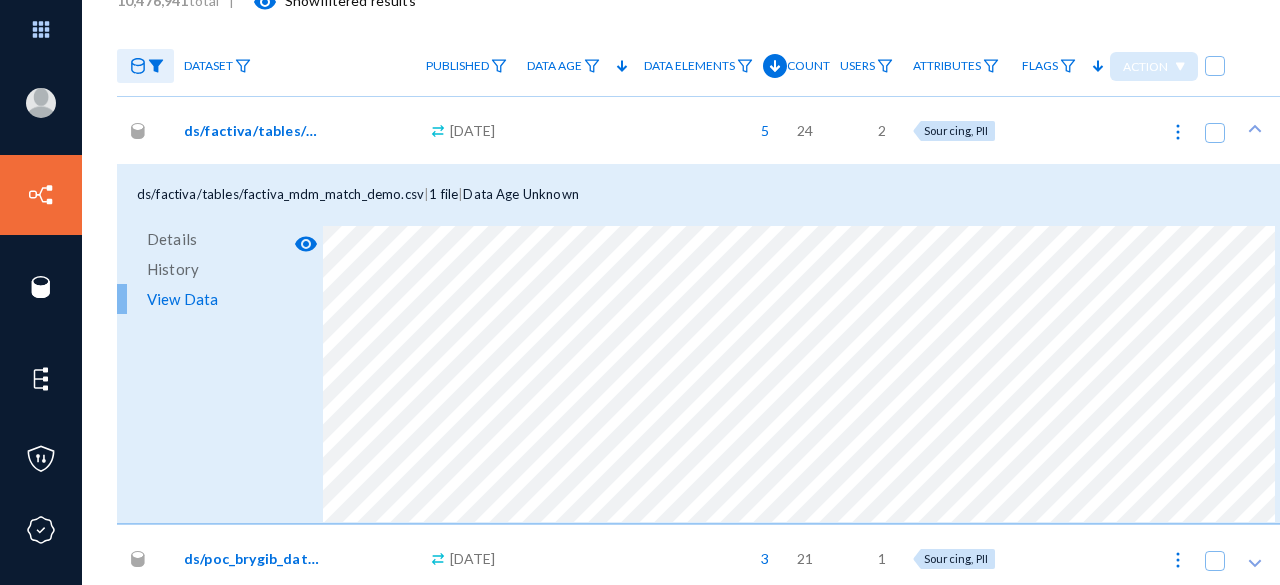 scroll, scrollTop: 136, scrollLeft: 0, axis: vertical 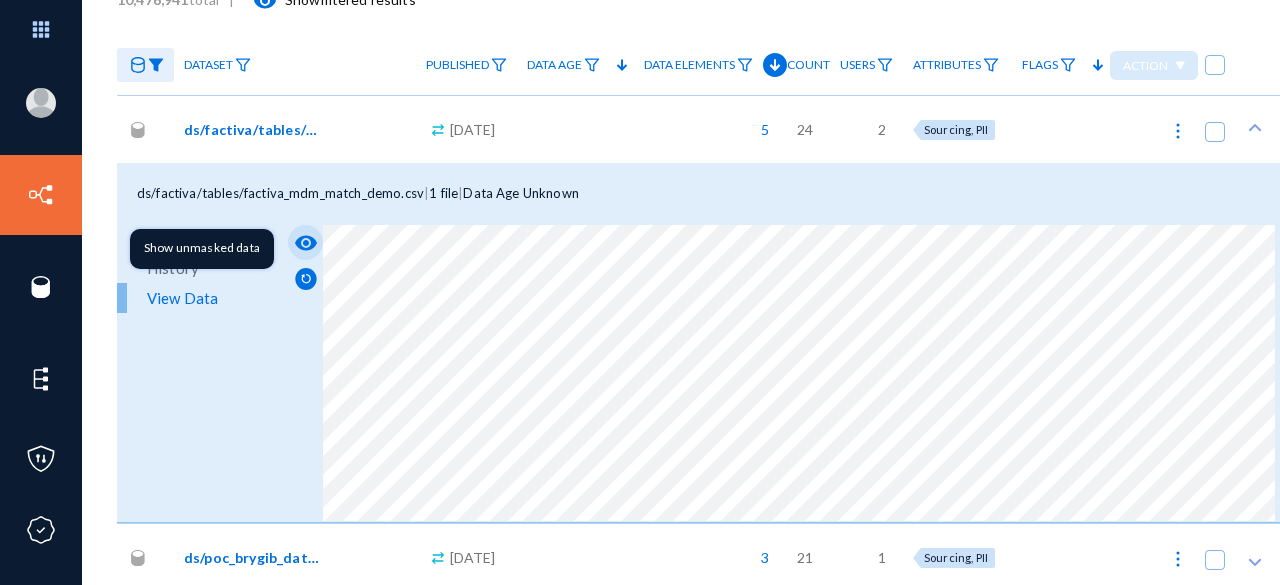 click on "visibility" 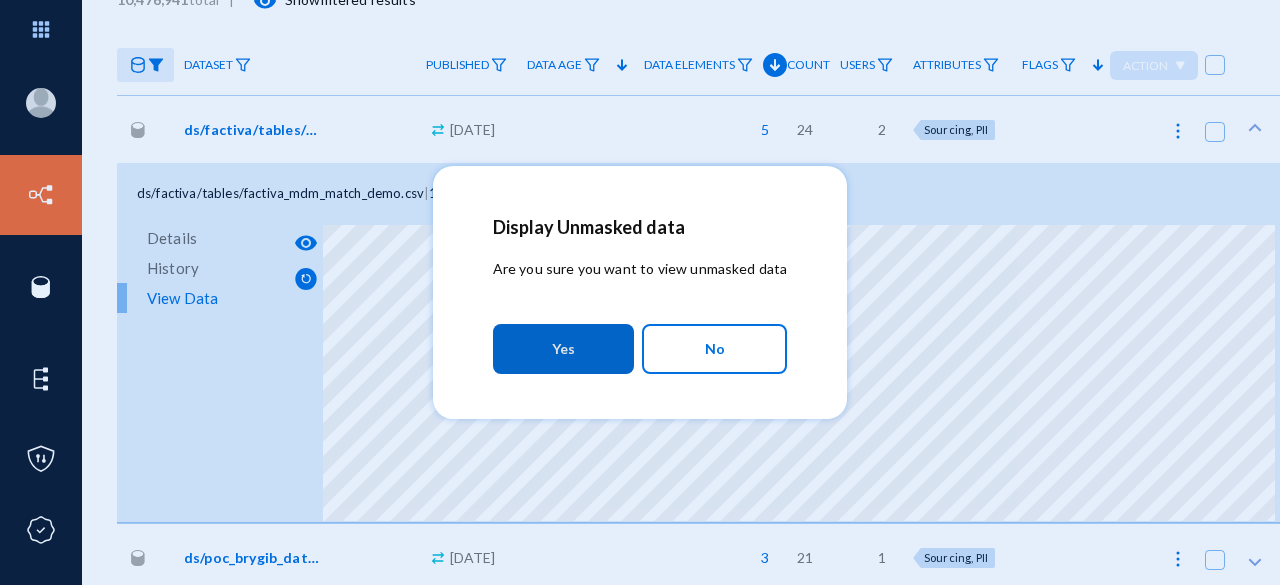 click on "Yes" at bounding box center [563, 349] 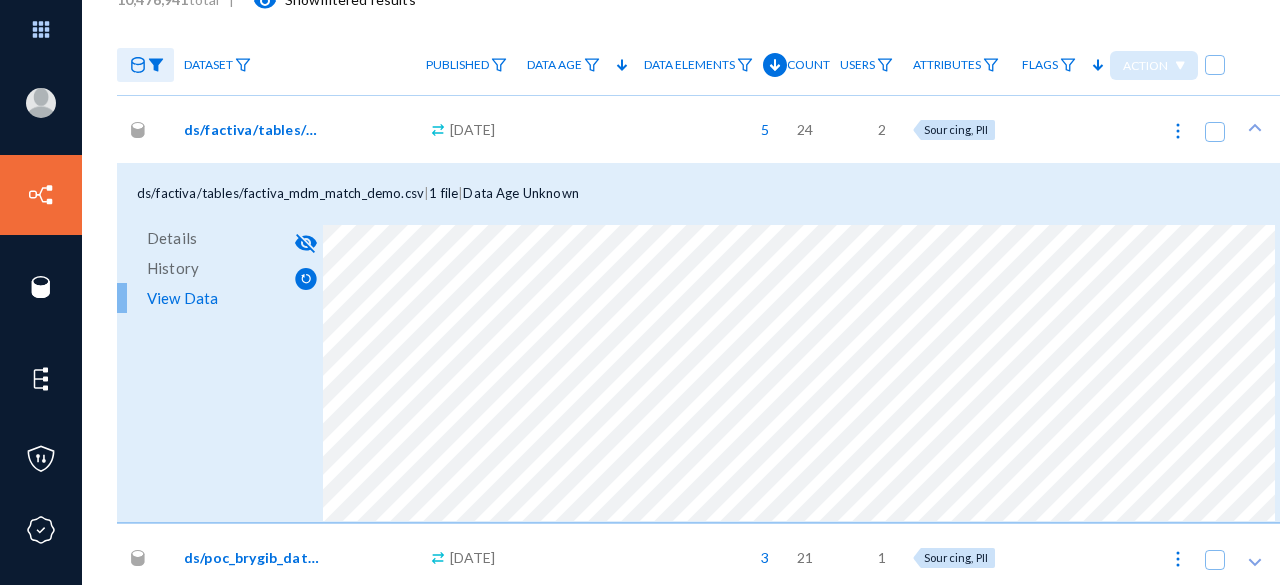 type 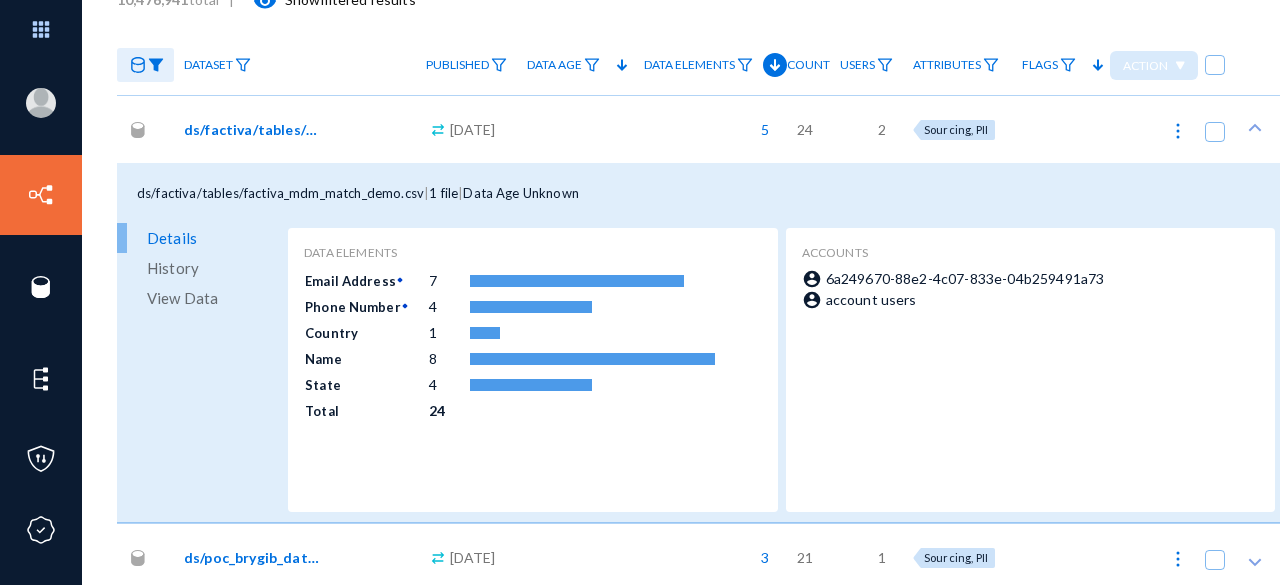click on "View Data" 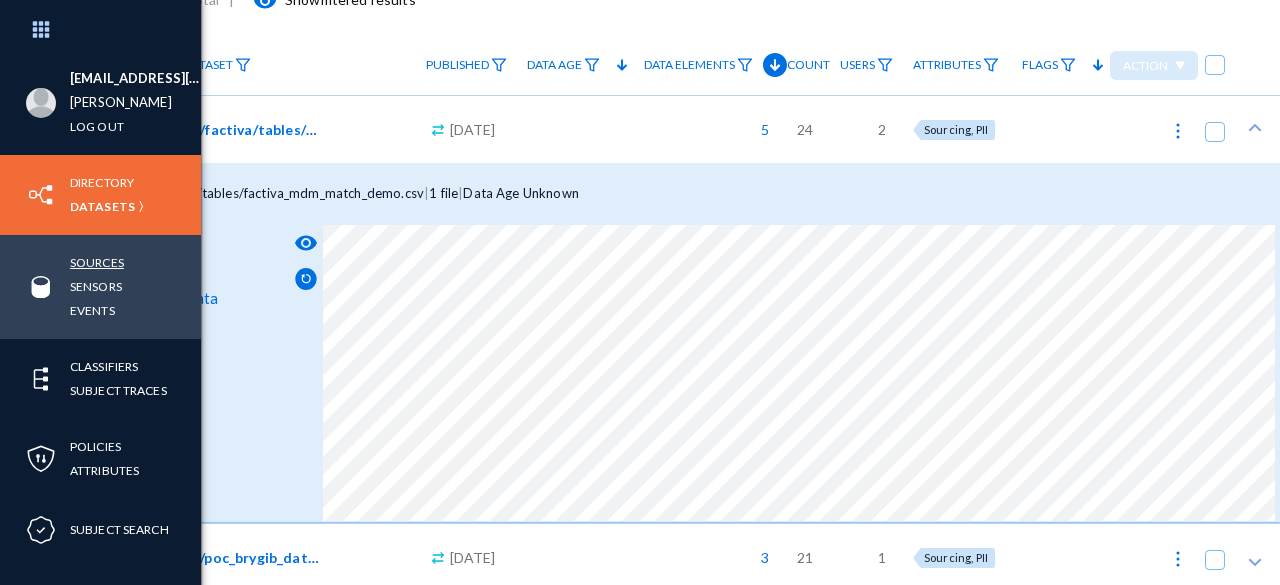 click on "Sources" at bounding box center (97, 262) 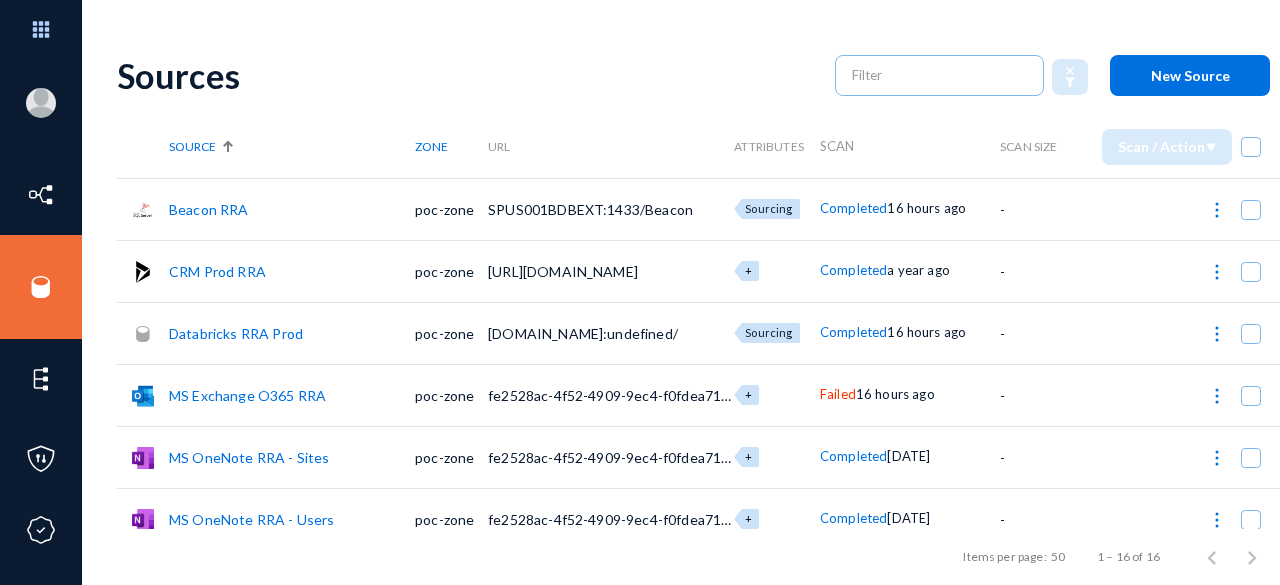 scroll, scrollTop: 0, scrollLeft: 0, axis: both 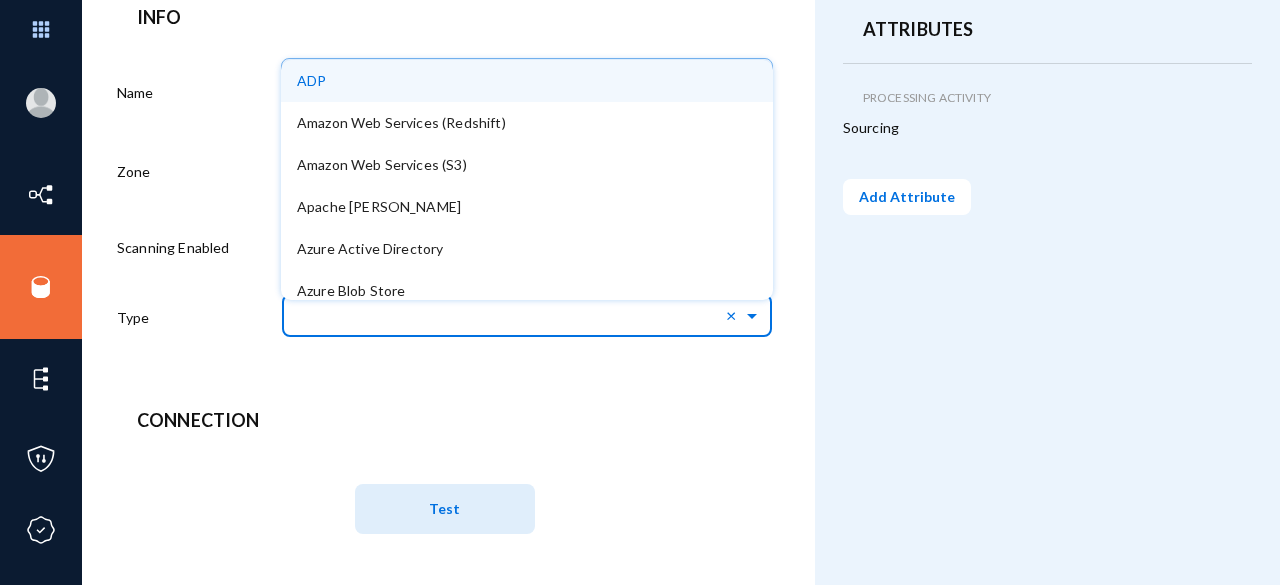 drag, startPoint x: 552, startPoint y: 304, endPoint x: 693, endPoint y: 379, distance: 159.70598 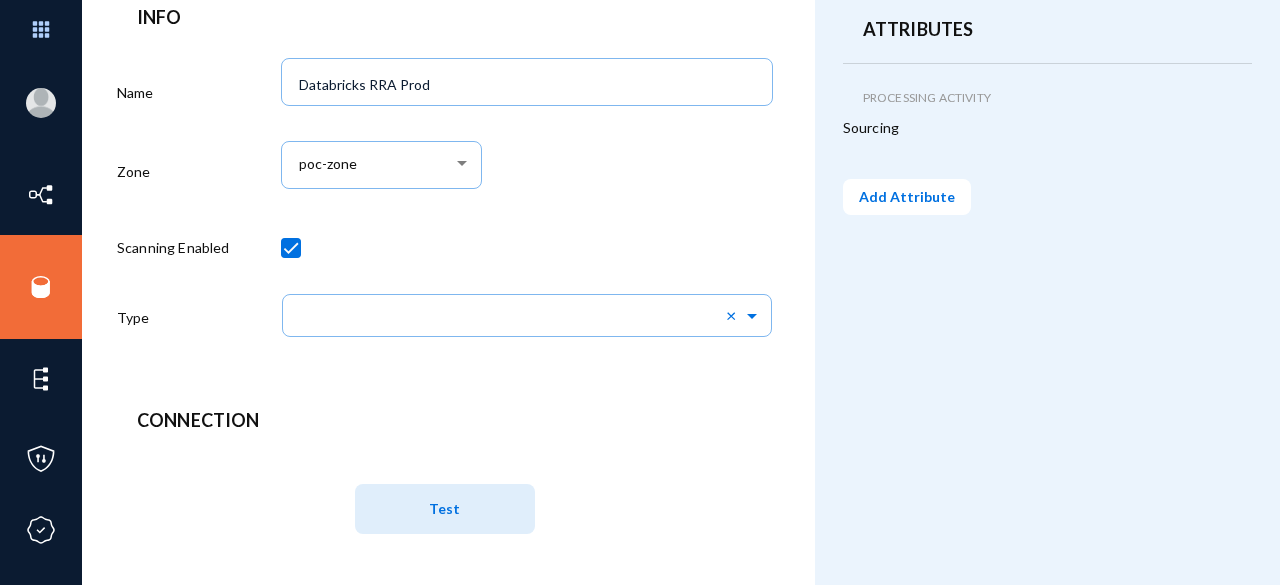 click on "Source Configuration  Cancel   Save   Delete  Info Name Databricks RRA Prod Zone poc-zone Scanning Enabled   Type × × Connection Test" 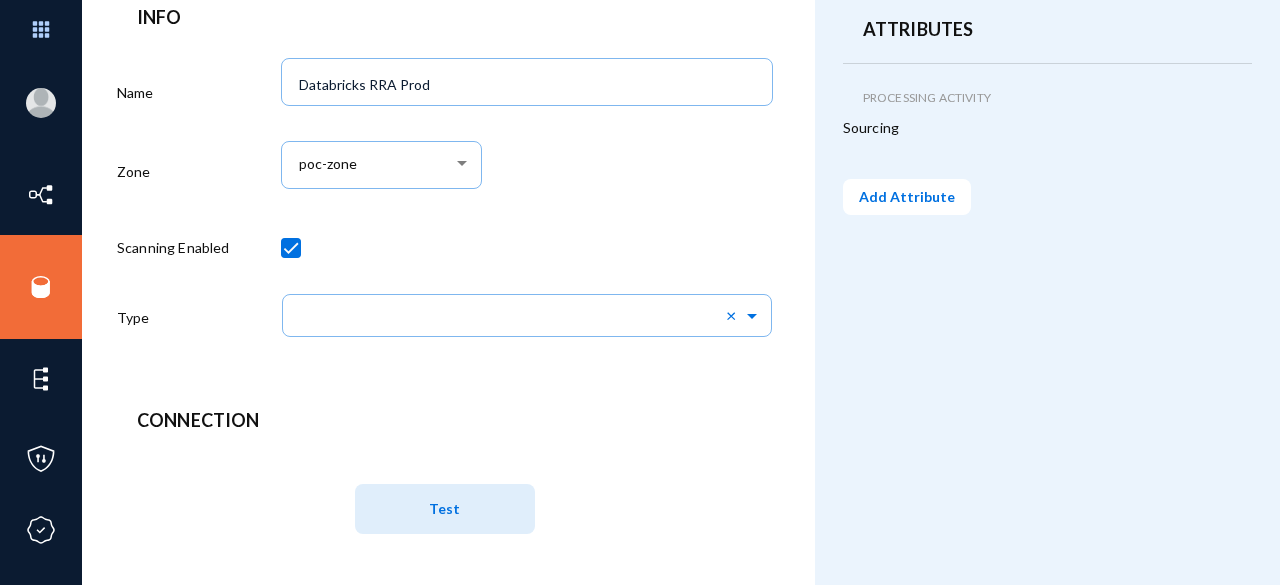 scroll, scrollTop: 0, scrollLeft: 0, axis: both 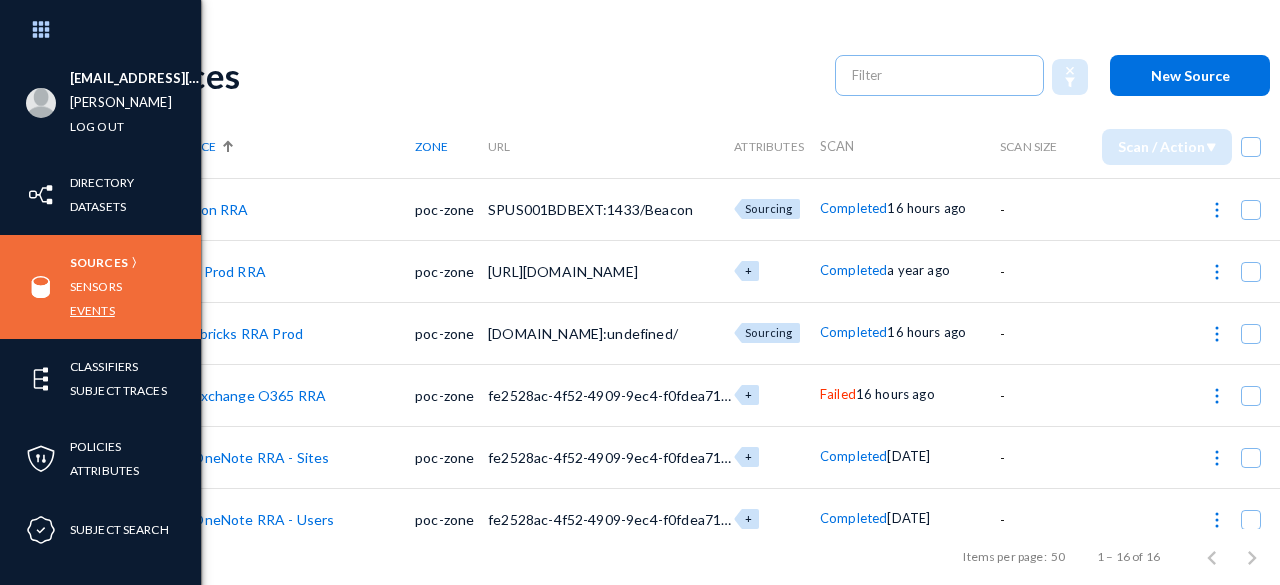 click on "Events" at bounding box center (92, 310) 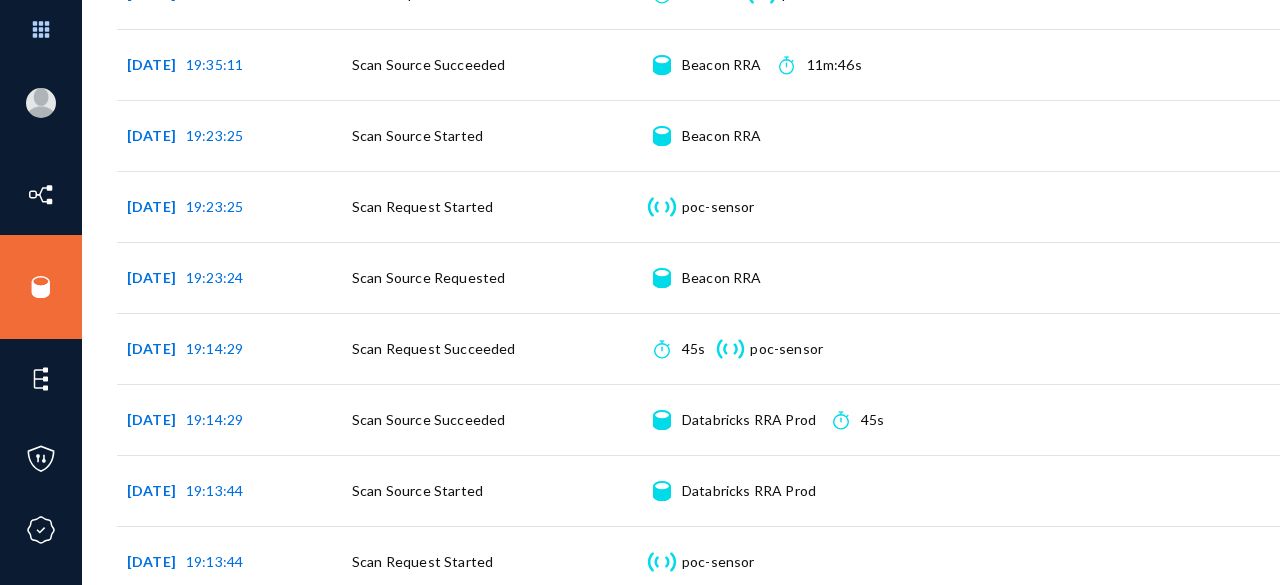 scroll, scrollTop: 351, scrollLeft: 0, axis: vertical 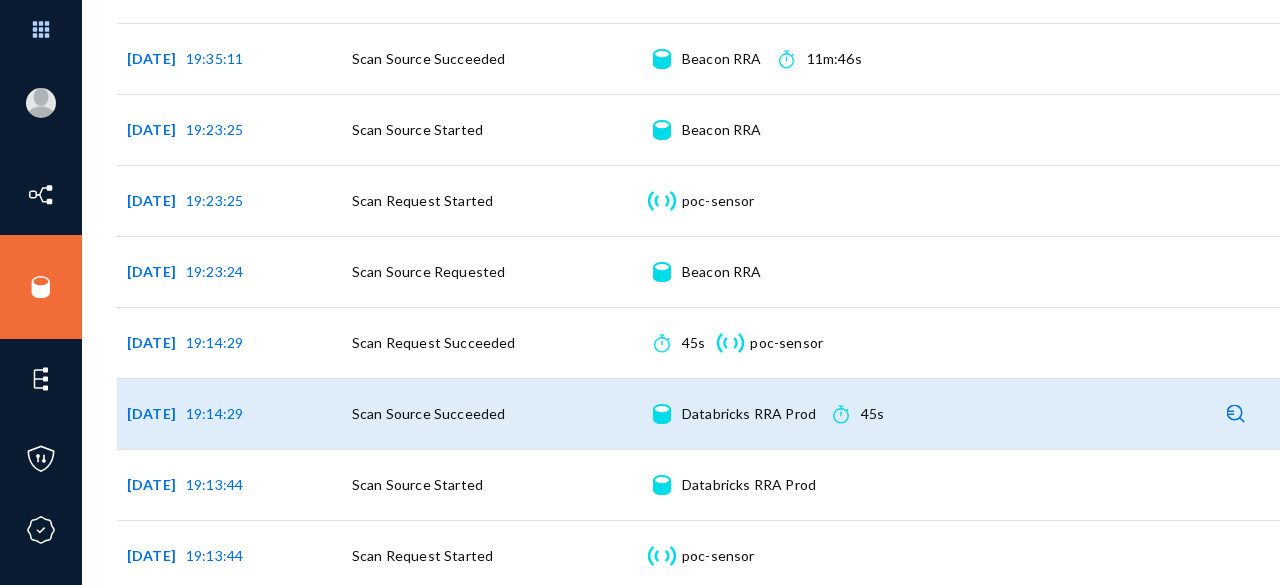 click 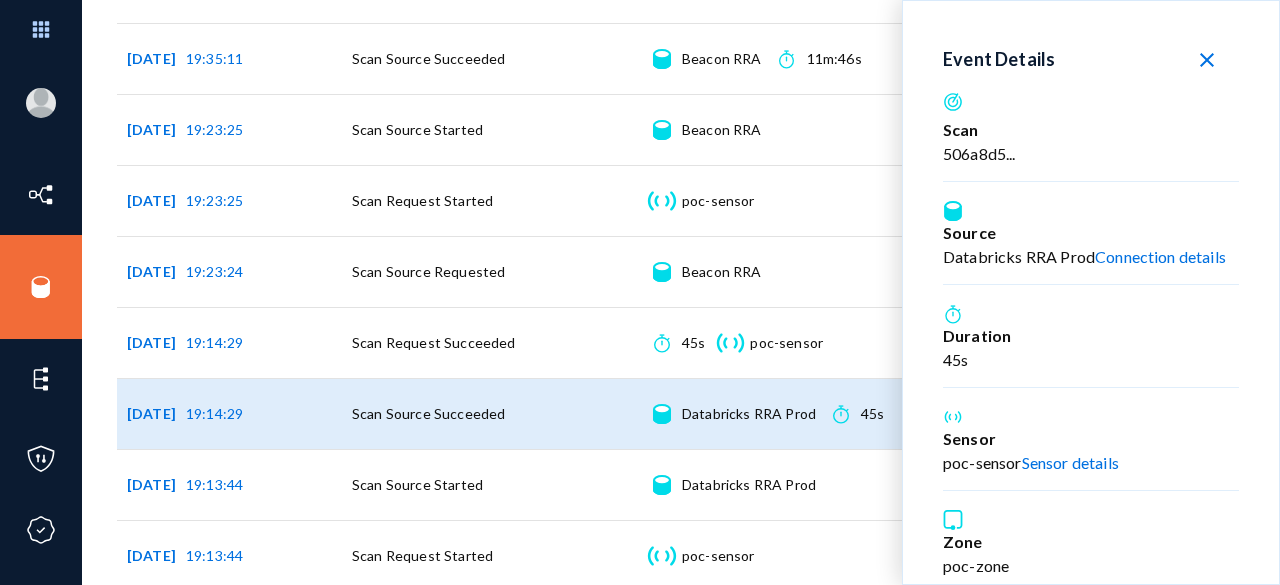 click 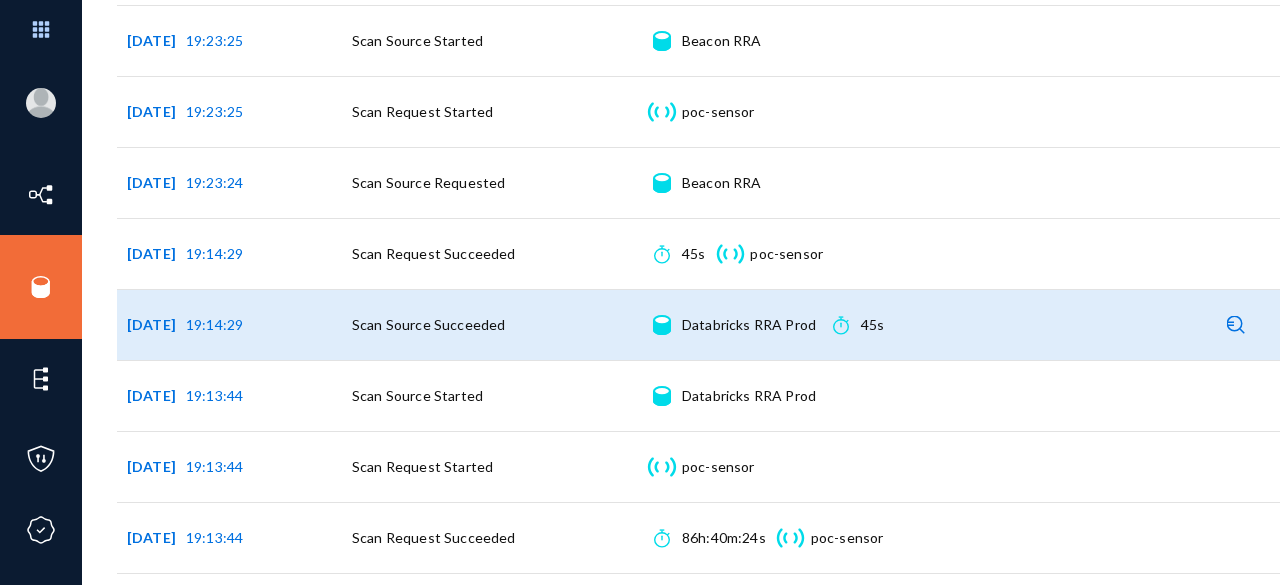 scroll, scrollTop: 441, scrollLeft: 0, axis: vertical 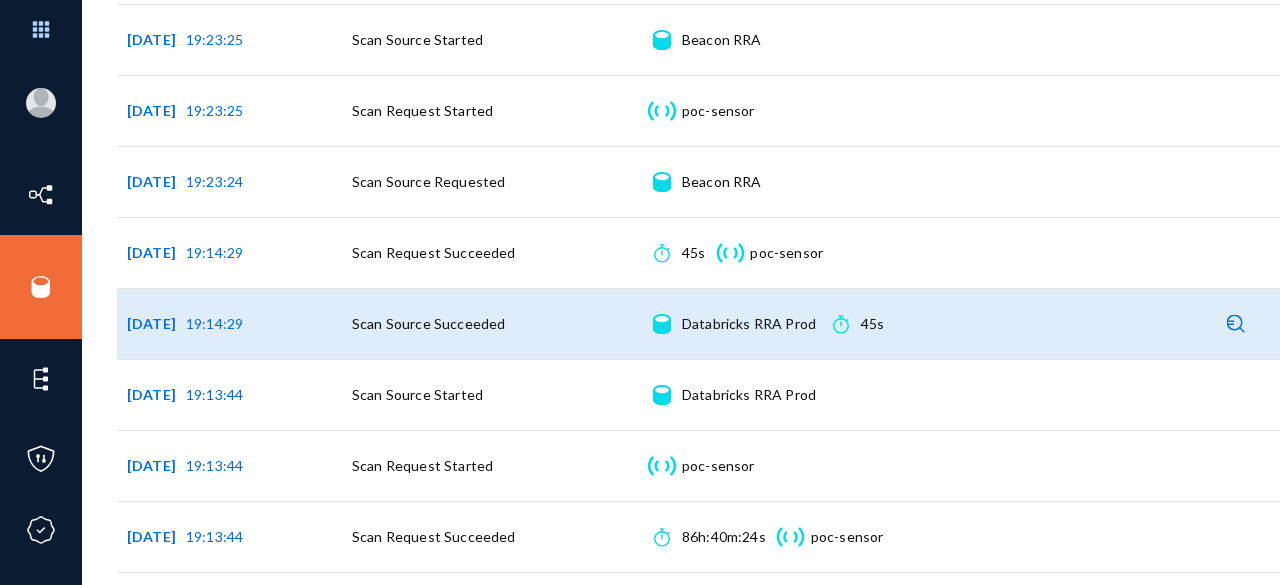 click 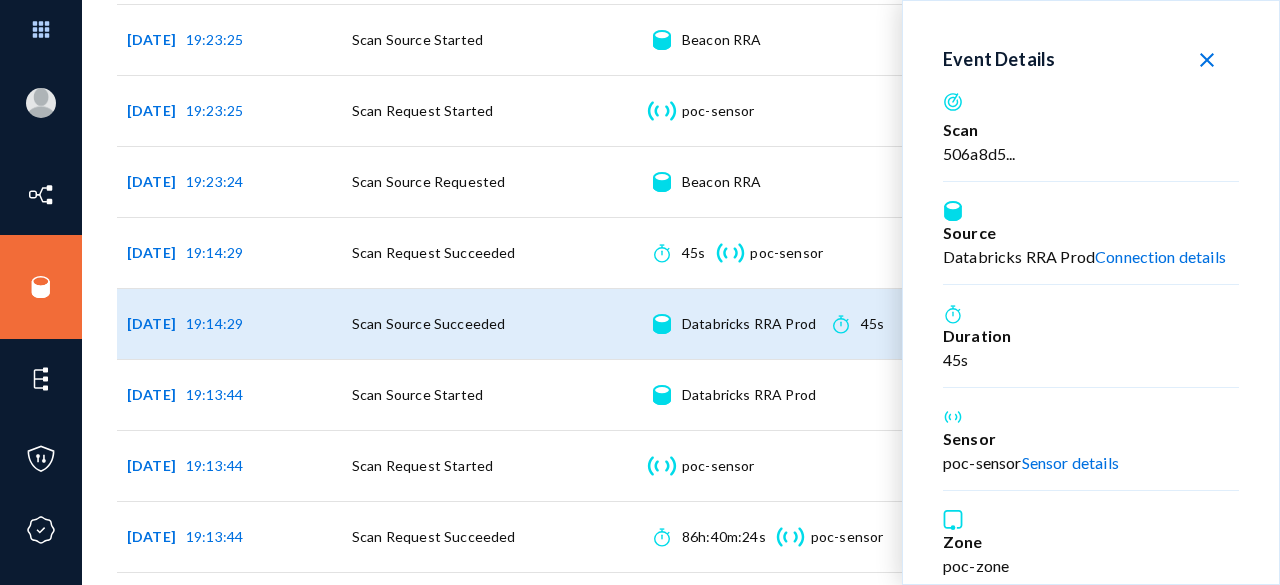 click 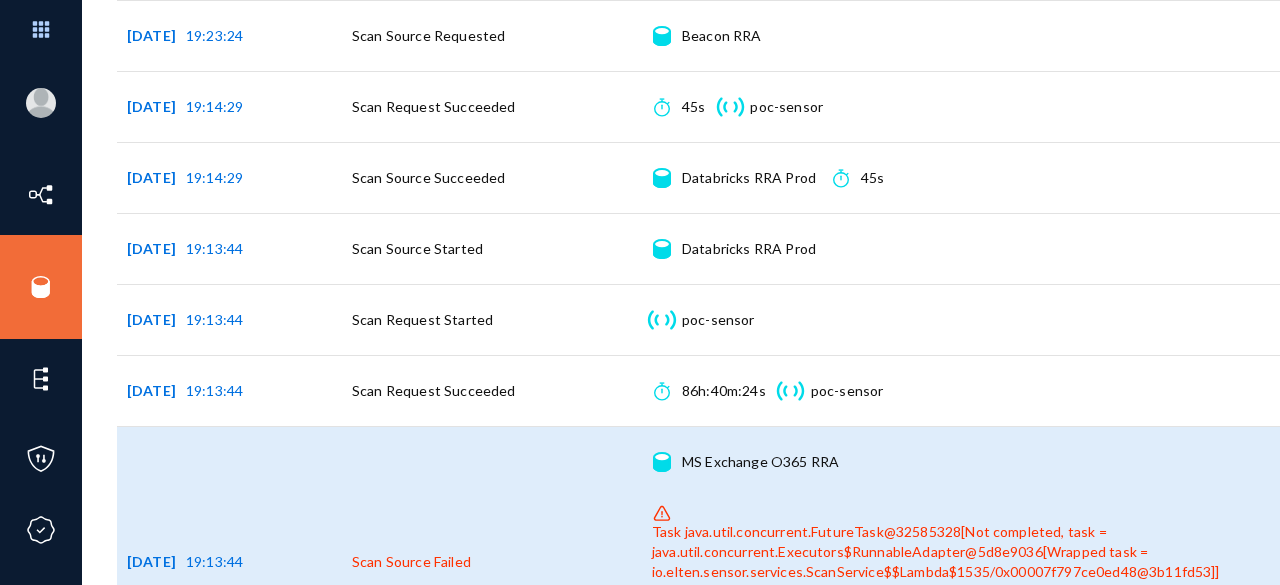 scroll, scrollTop: 588, scrollLeft: 0, axis: vertical 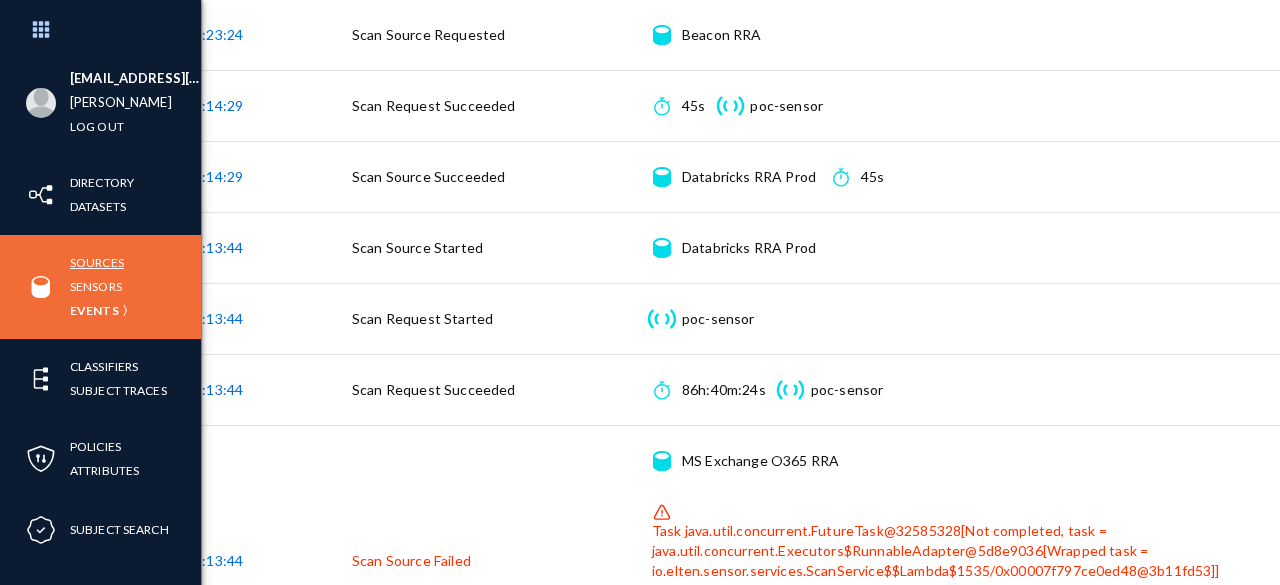 click on "Sources" at bounding box center [97, 262] 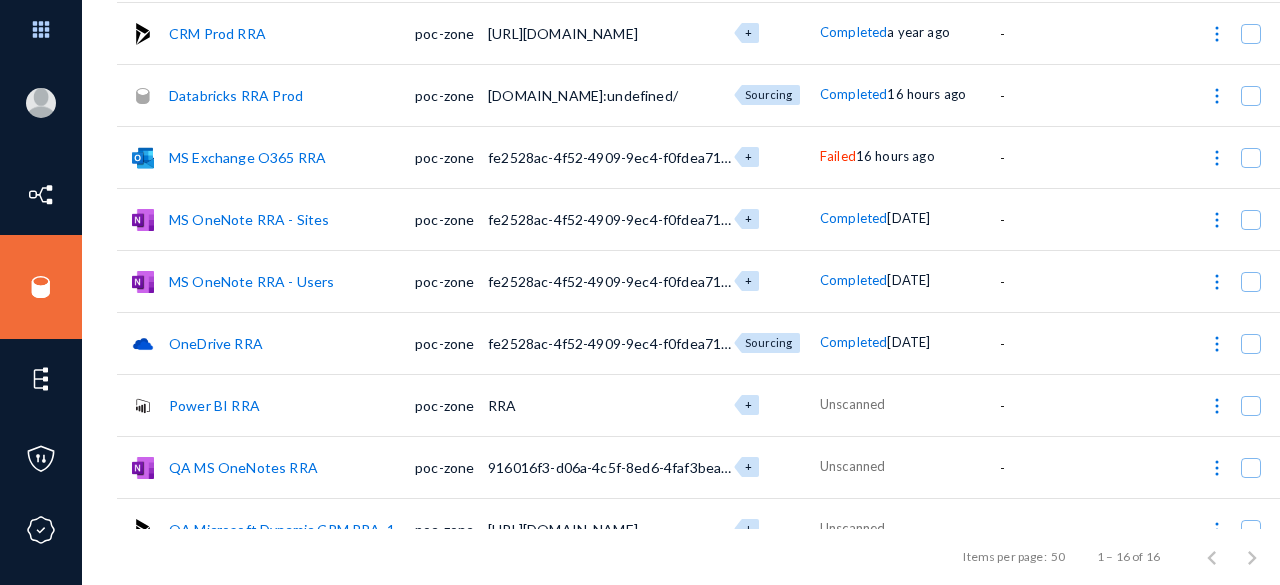 scroll, scrollTop: 237, scrollLeft: 0, axis: vertical 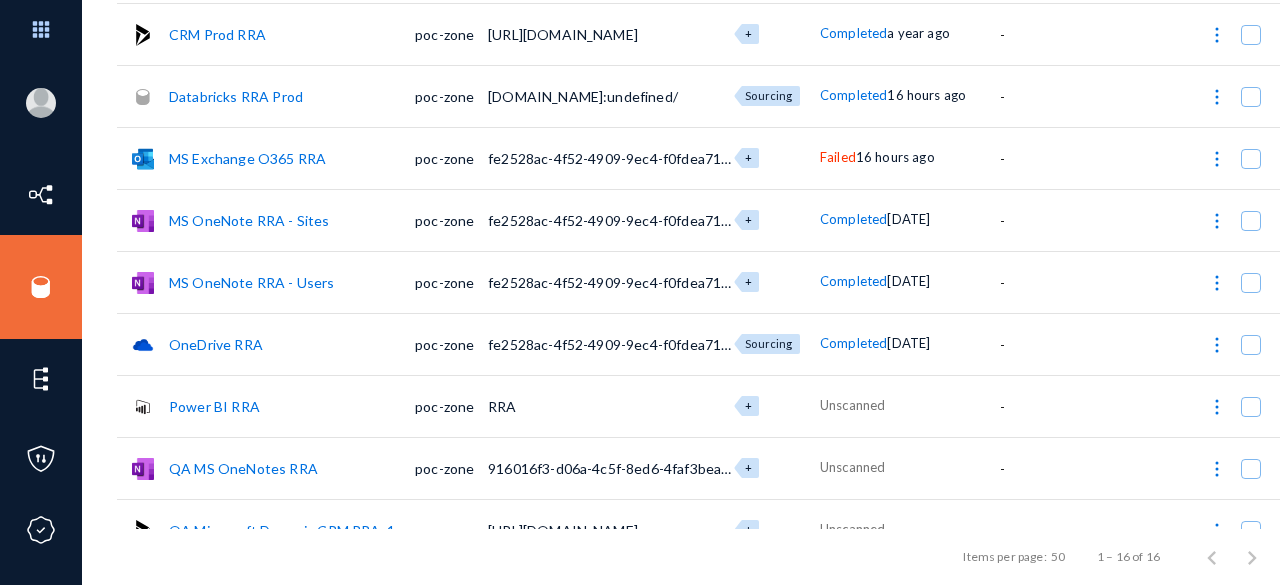 click on "Databricks RRA Prod" 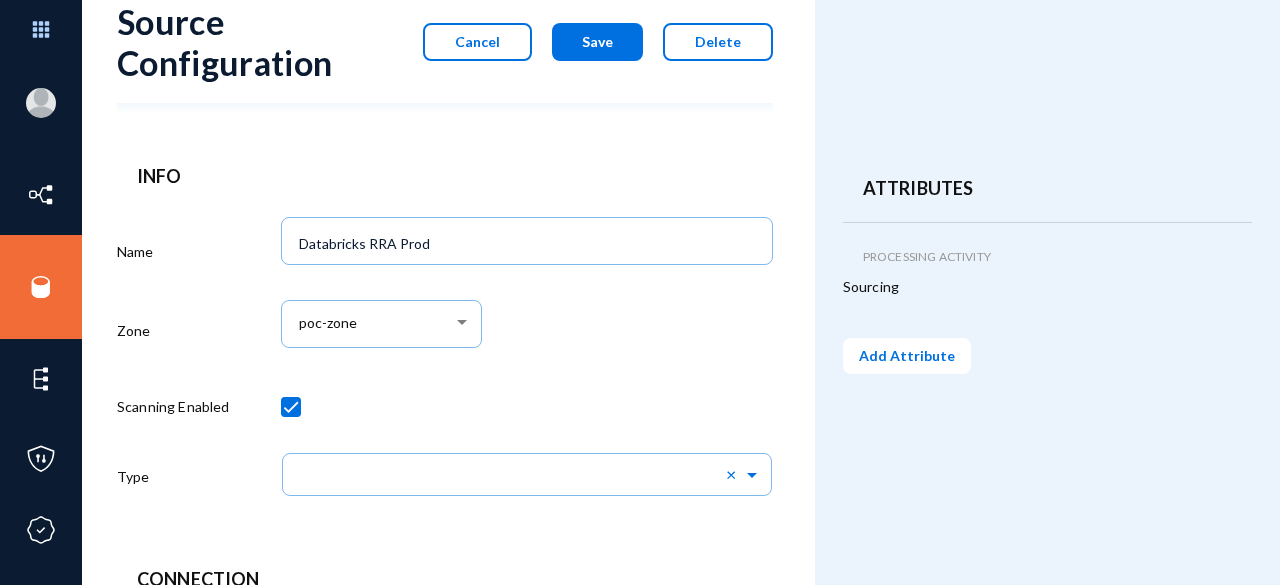 scroll, scrollTop: 54, scrollLeft: 0, axis: vertical 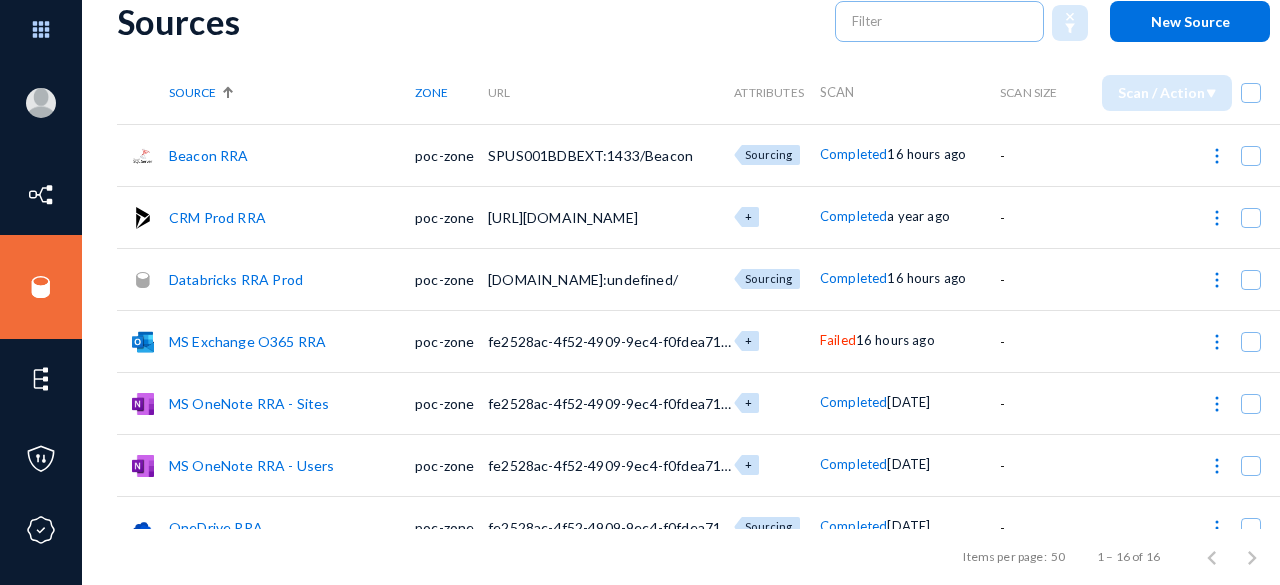 click on "Databricks RRA Prod" 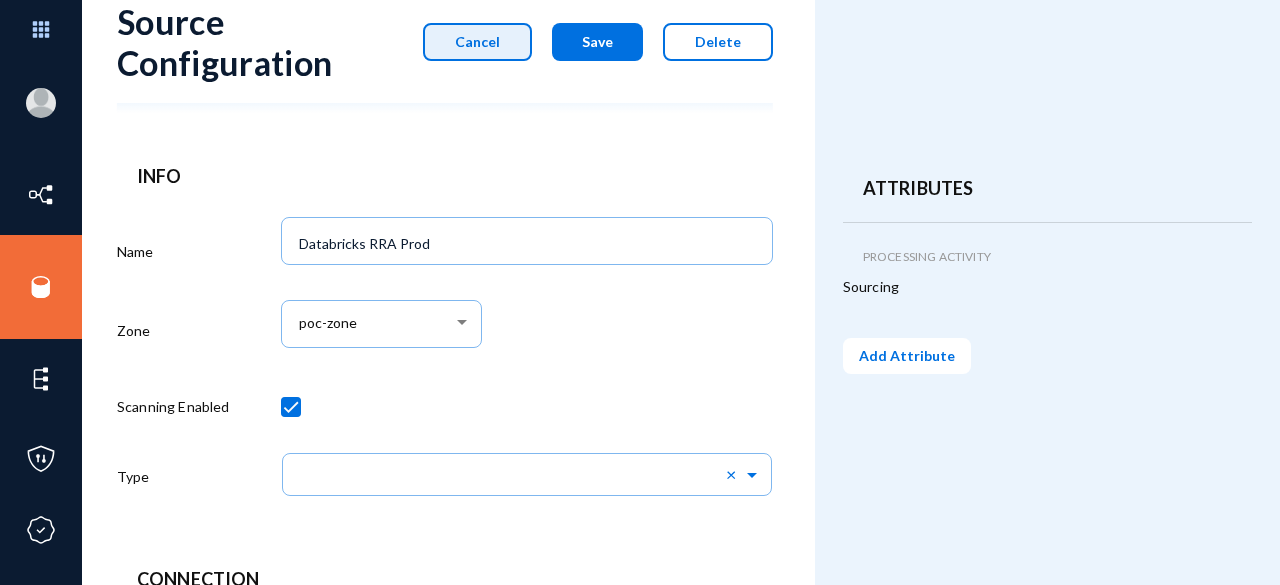 click on "Cancel" 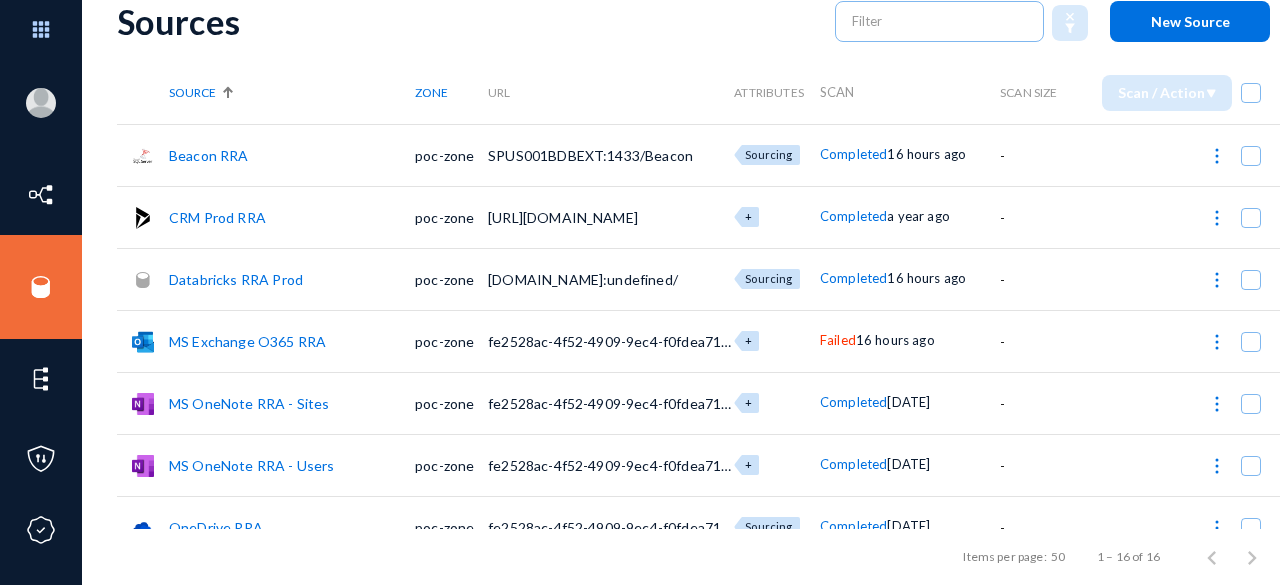 click on "MS Exchange  O365 RRA" 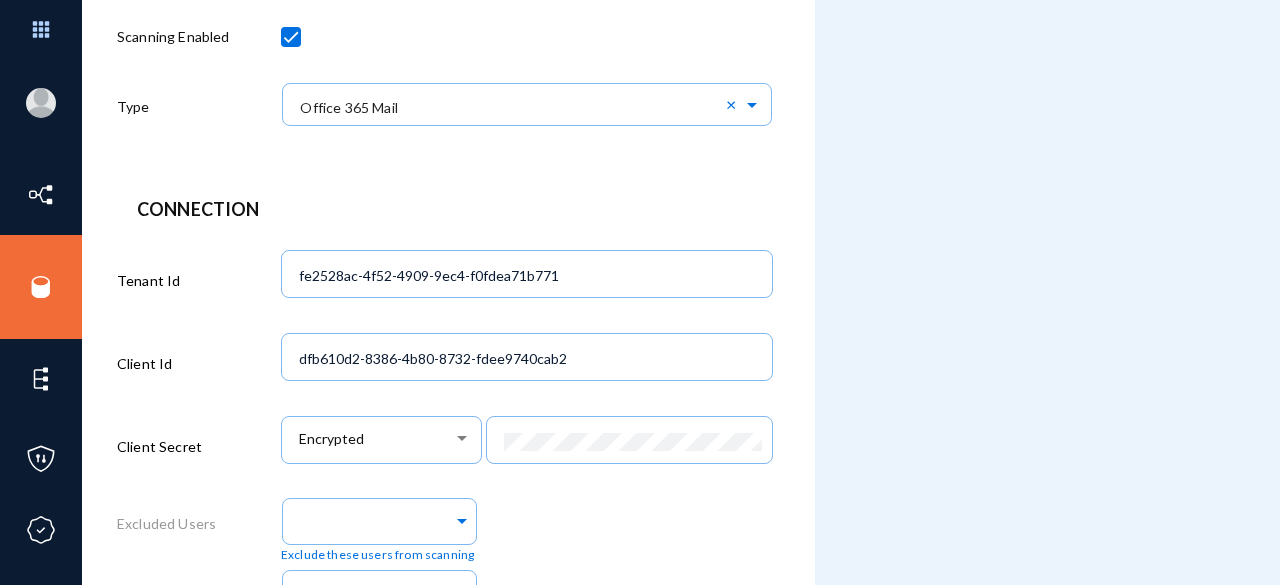 scroll, scrollTop: 684, scrollLeft: 0, axis: vertical 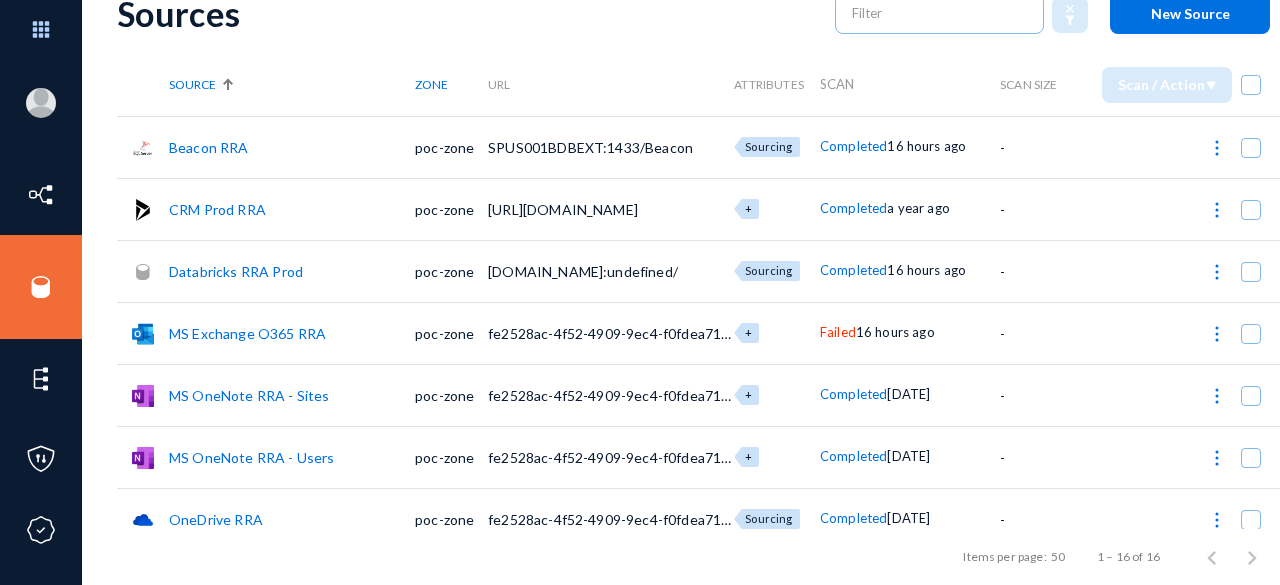 click on "Databricks RRA Prod" 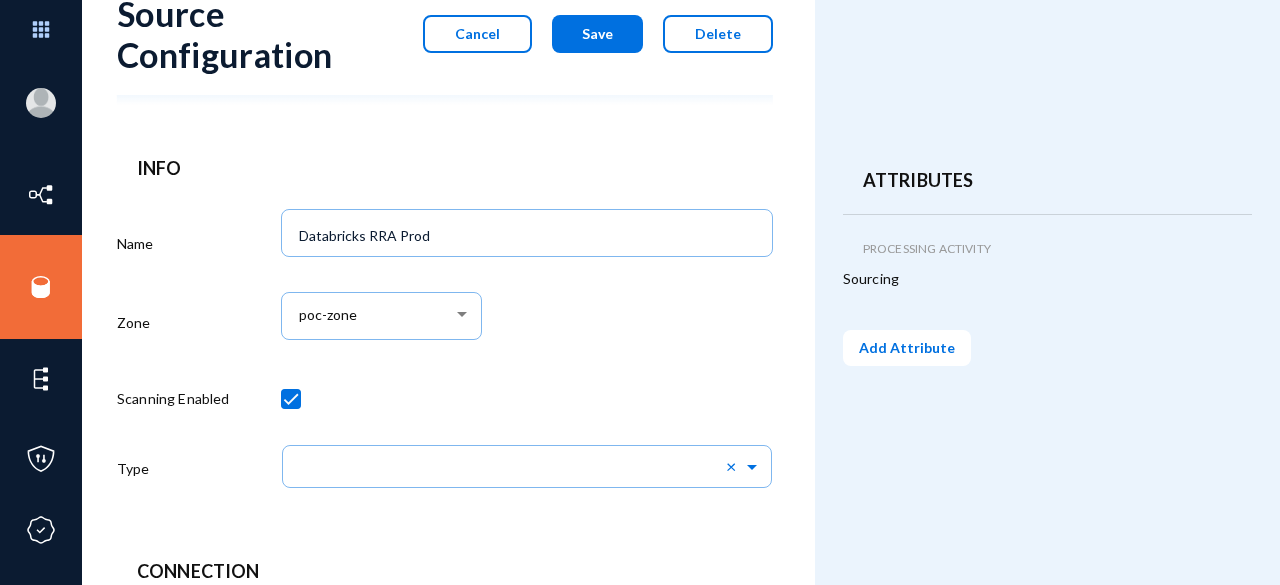 scroll, scrollTop: 220, scrollLeft: 0, axis: vertical 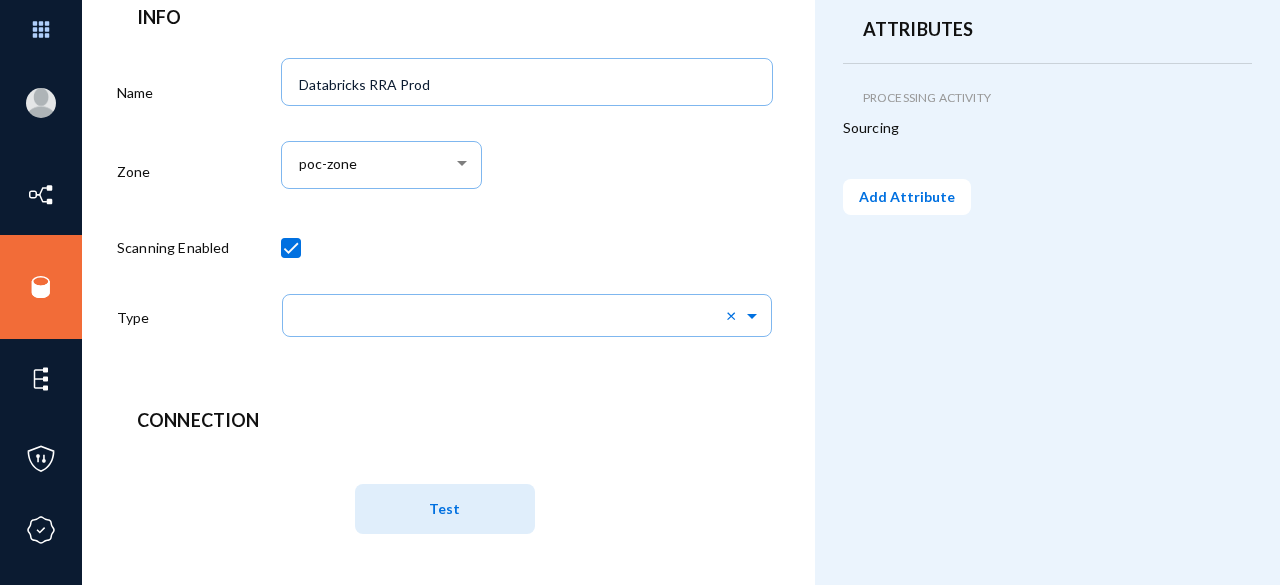 click on "Name" 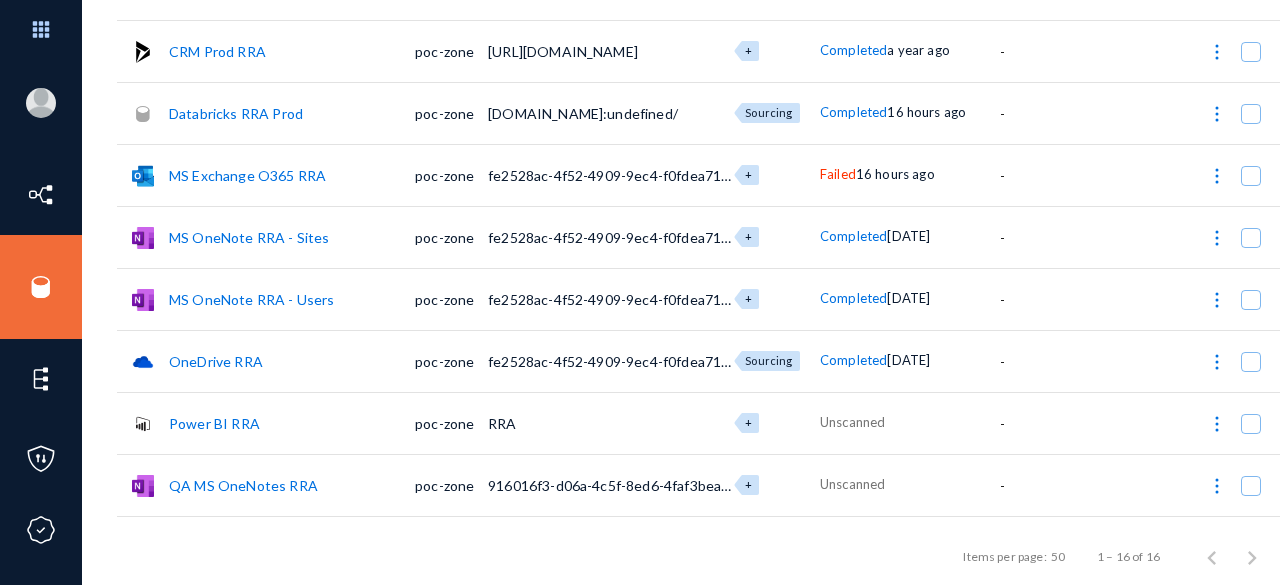 click on "Databricks RRA Prod" 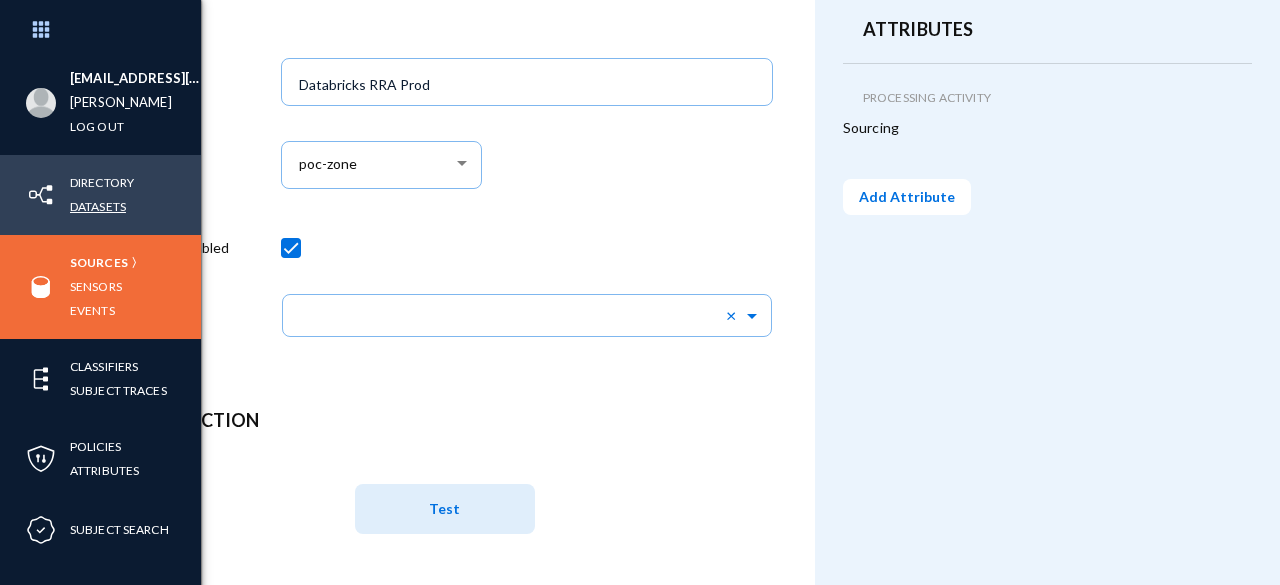 click on "Datasets" at bounding box center (98, 206) 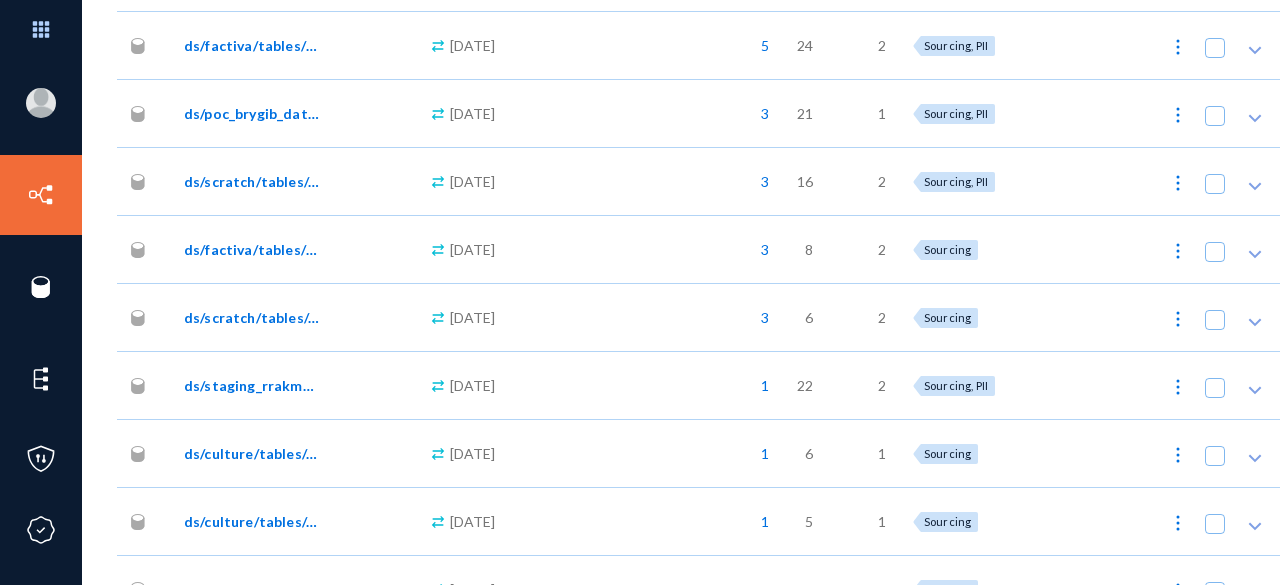 scroll, scrollTop: 0, scrollLeft: 0, axis: both 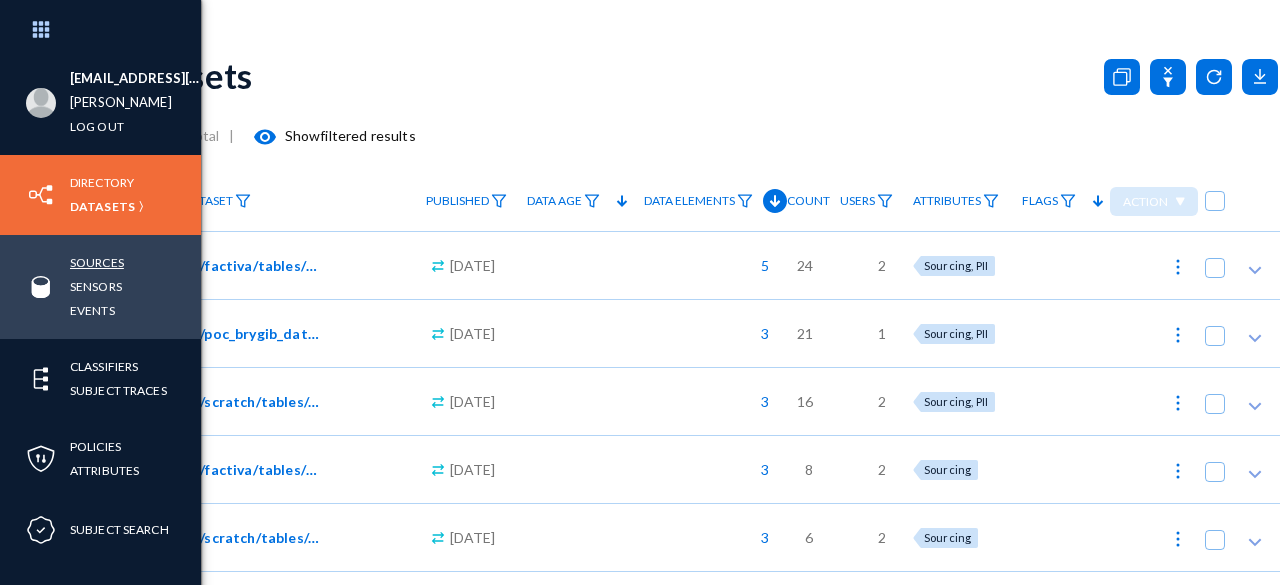click on "Sources" at bounding box center [97, 262] 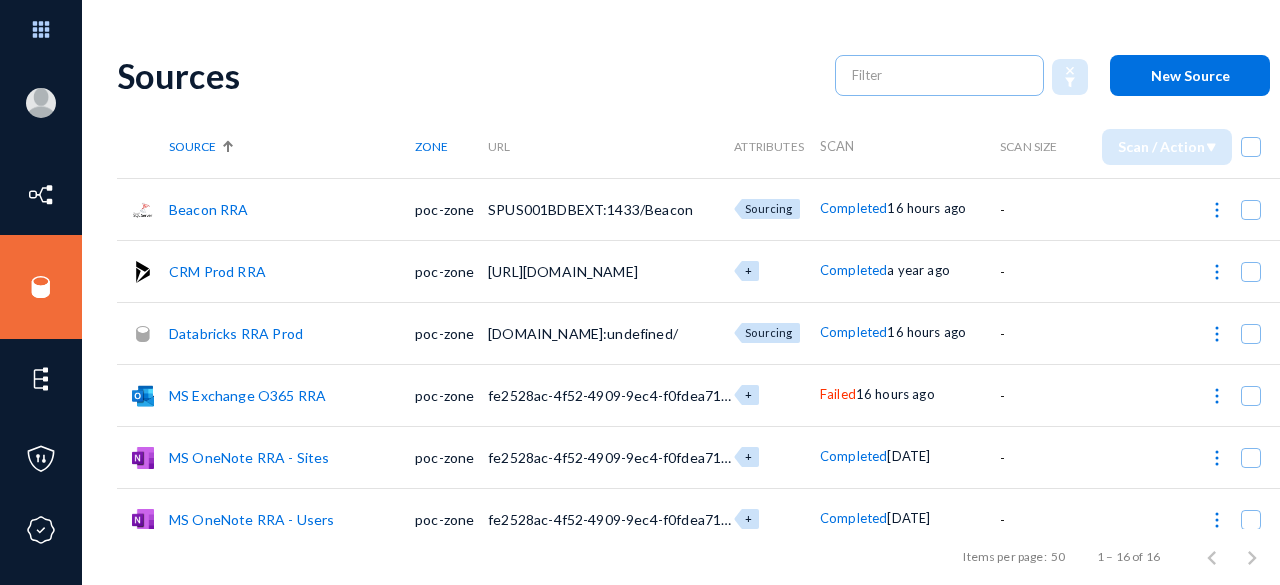 click on "New Source" 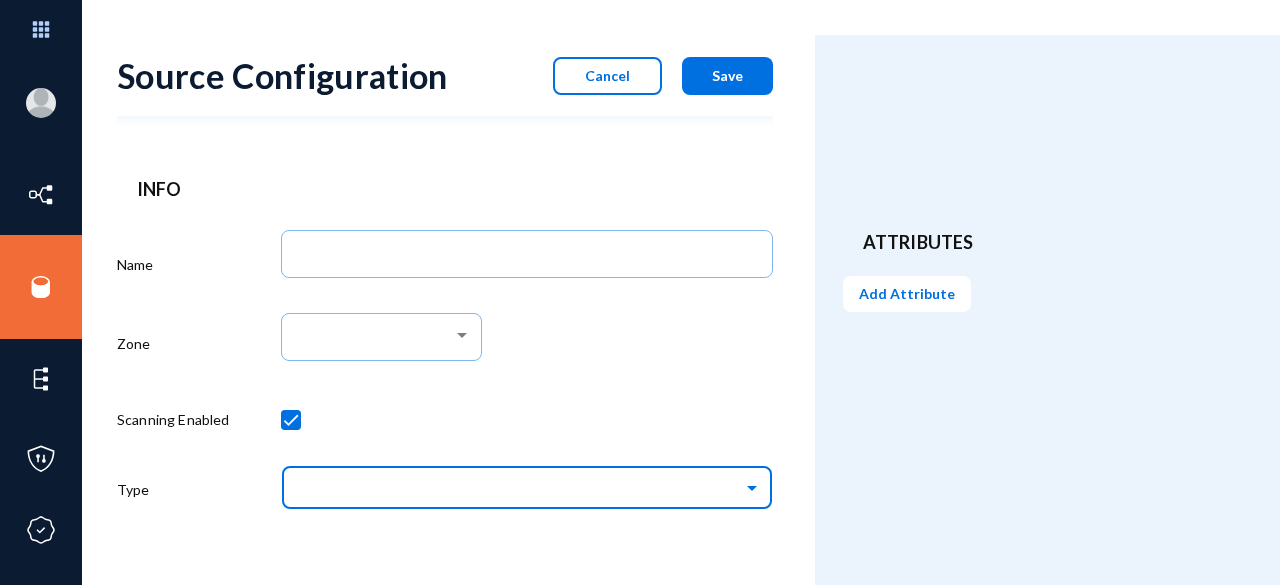 click 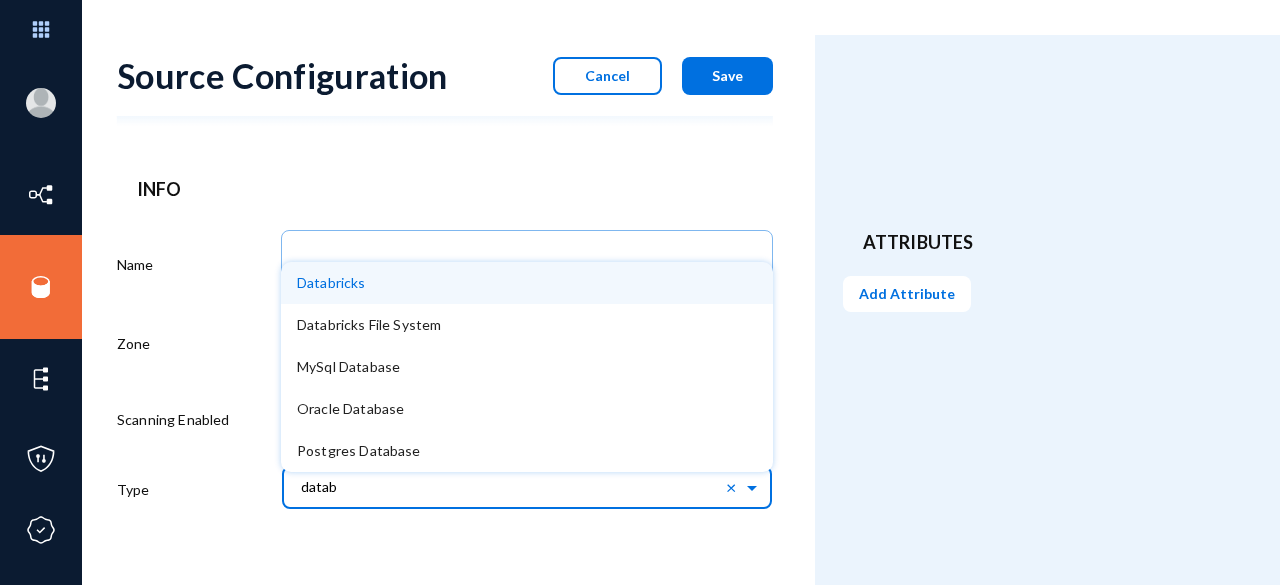 type on "databr" 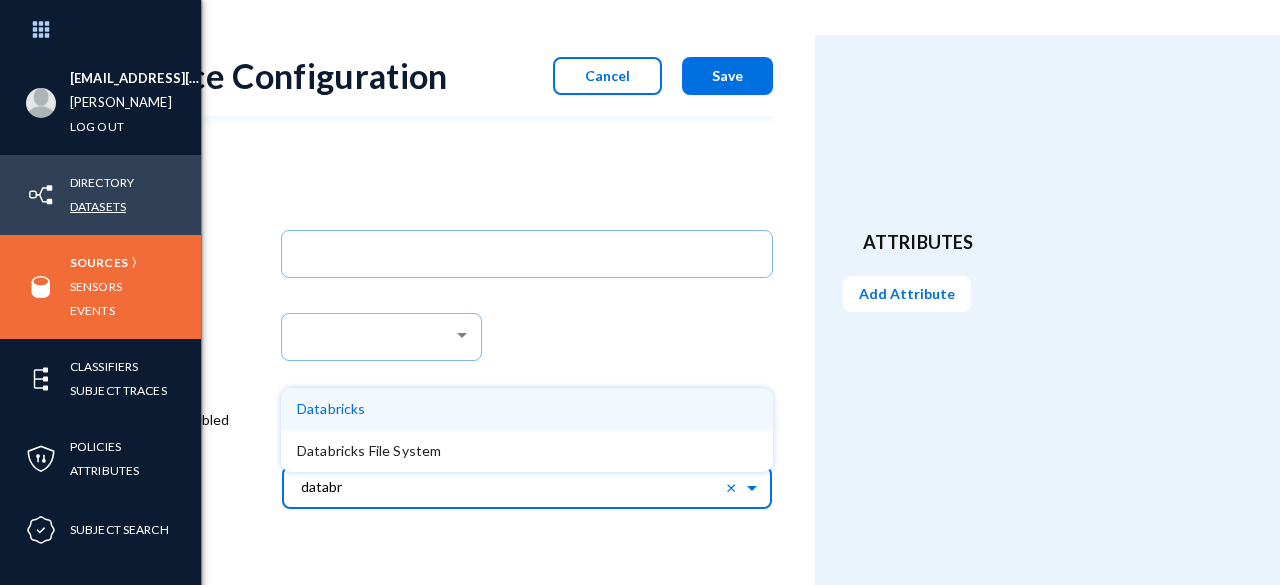 type 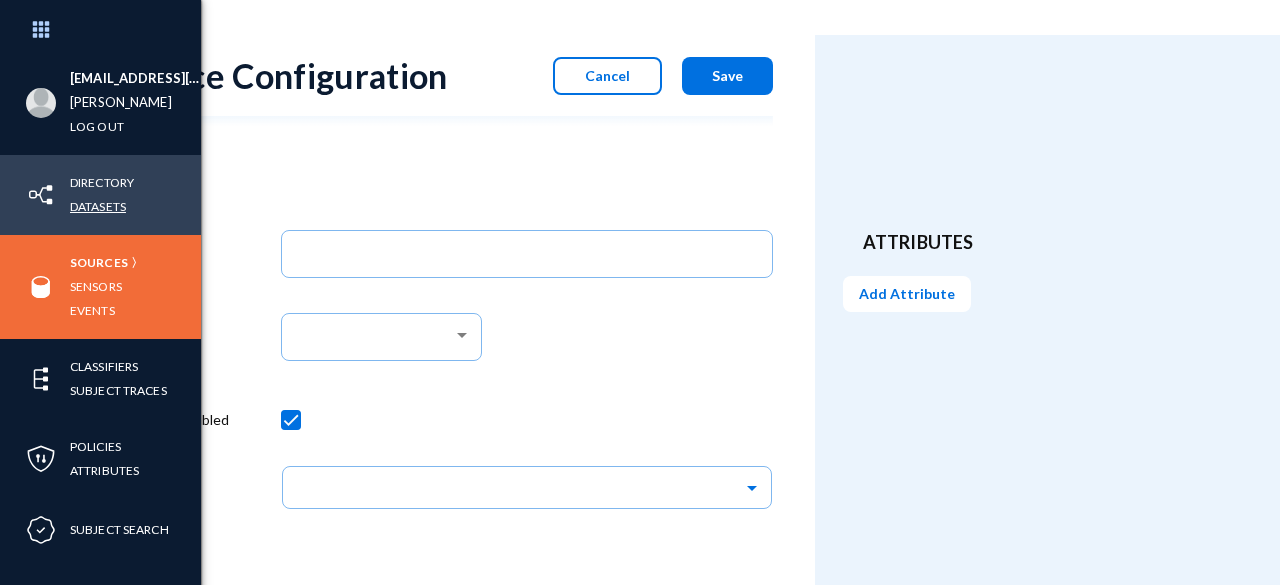 click on "Datasets" at bounding box center [98, 206] 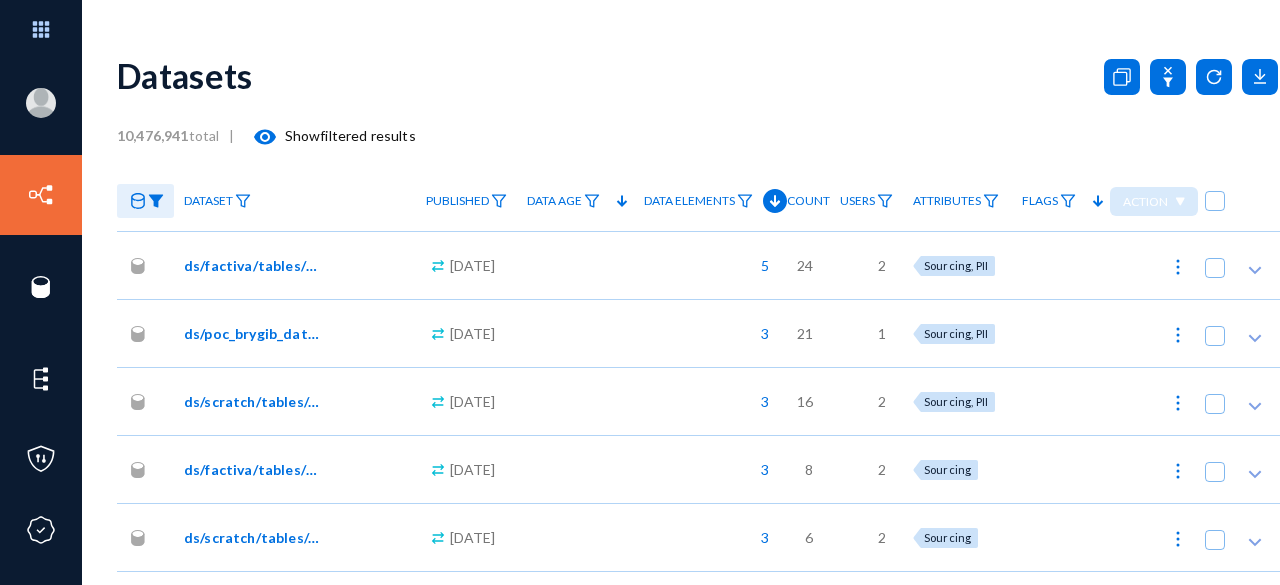 click on "Datasets" 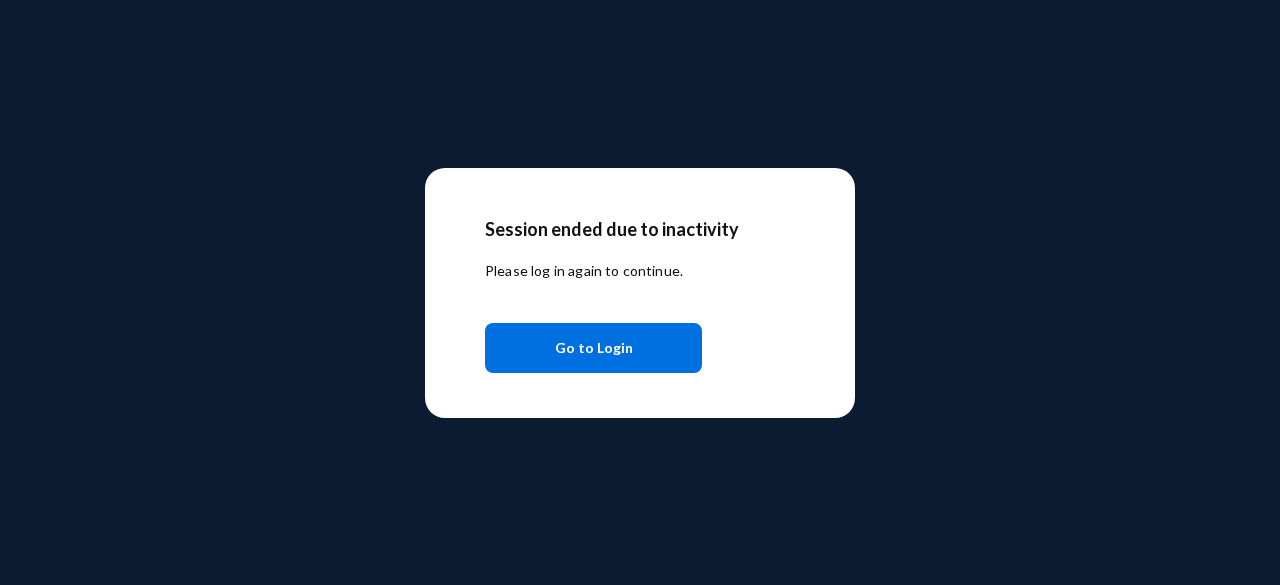 click on "Go to Login" 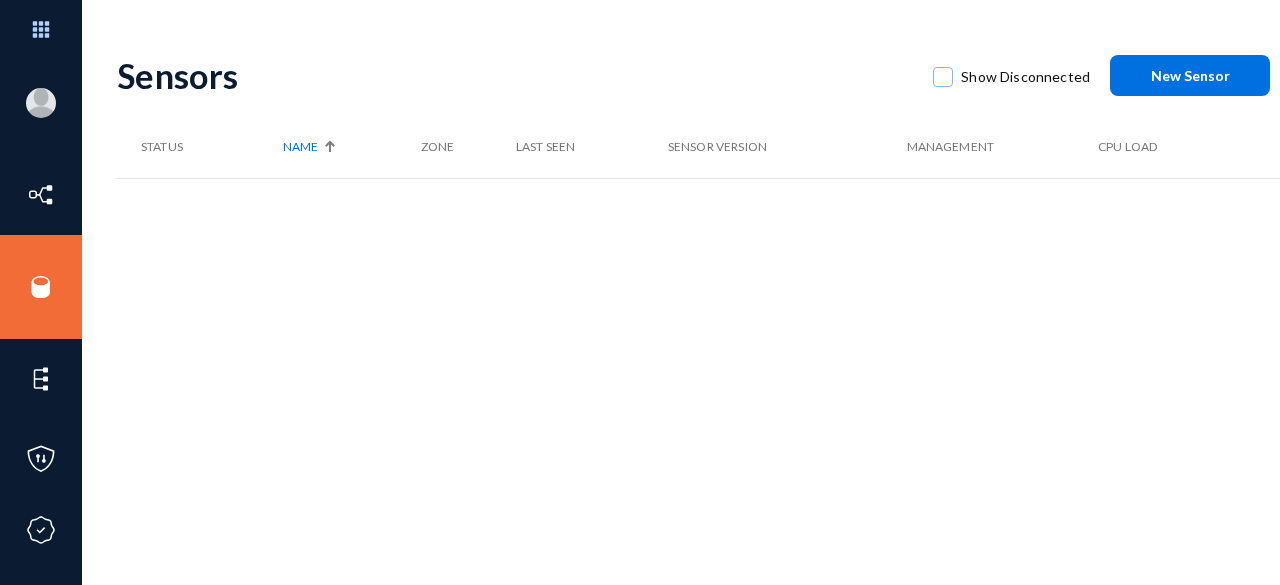 scroll, scrollTop: 0, scrollLeft: 0, axis: both 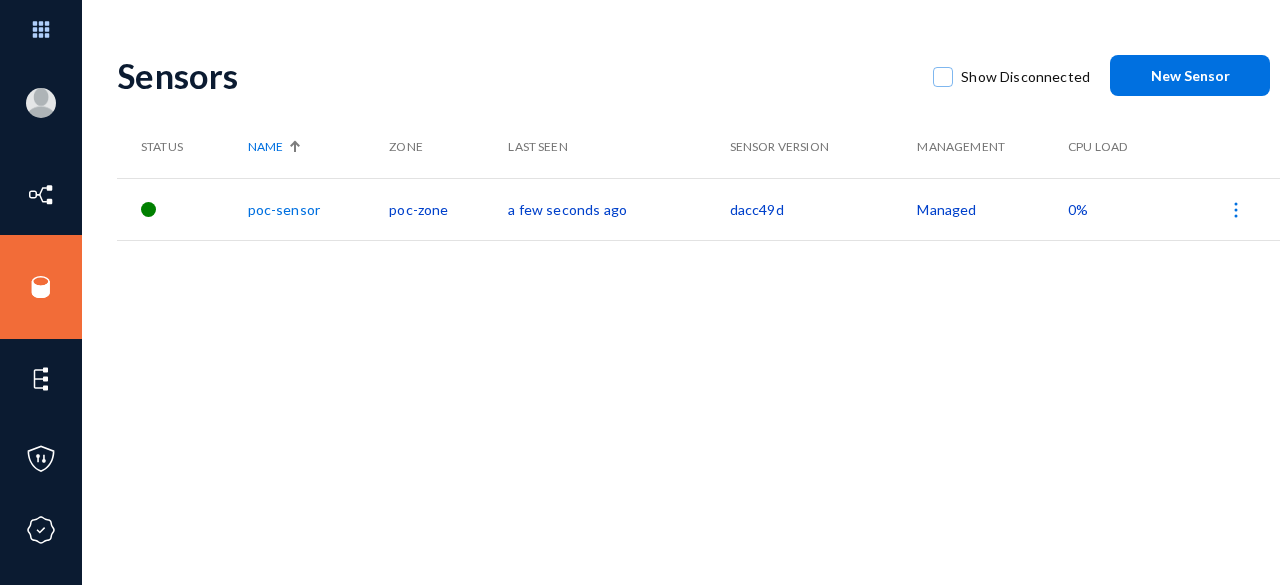 drag, startPoint x: 777, startPoint y: 211, endPoint x: 712, endPoint y: 216, distance: 65.192024 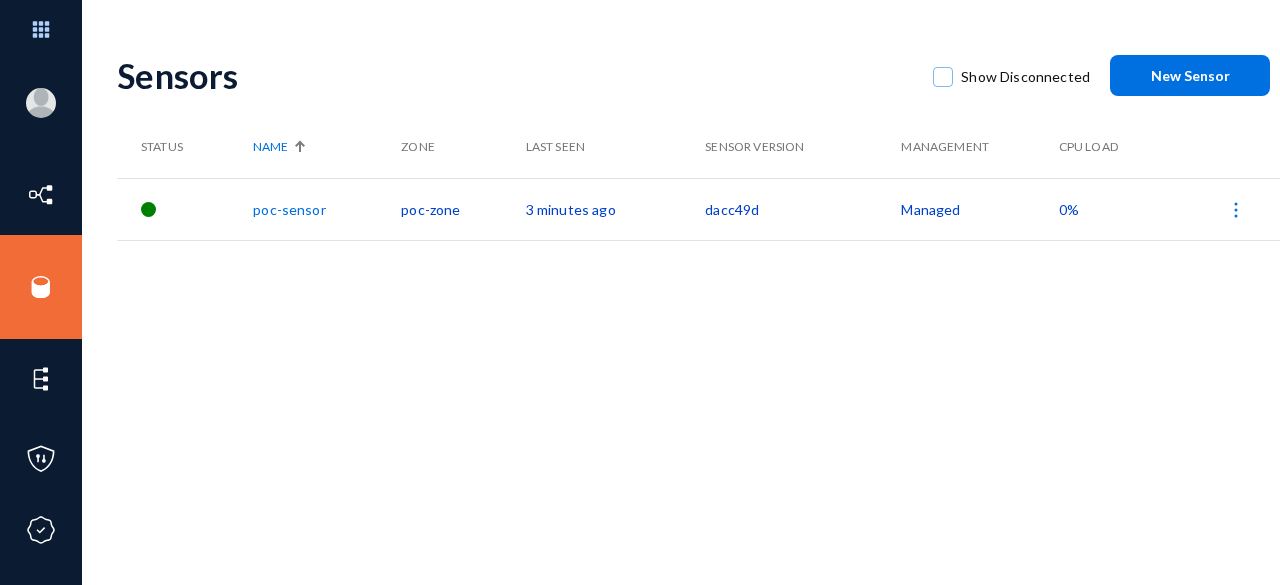 click on "Sensors" 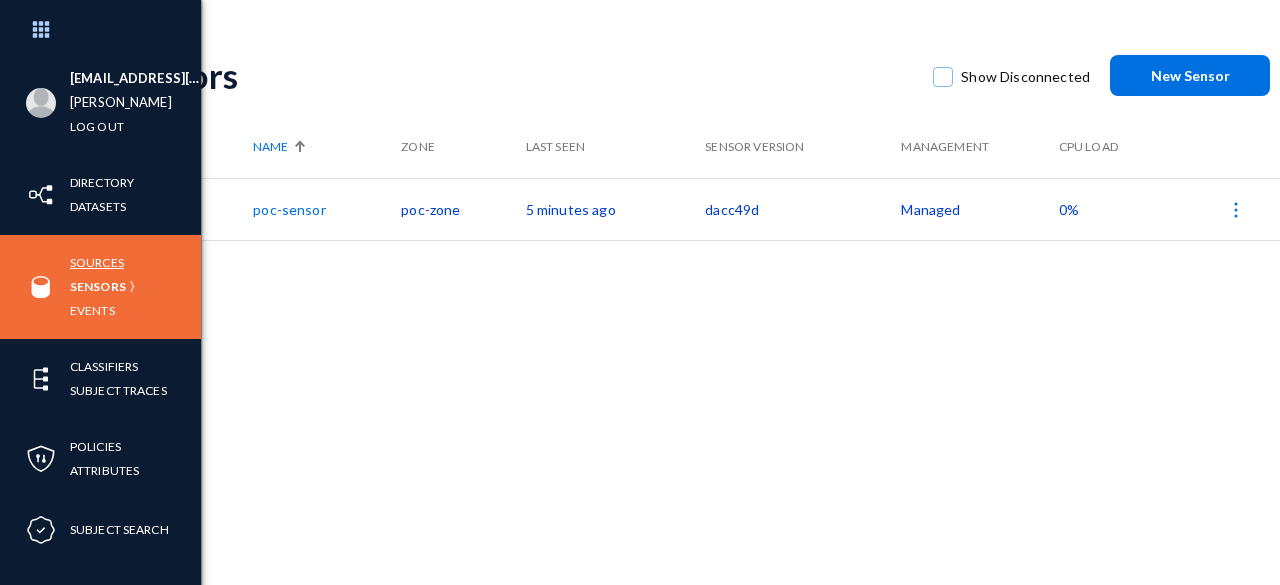 click on "Sources" at bounding box center (97, 262) 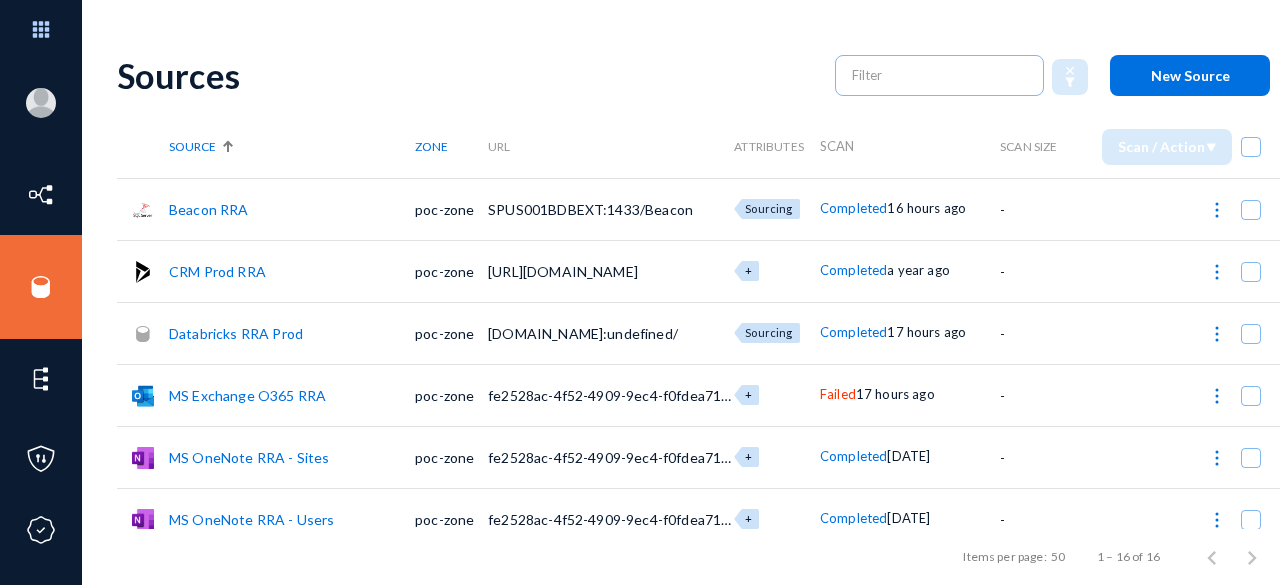 scroll, scrollTop: 75, scrollLeft: 0, axis: vertical 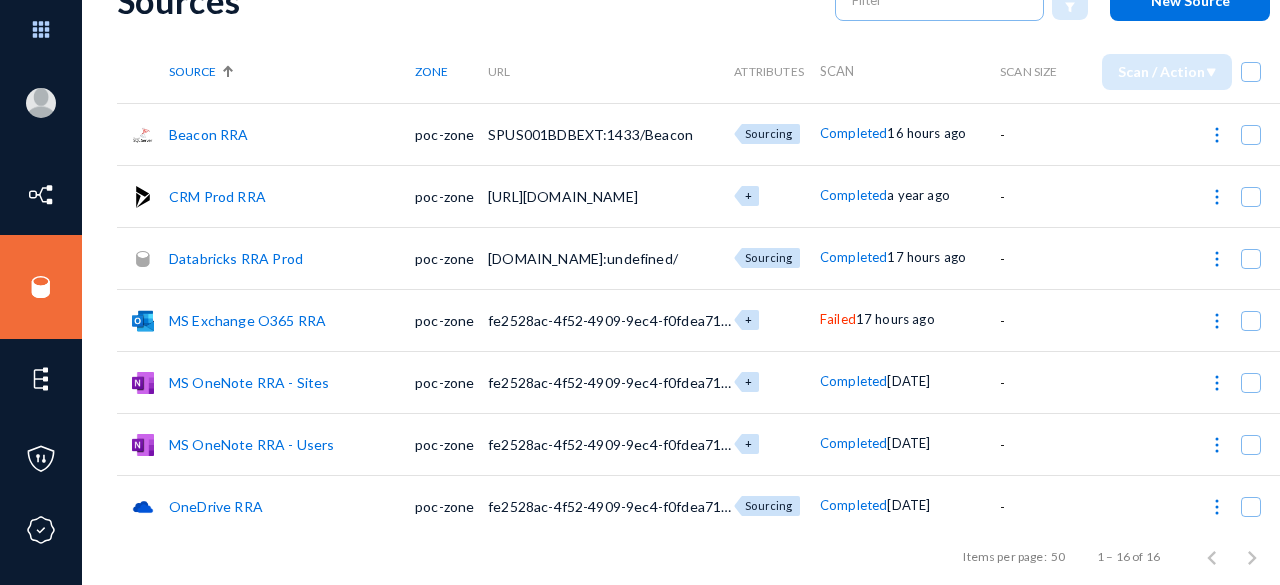 click on "Databricks RRA Prod" 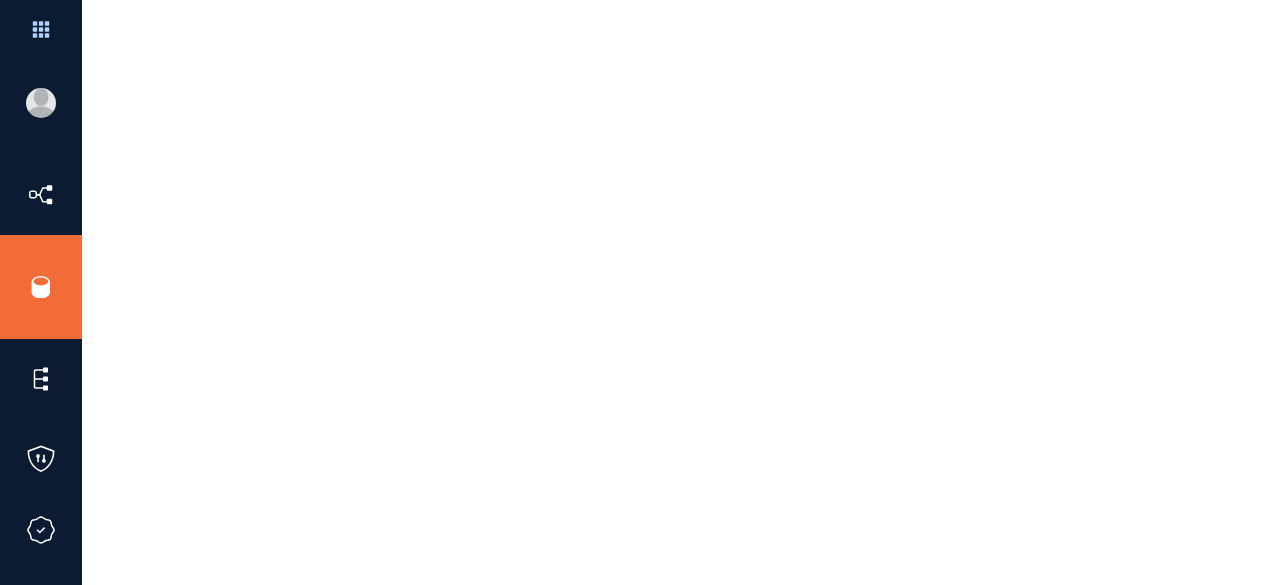 scroll, scrollTop: 0, scrollLeft: 0, axis: both 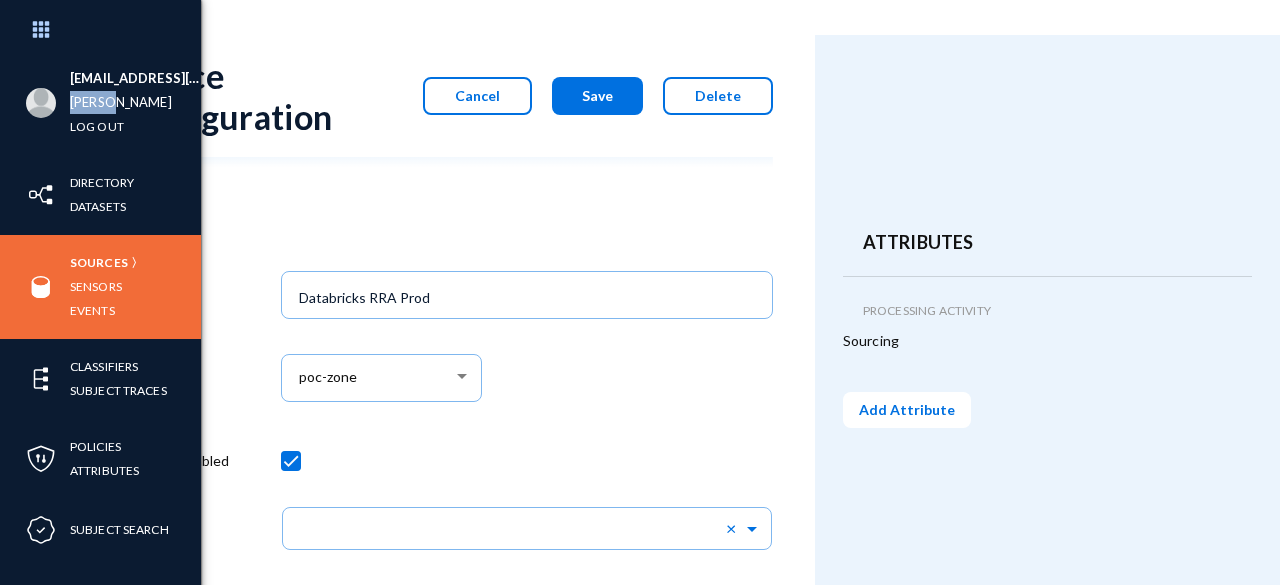 drag, startPoint x: 122, startPoint y: 105, endPoint x: 68, endPoint y: 105, distance: 54 